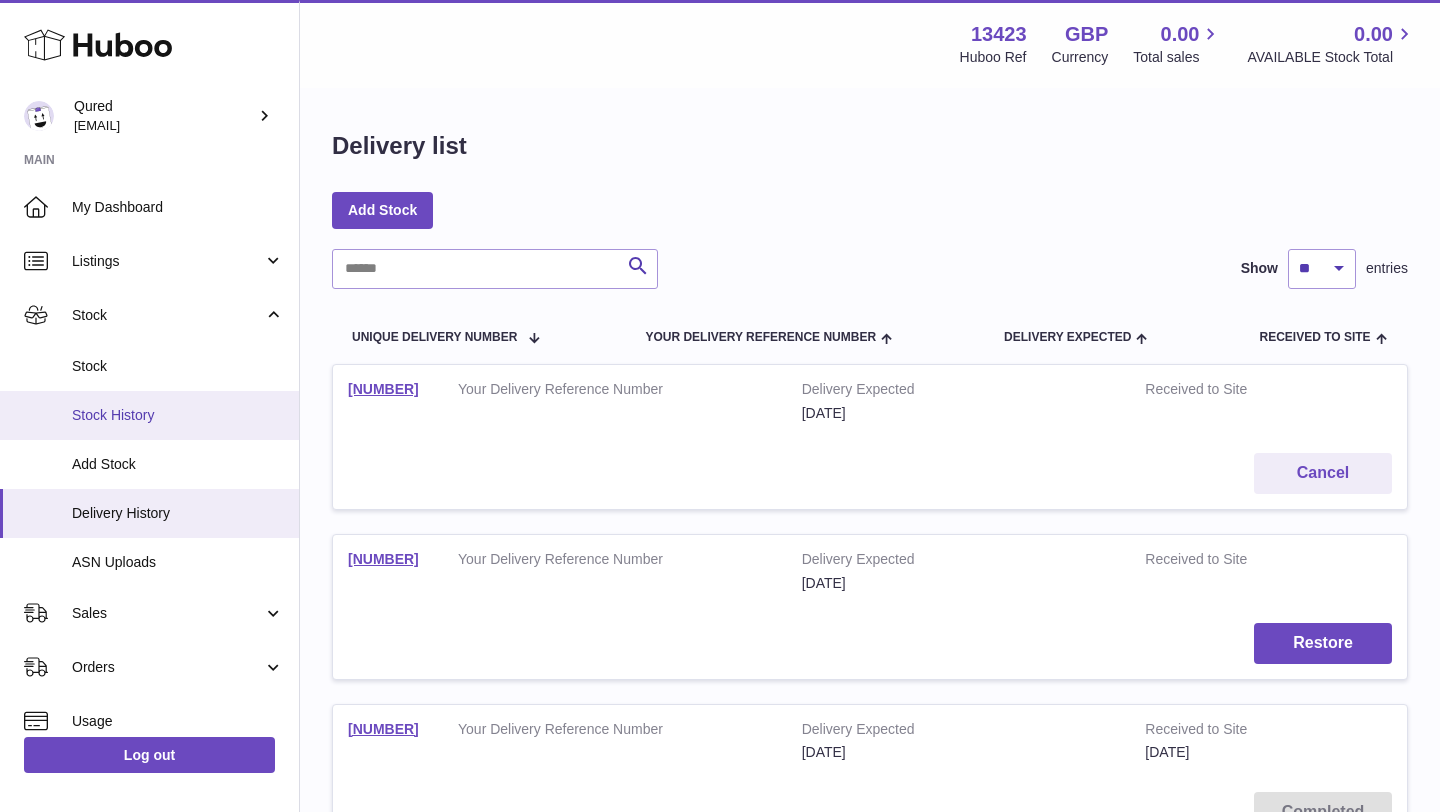scroll, scrollTop: 0, scrollLeft: 0, axis: both 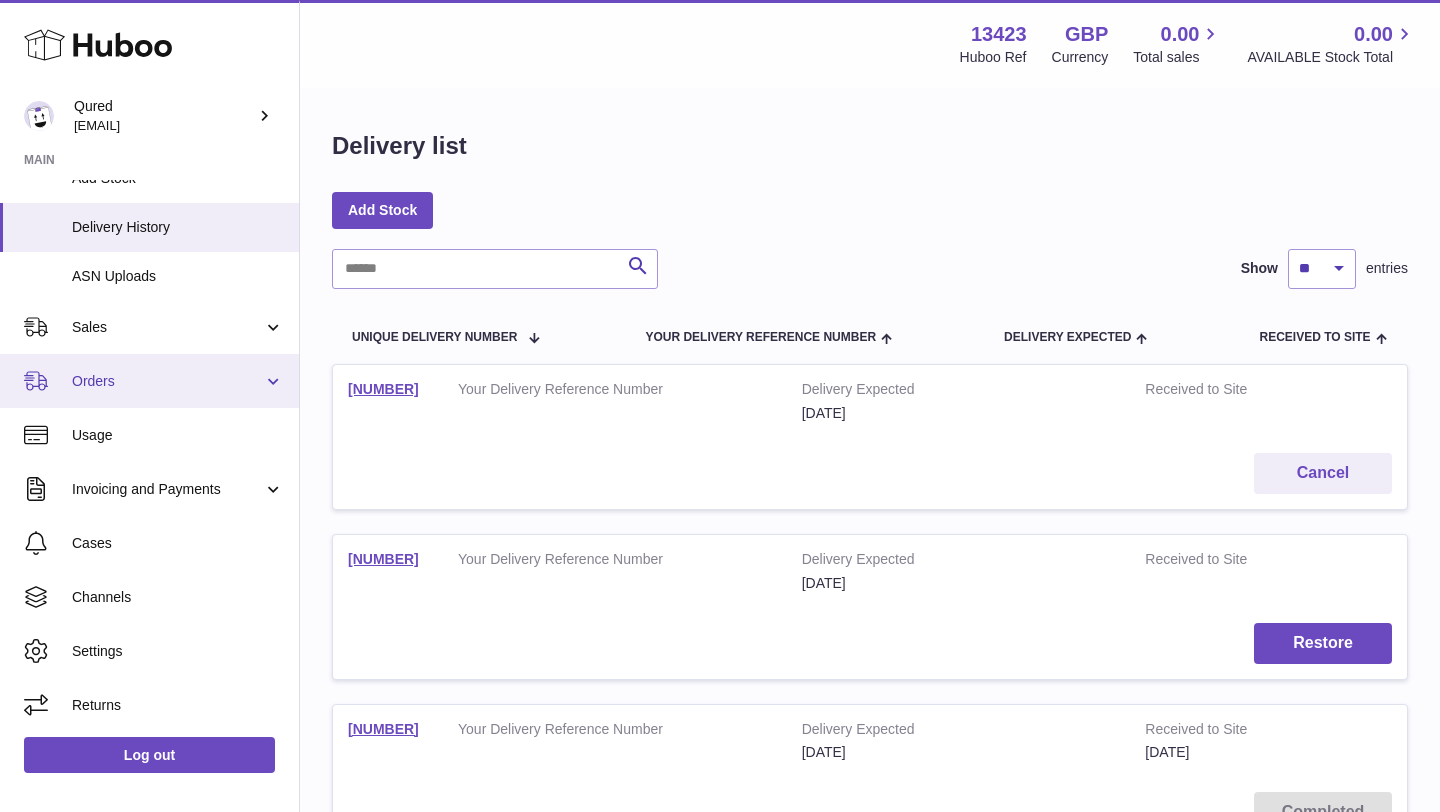 click on "Orders" at bounding box center (149, 381) 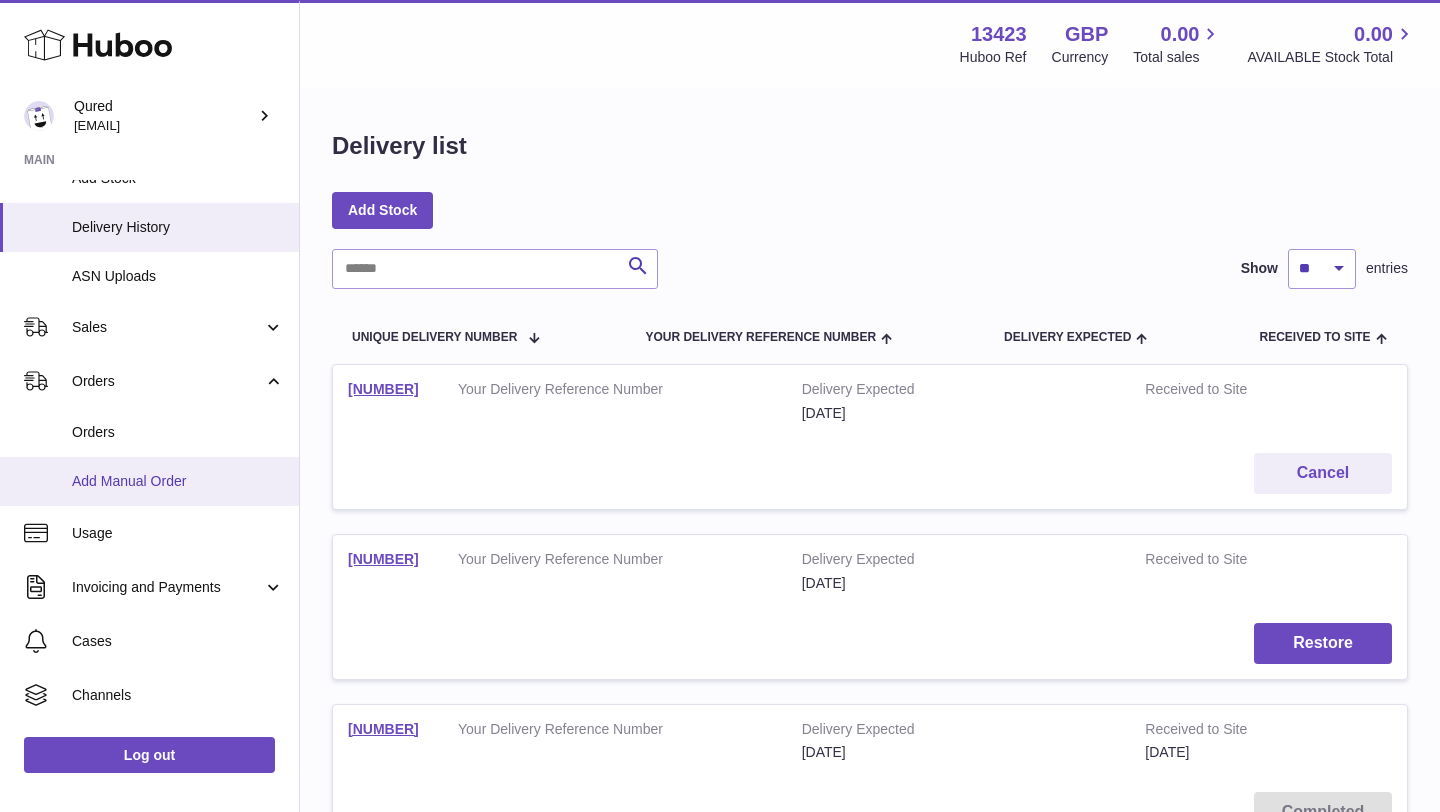click on "Add Manual Order" at bounding box center (178, 481) 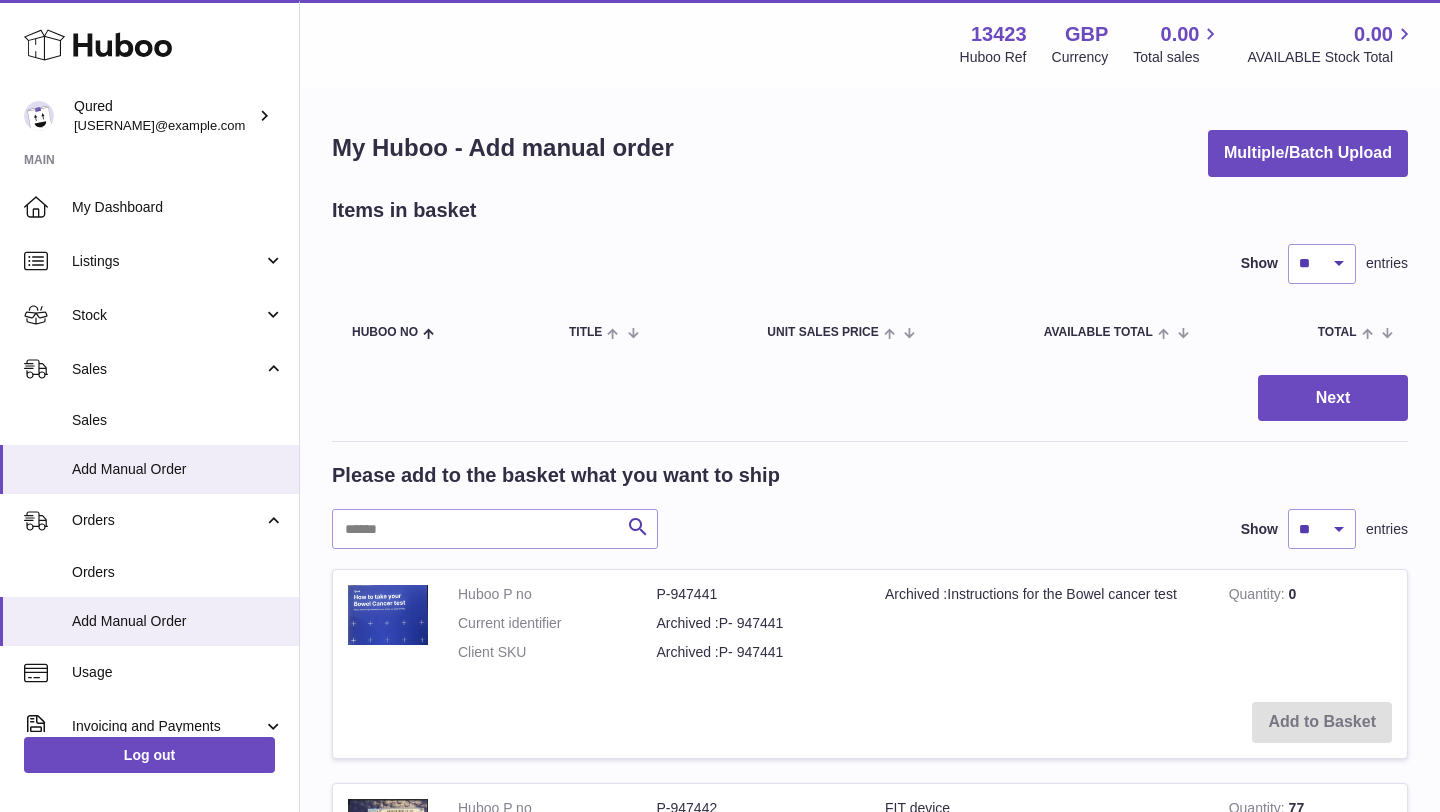 scroll, scrollTop: 0, scrollLeft: 0, axis: both 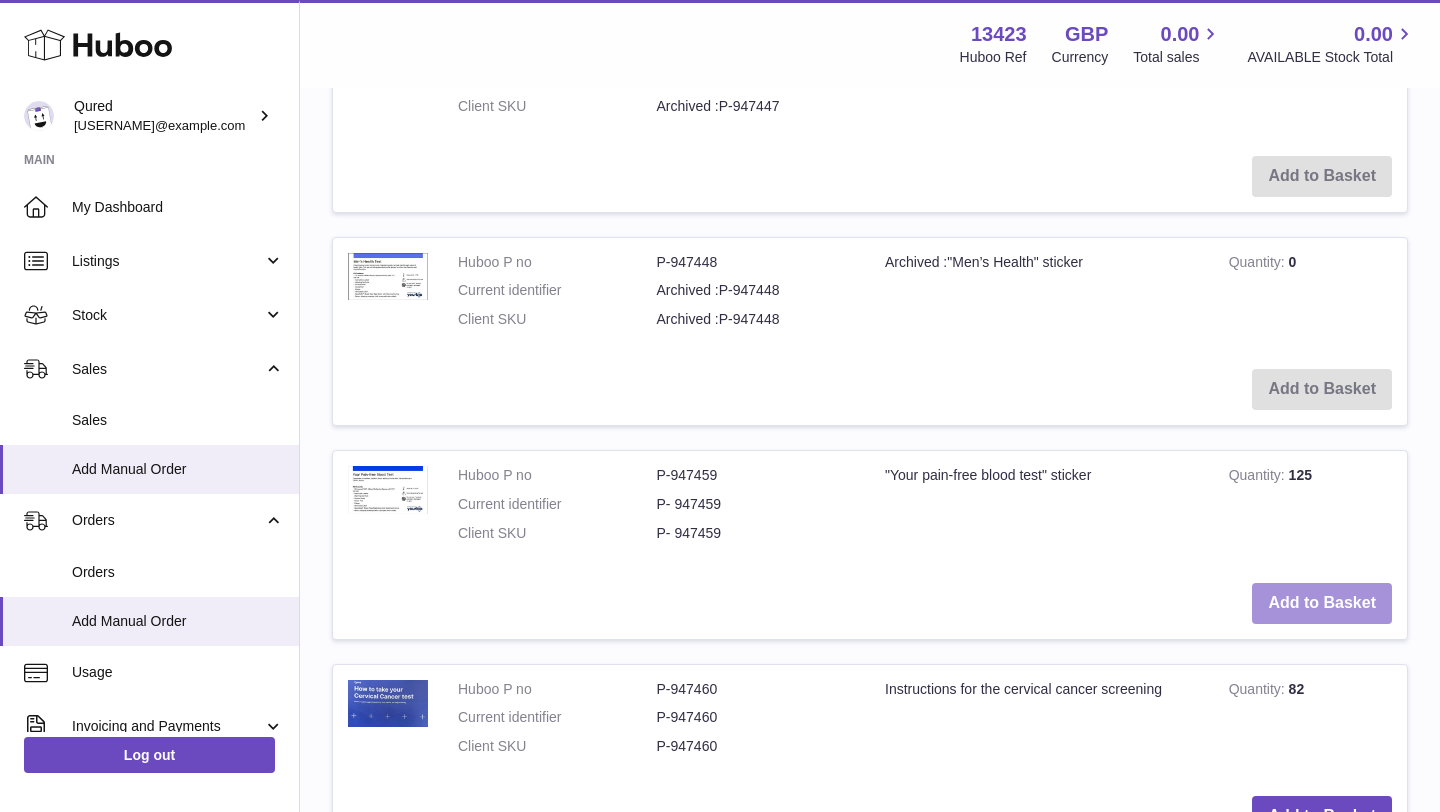 click on "Add to Basket" at bounding box center (1322, 603) 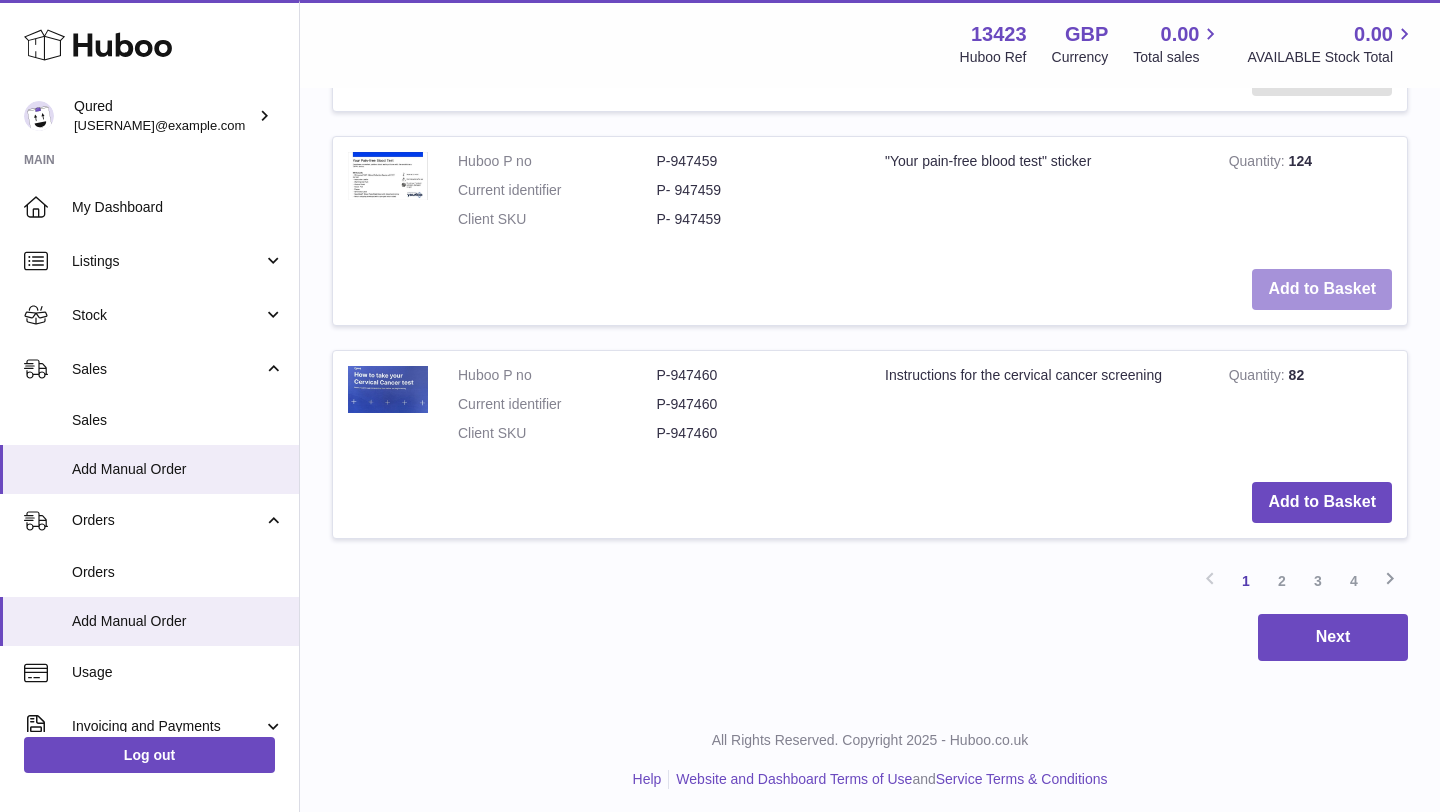 scroll, scrollTop: 2425, scrollLeft: 0, axis: vertical 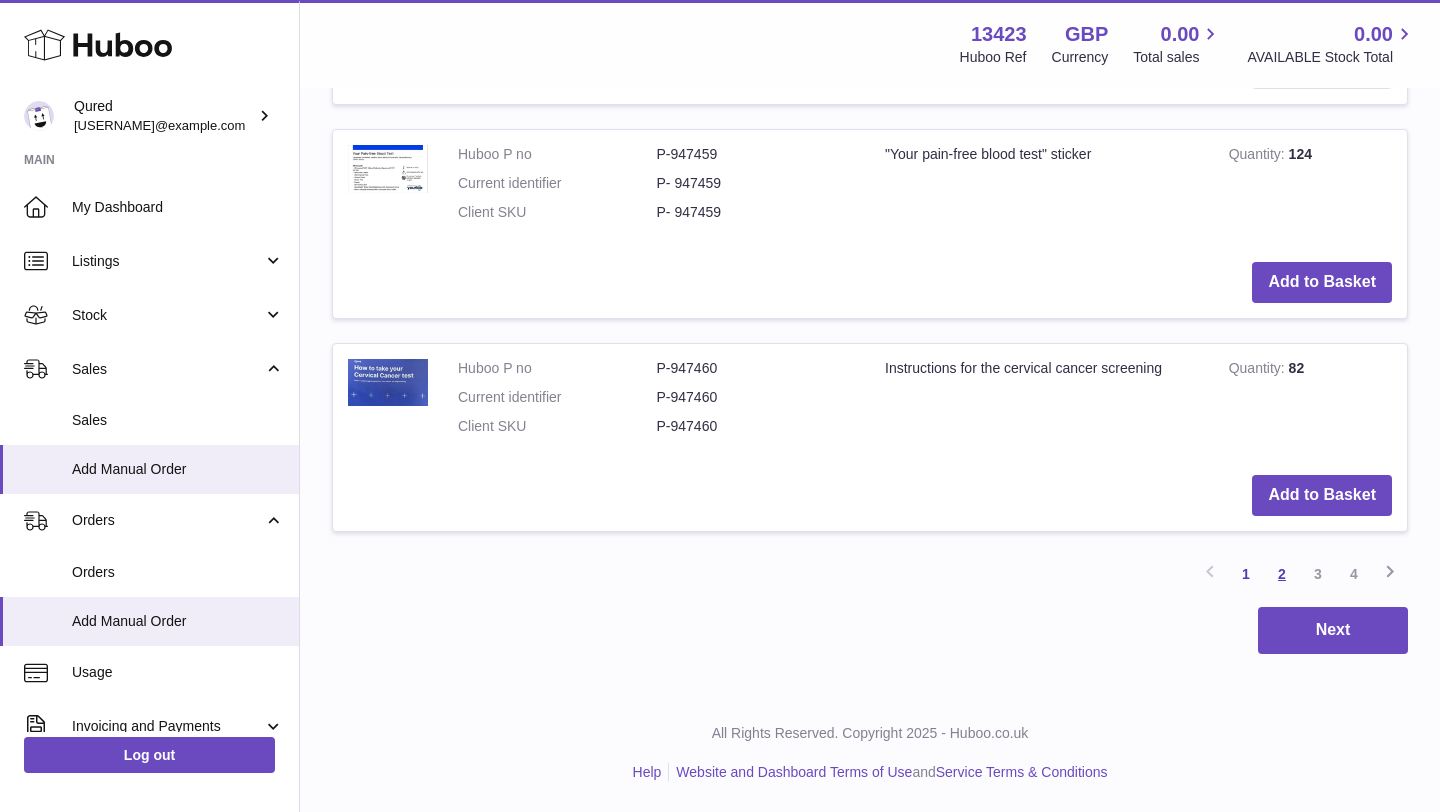 click on "2" at bounding box center (1282, 574) 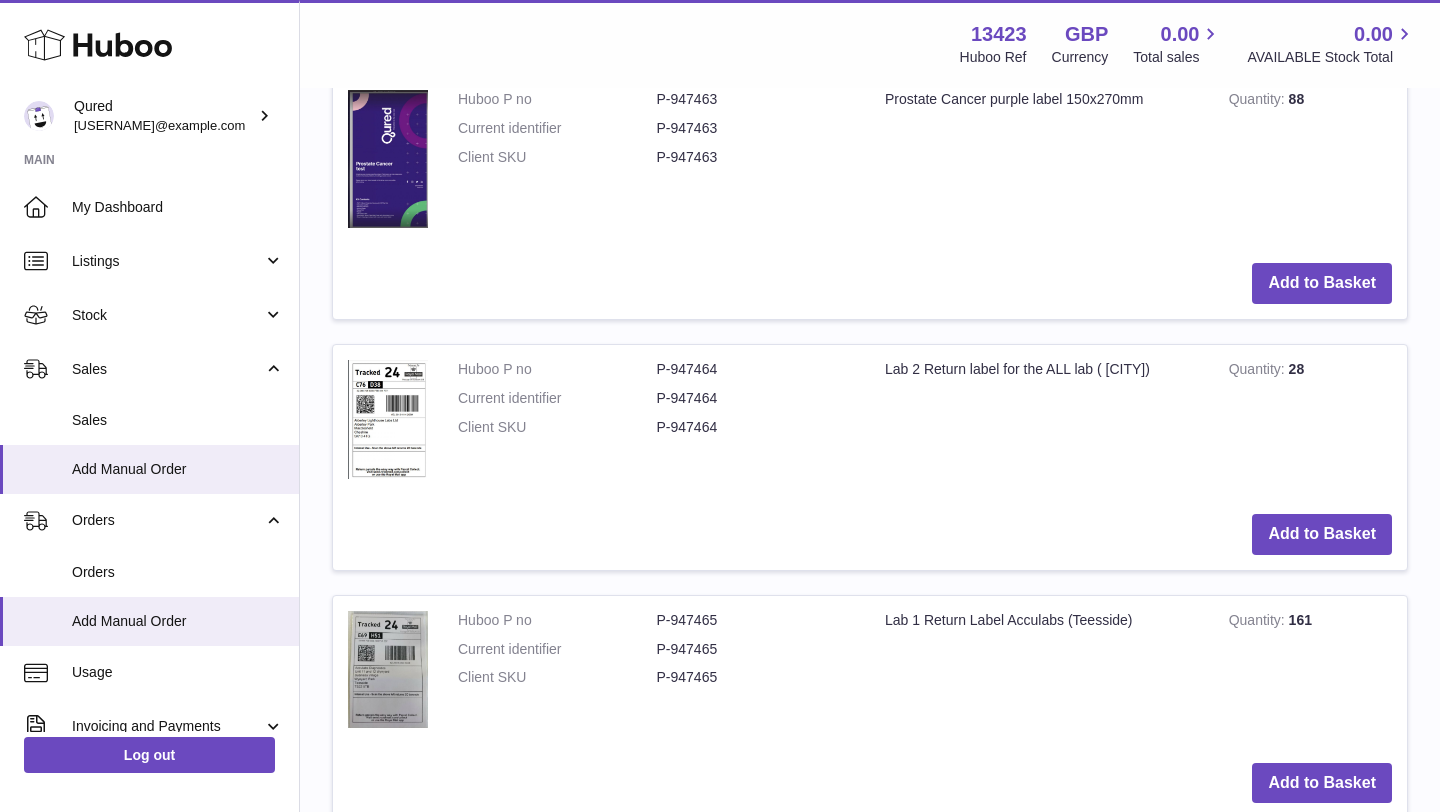 scroll, scrollTop: 1241, scrollLeft: 0, axis: vertical 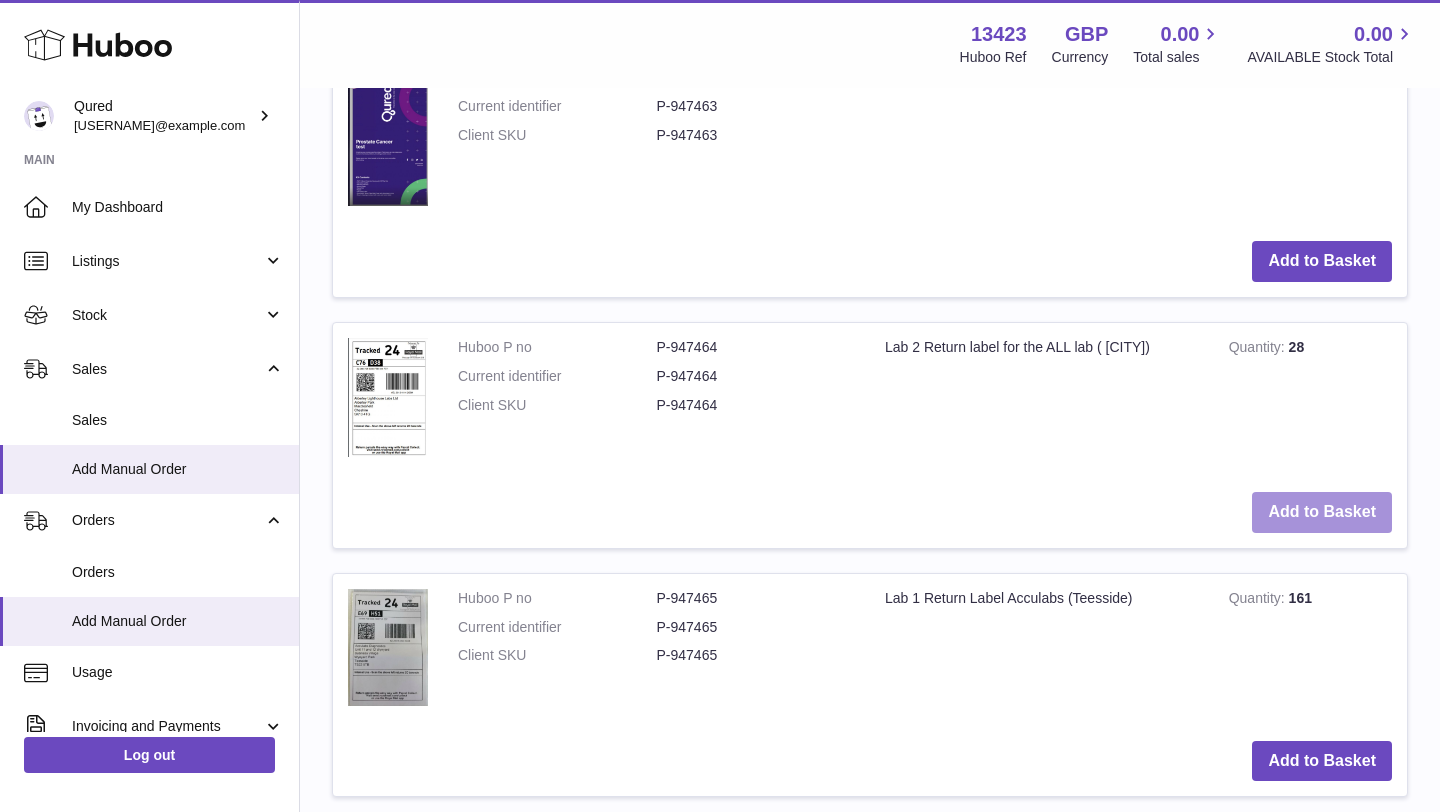 click on "Add to Basket" at bounding box center [1322, 512] 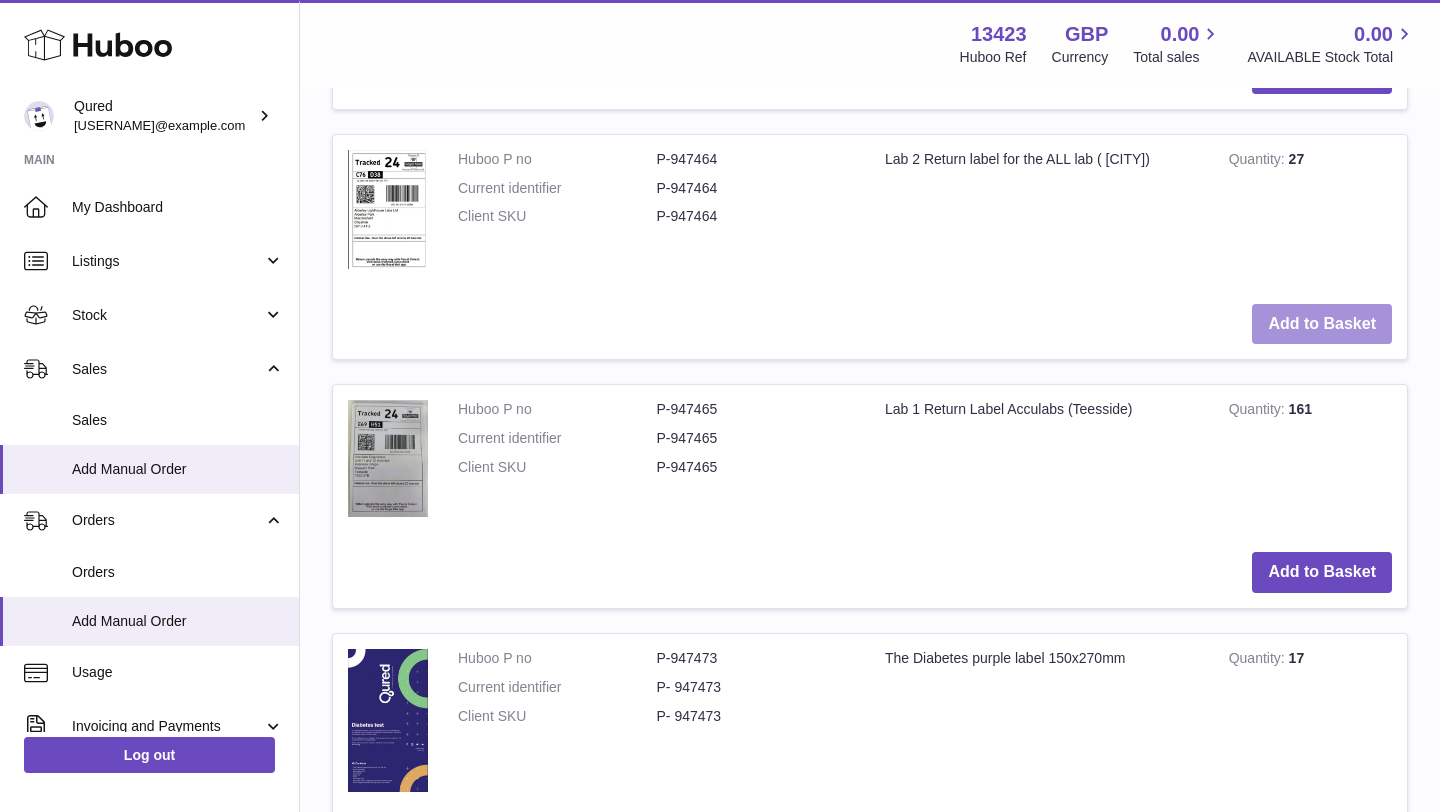 scroll, scrollTop: 1781, scrollLeft: 0, axis: vertical 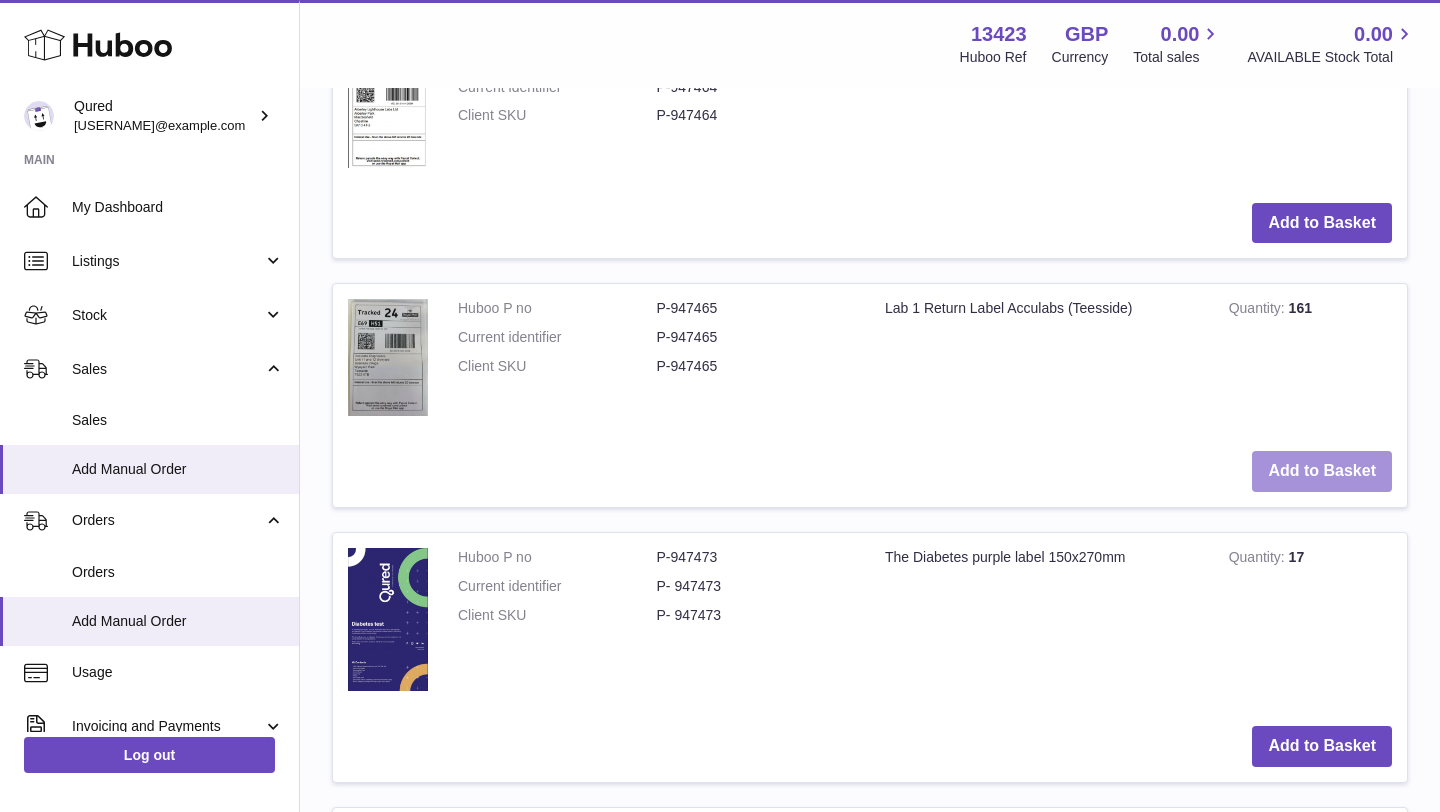 click on "Add to Basket" at bounding box center [1322, 471] 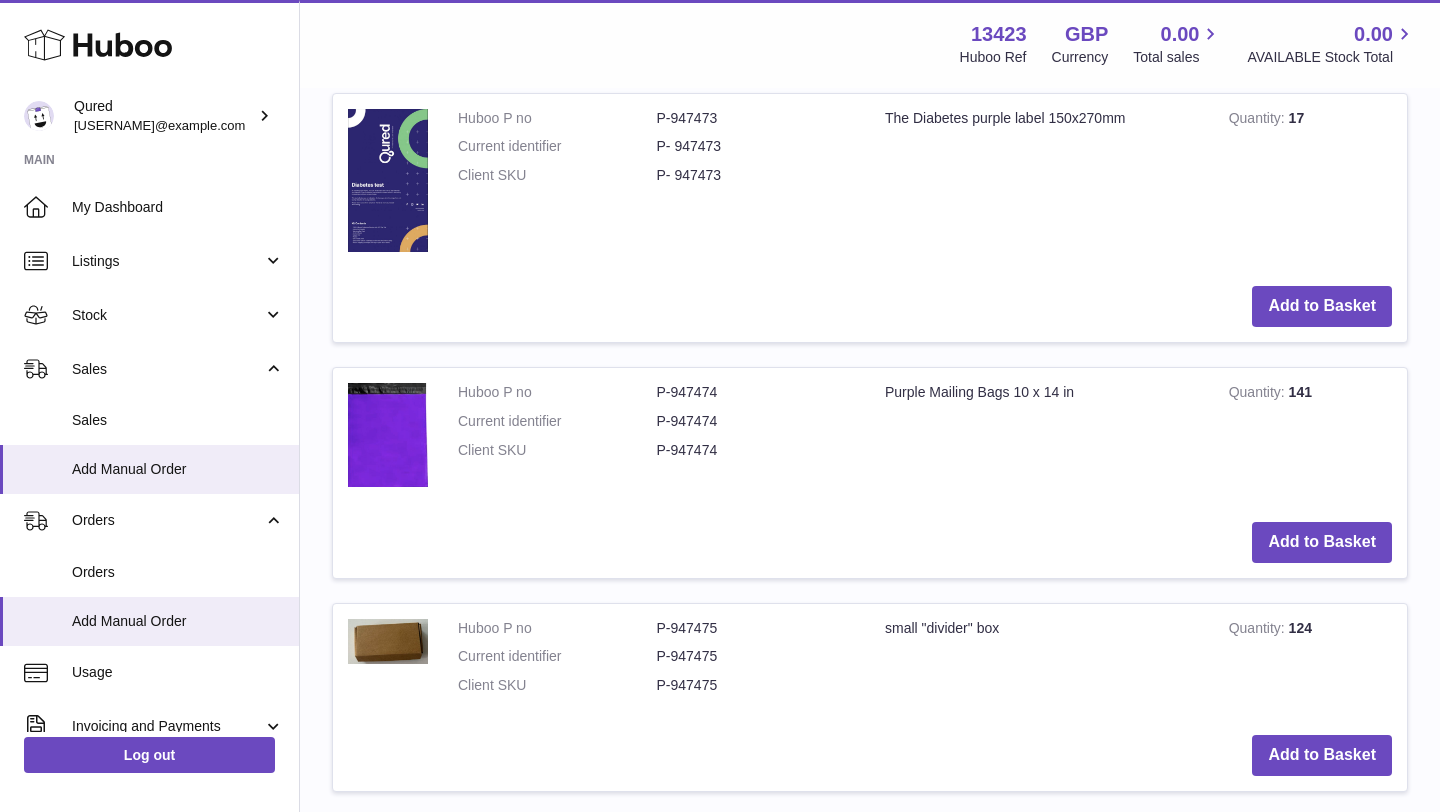 scroll, scrollTop: 2478, scrollLeft: 0, axis: vertical 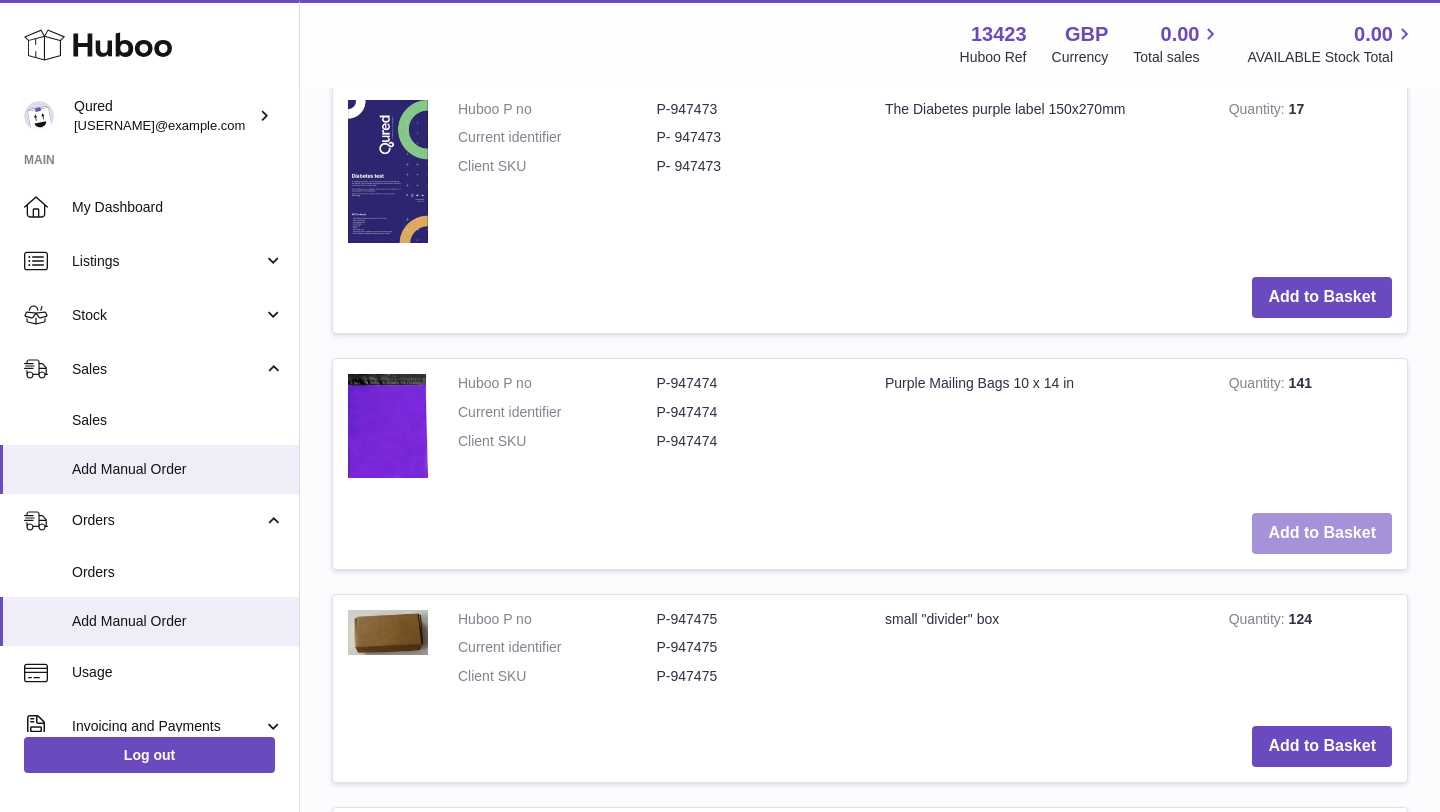 click on "Add to Basket" at bounding box center (1322, 533) 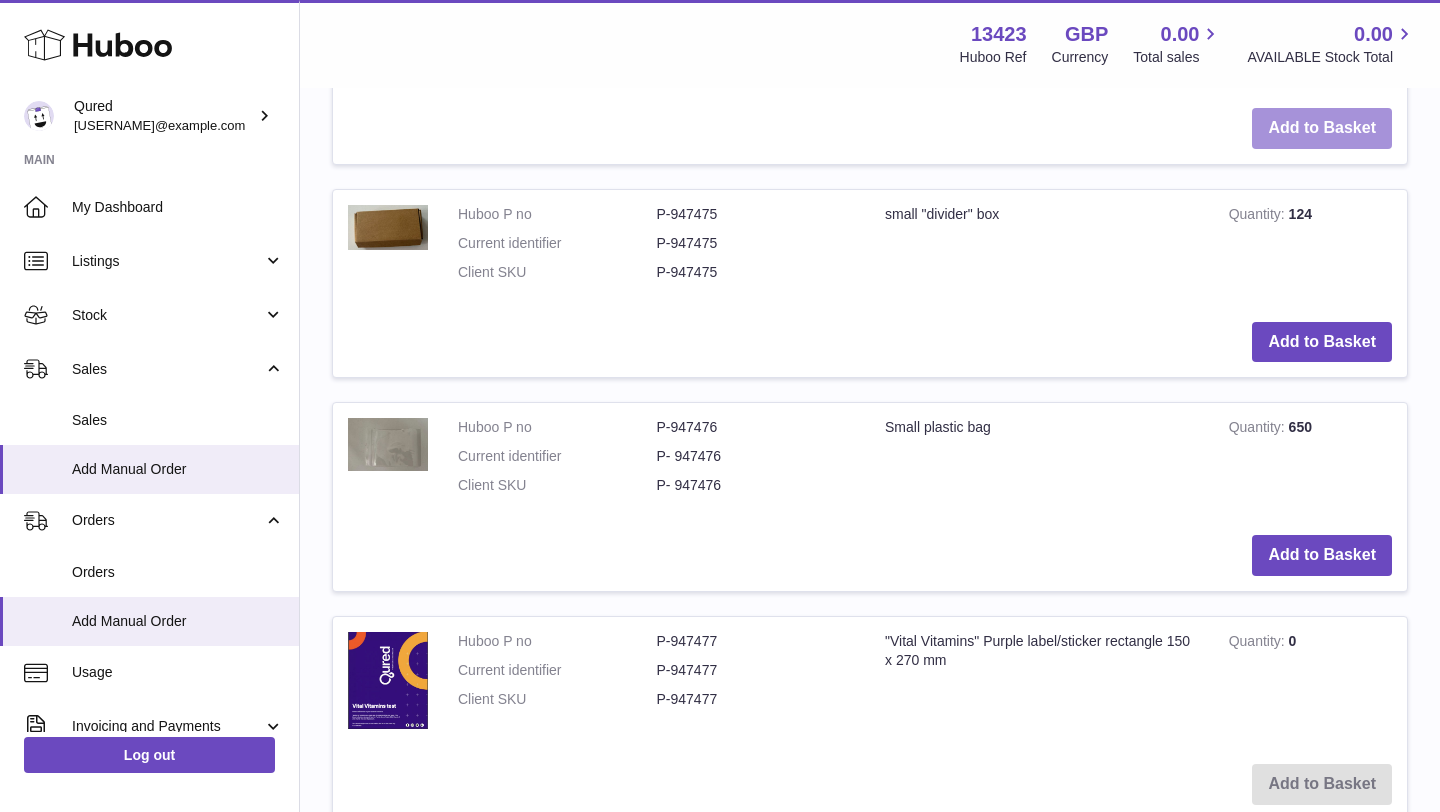 scroll, scrollTop: 3157, scrollLeft: 0, axis: vertical 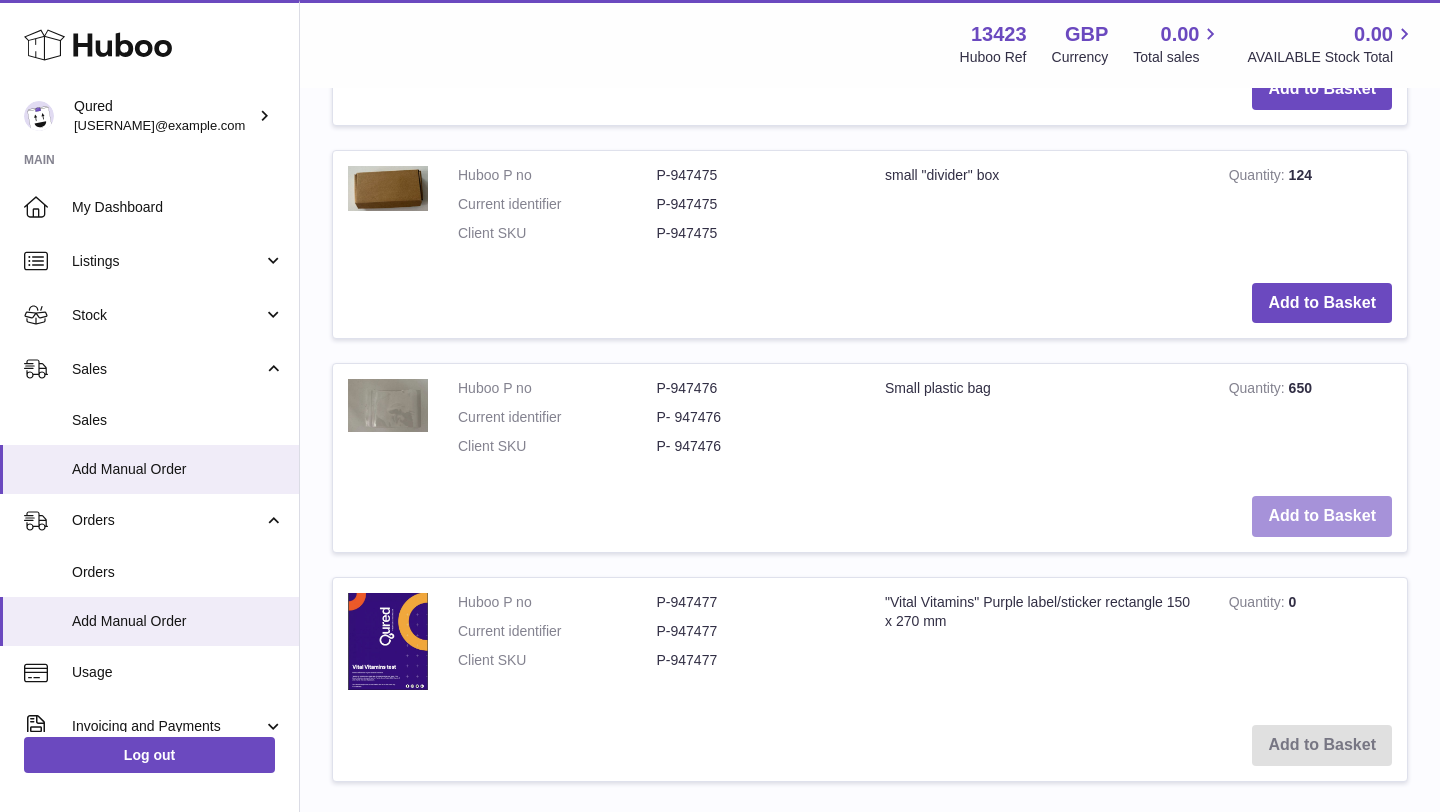 click on "Add to Basket" at bounding box center (1322, 516) 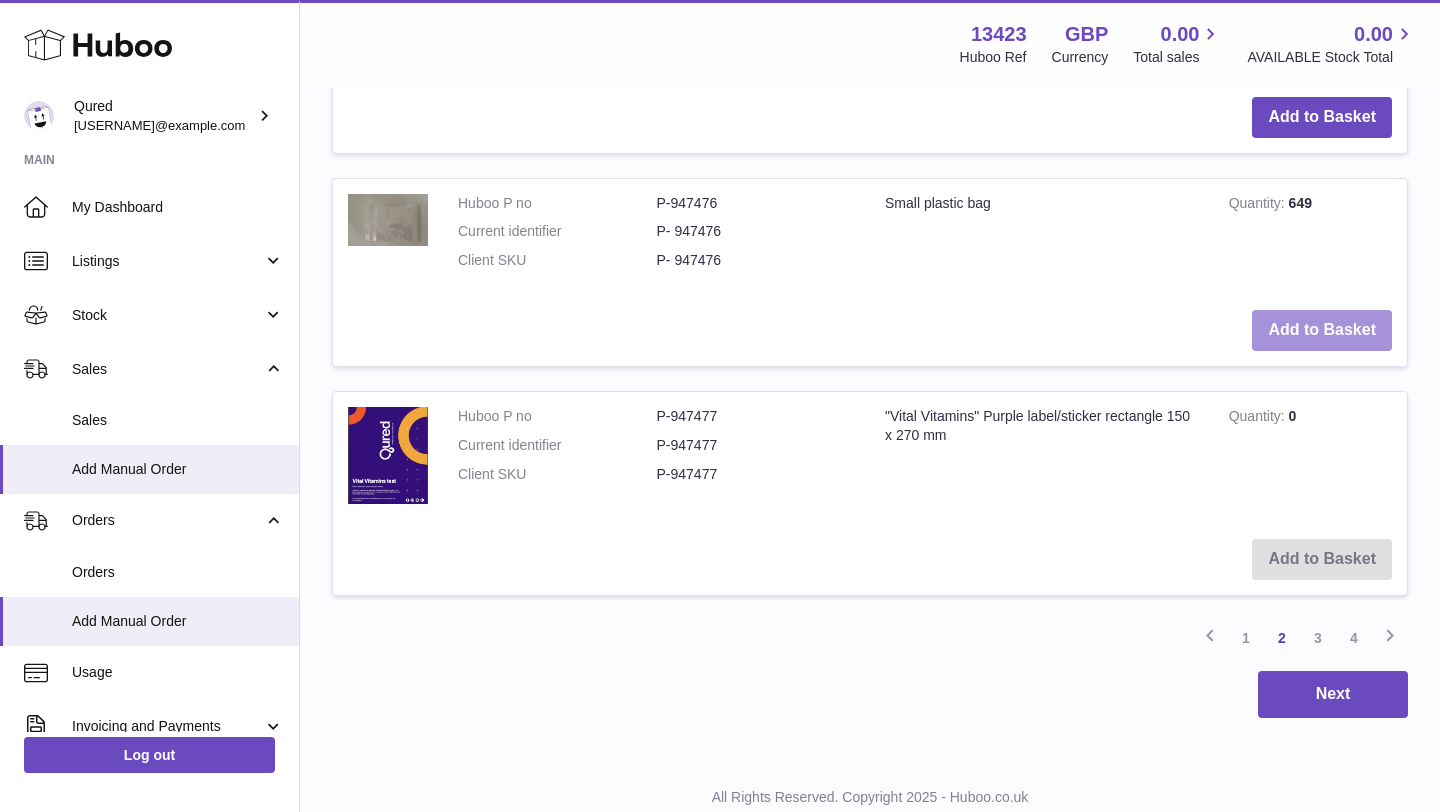 scroll, scrollTop: 3628, scrollLeft: 0, axis: vertical 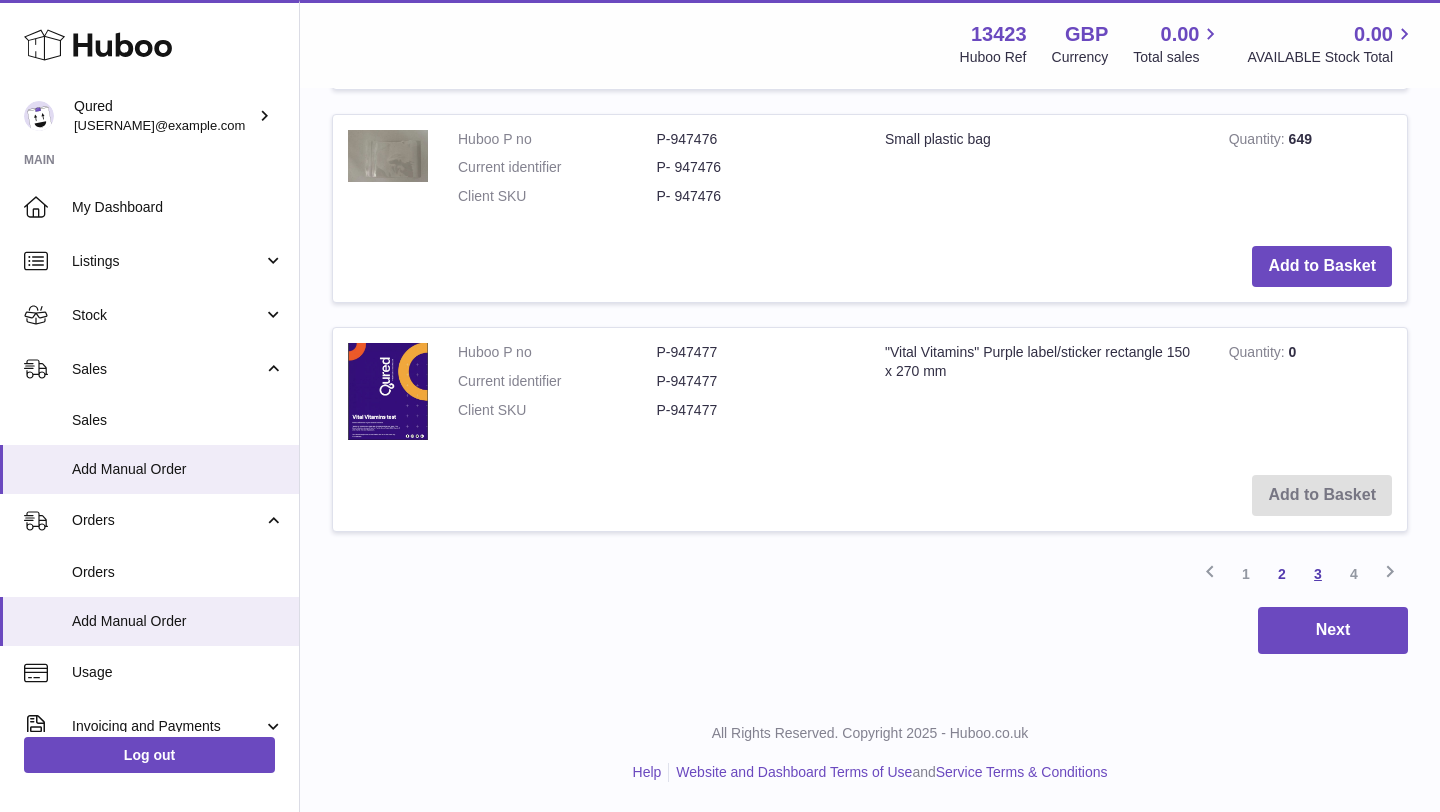 click on "3" at bounding box center (1318, 574) 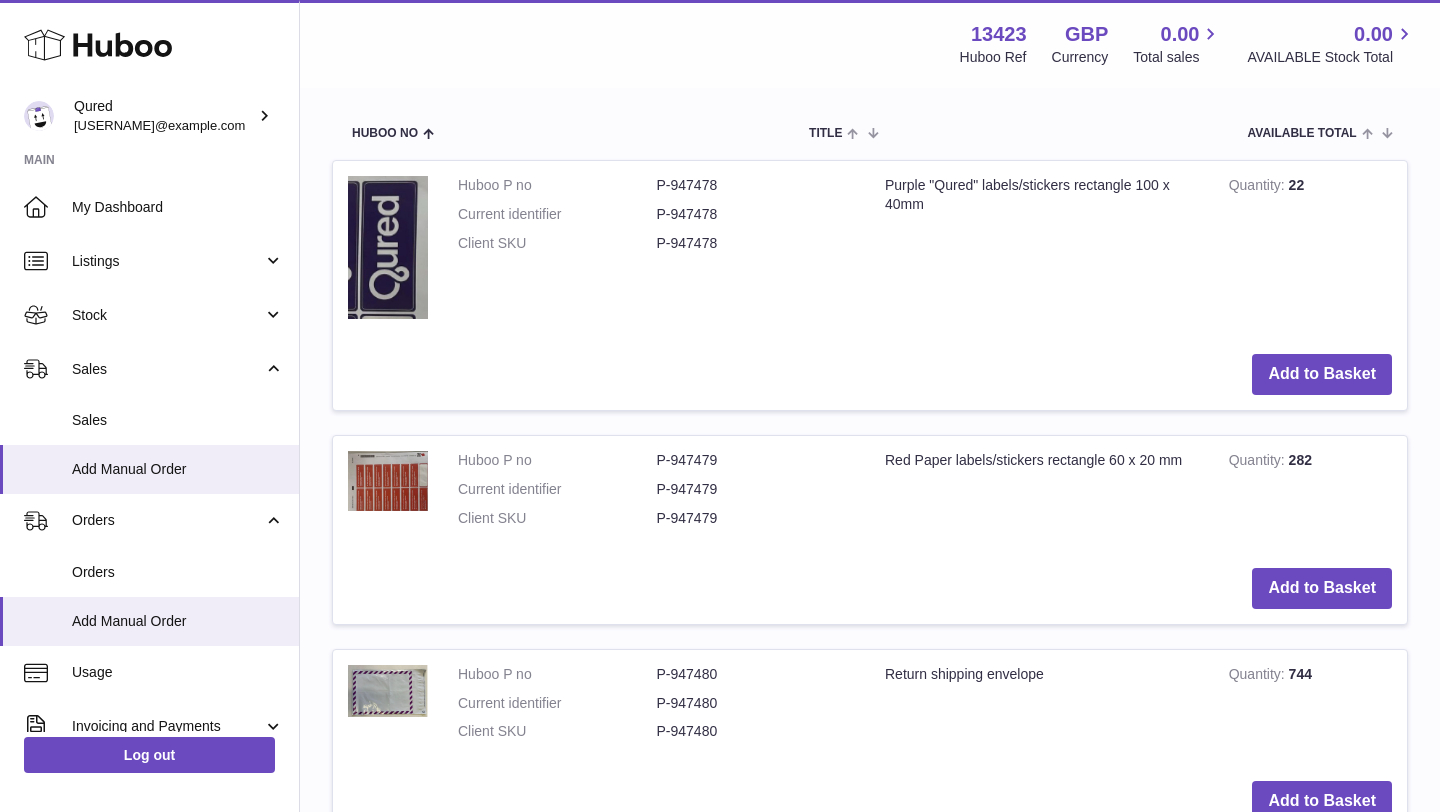 scroll, scrollTop: 1644, scrollLeft: 0, axis: vertical 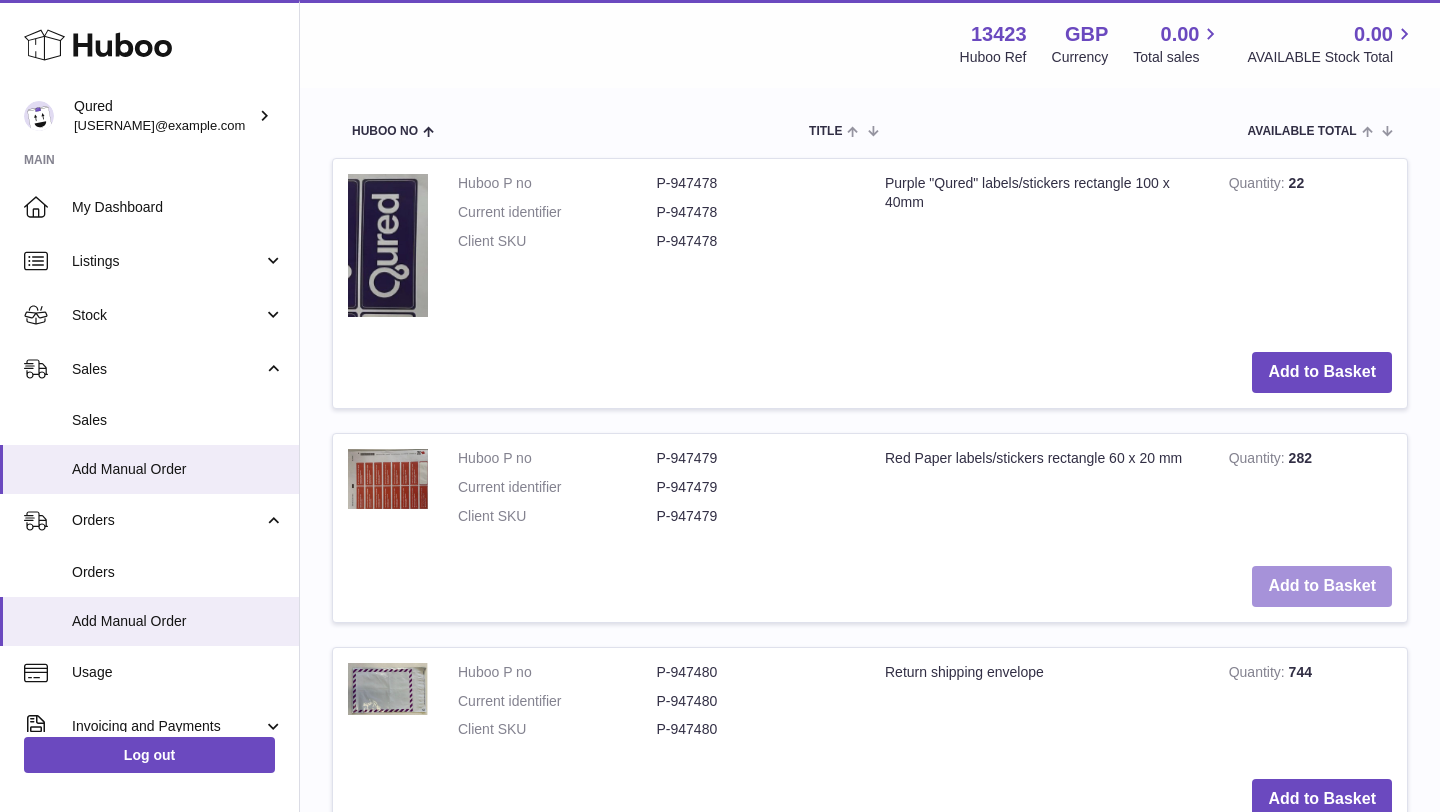 click on "Add to Basket" at bounding box center [1322, 586] 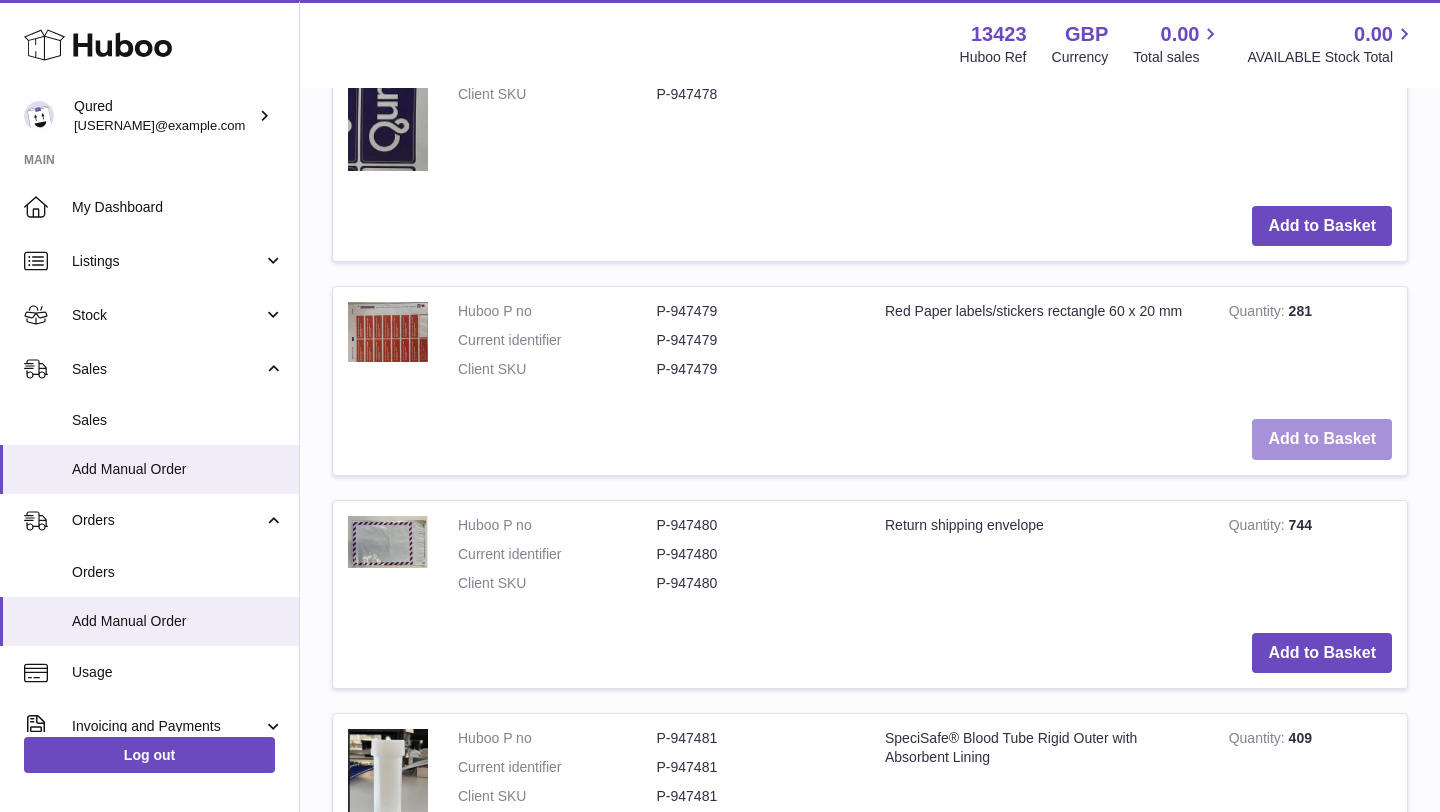 scroll, scrollTop: 2139, scrollLeft: 0, axis: vertical 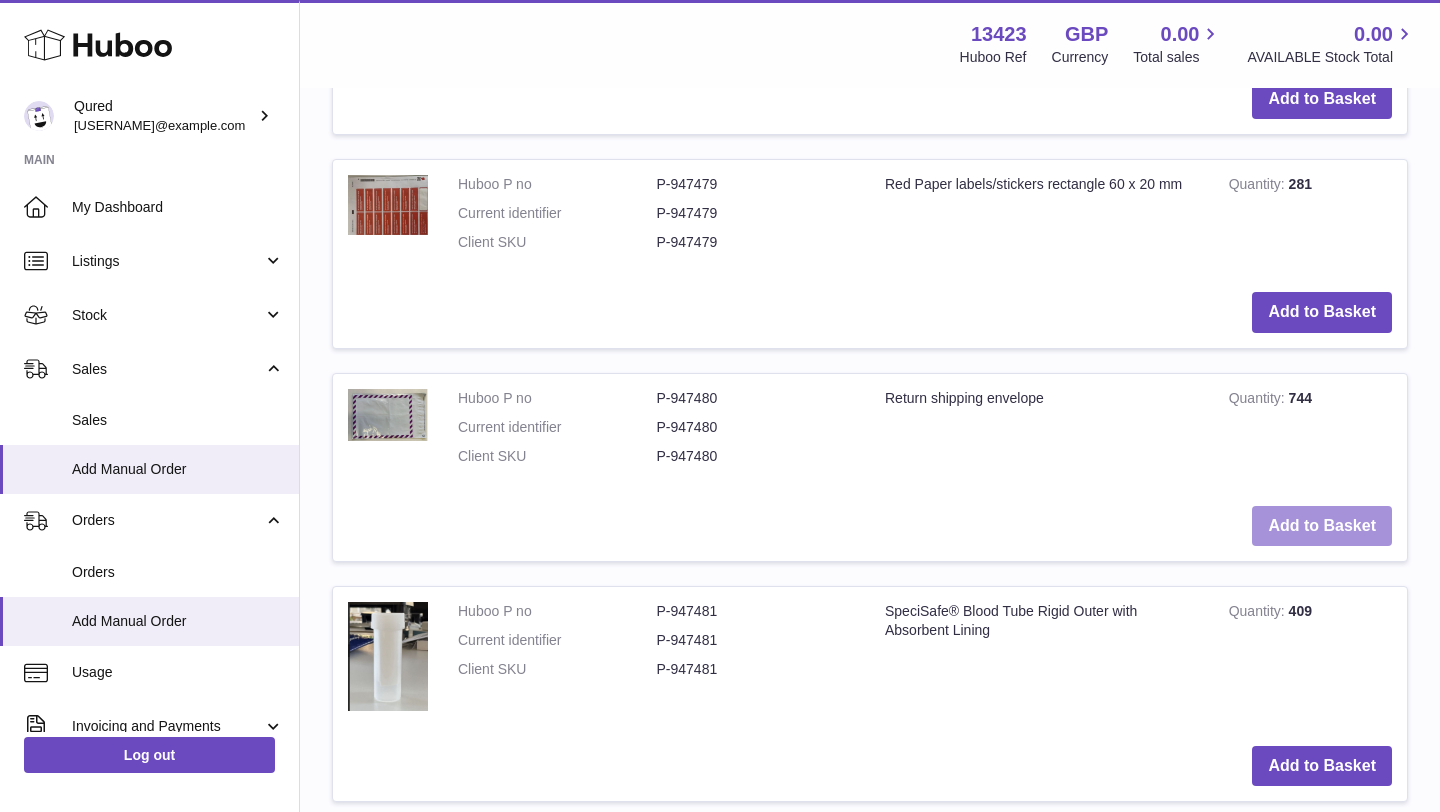 click on "Add to Basket" at bounding box center [1322, 526] 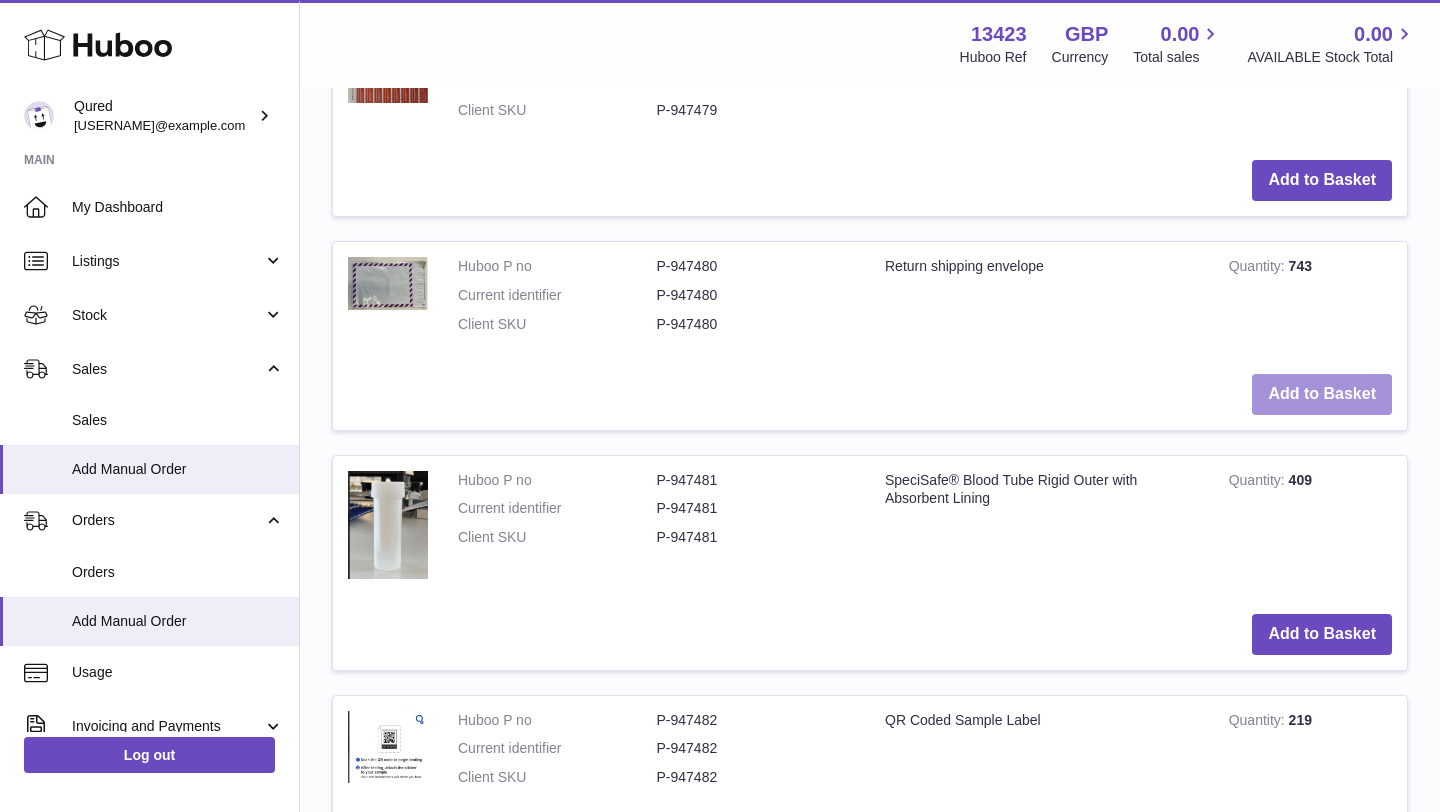 scroll, scrollTop: 2653, scrollLeft: 0, axis: vertical 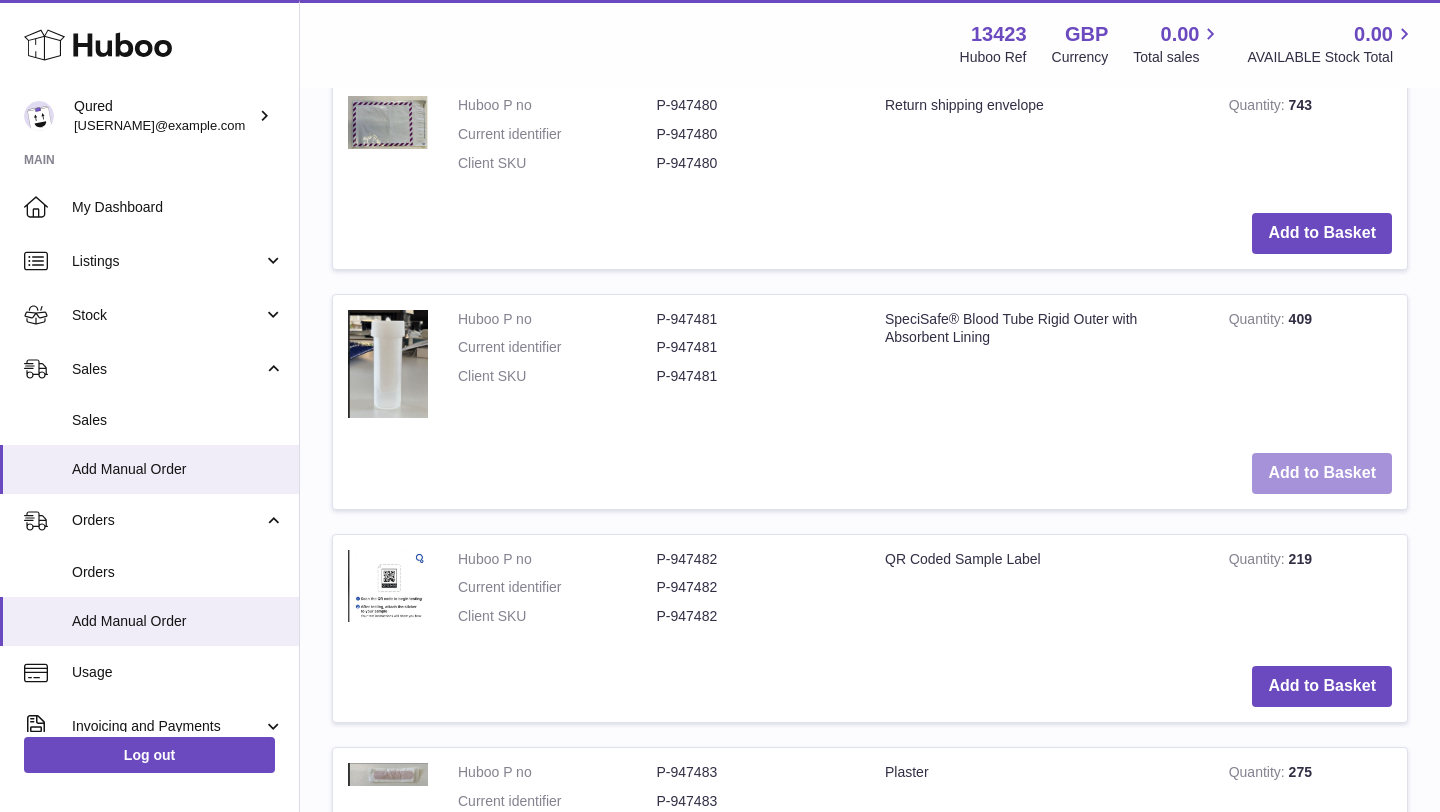 click on "Add to Basket" at bounding box center (1322, 473) 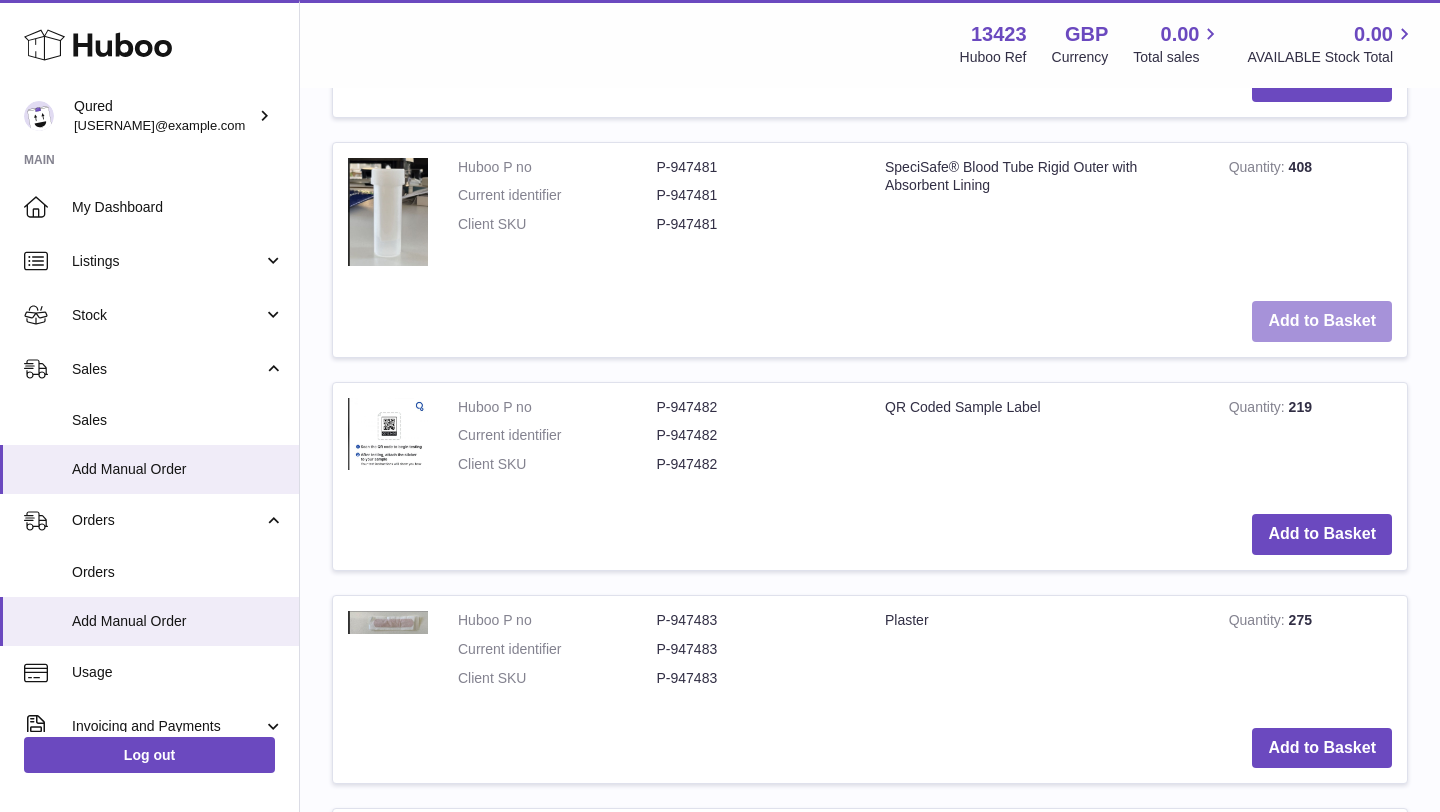 scroll, scrollTop: 3072, scrollLeft: 0, axis: vertical 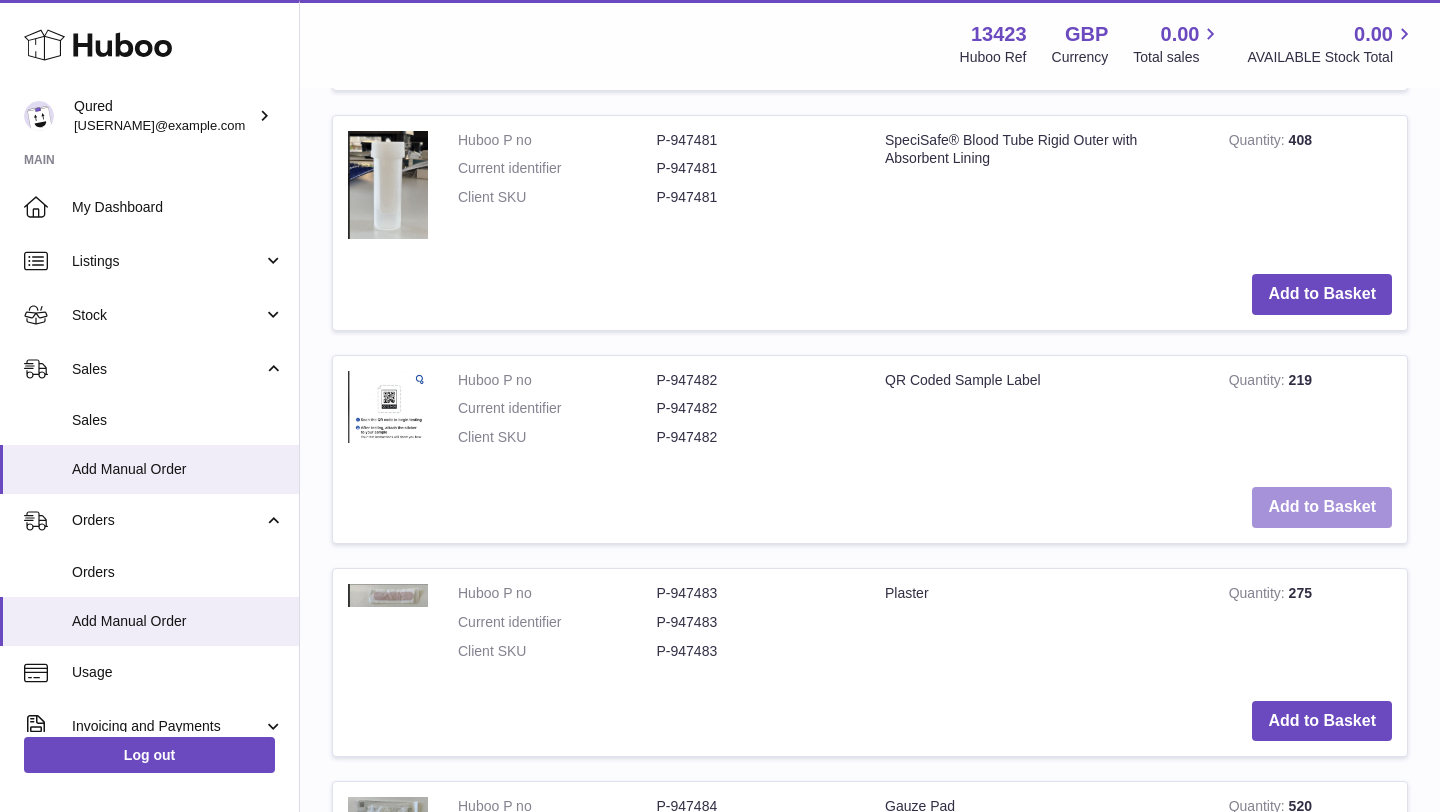 click on "Add to Basket" at bounding box center (1322, 507) 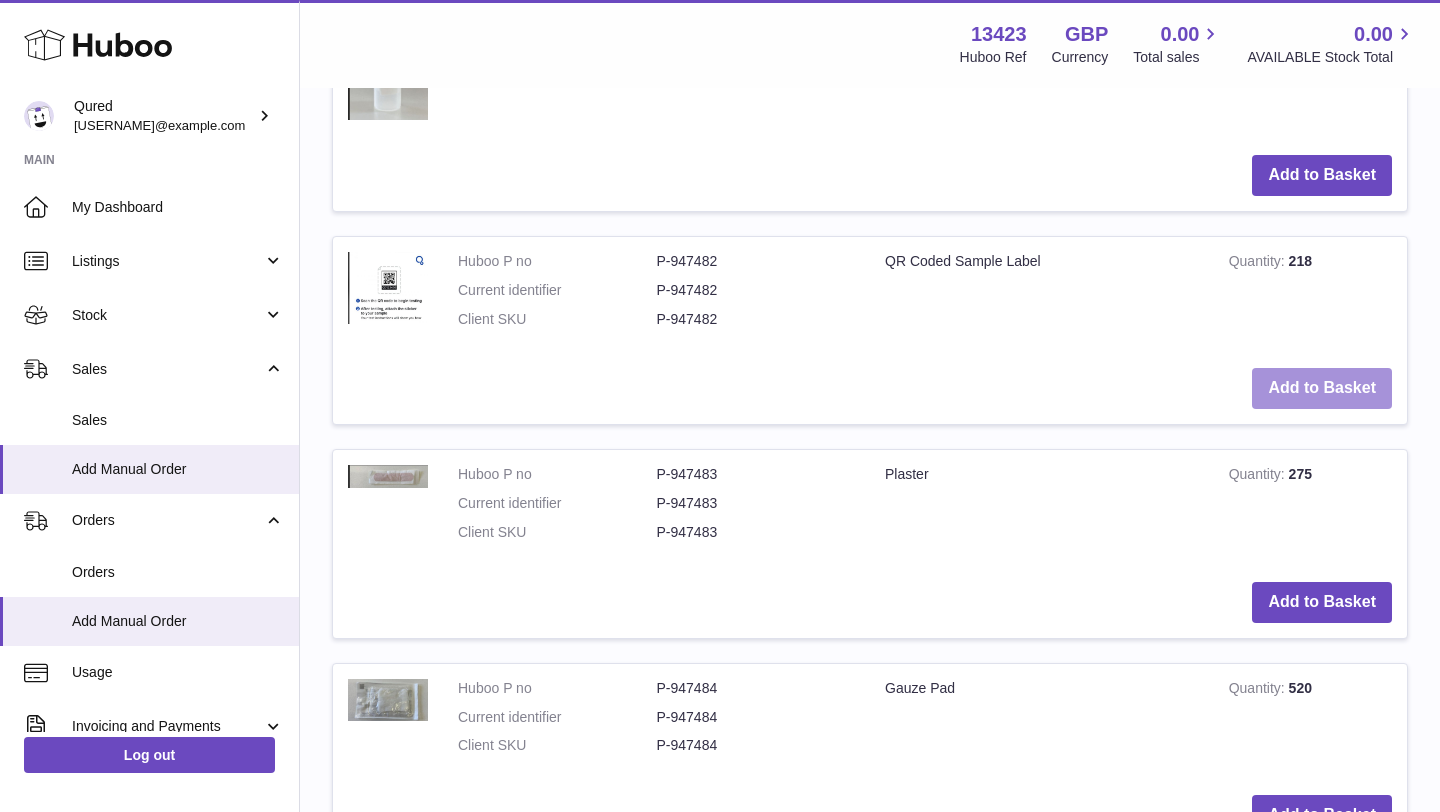 scroll, scrollTop: 3543, scrollLeft: 0, axis: vertical 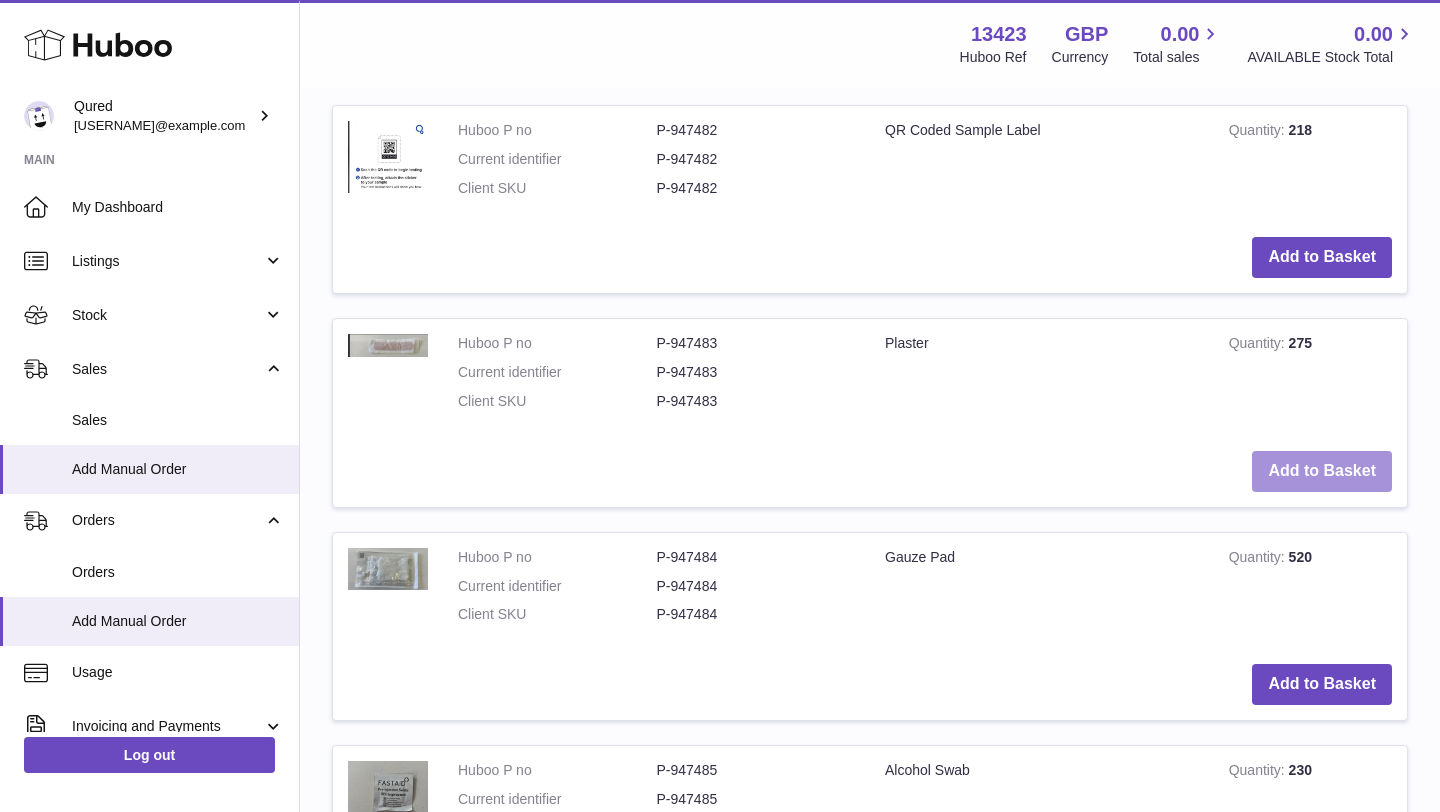 click on "Add to Basket" at bounding box center [1322, 471] 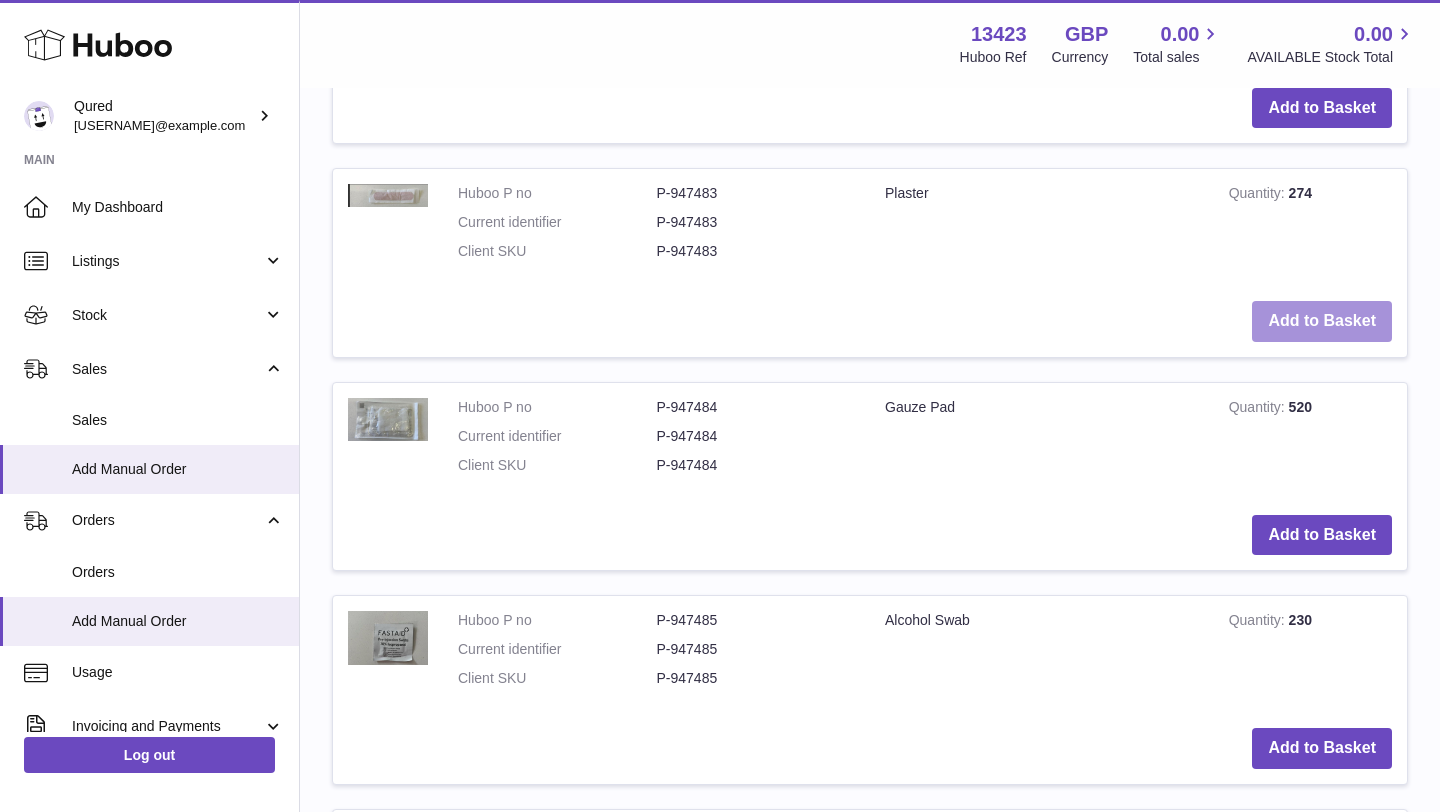 scroll, scrollTop: 3999, scrollLeft: 0, axis: vertical 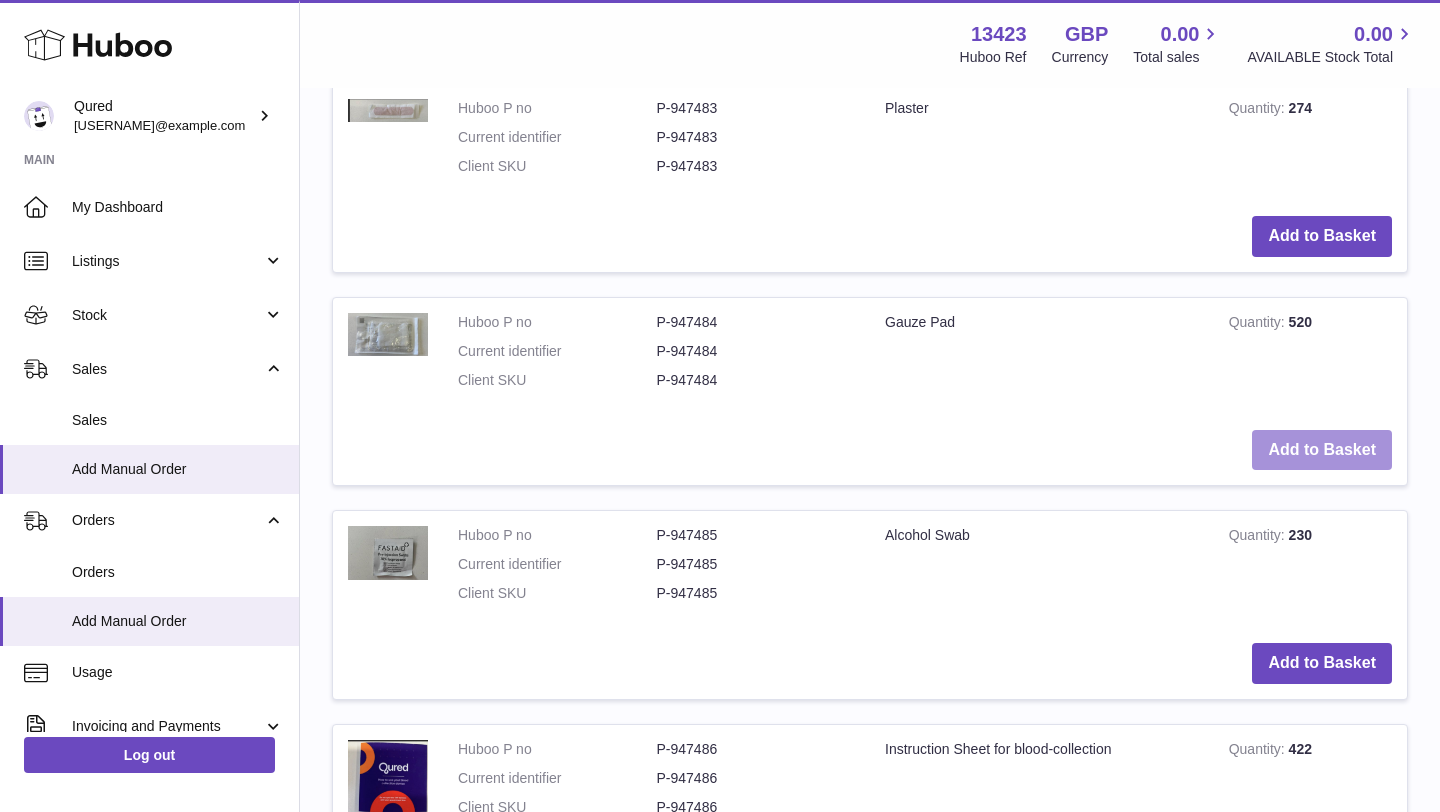 click on "Add to Basket" at bounding box center [1322, 450] 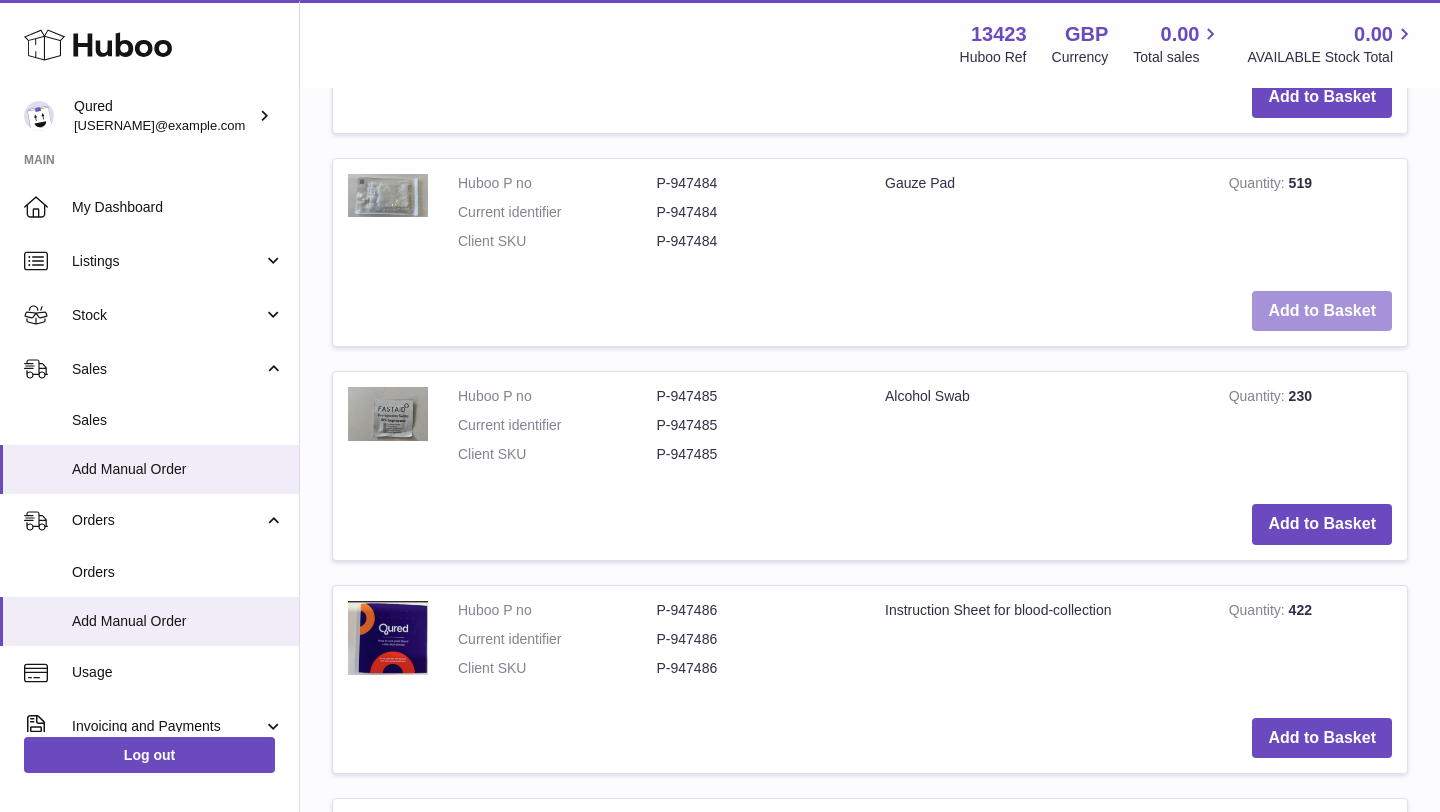 scroll, scrollTop: 4212, scrollLeft: 0, axis: vertical 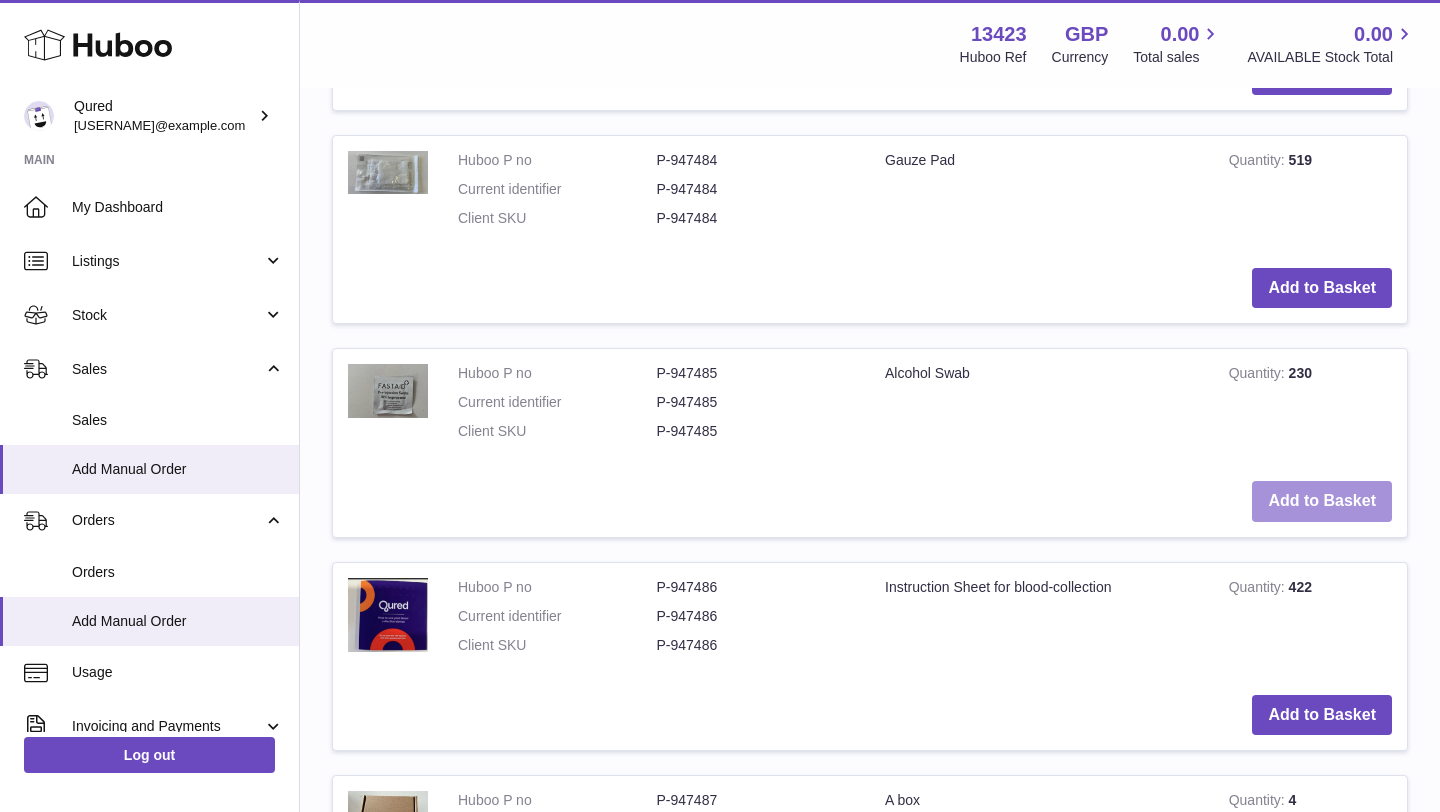 click on "Add to Basket" at bounding box center [1322, 501] 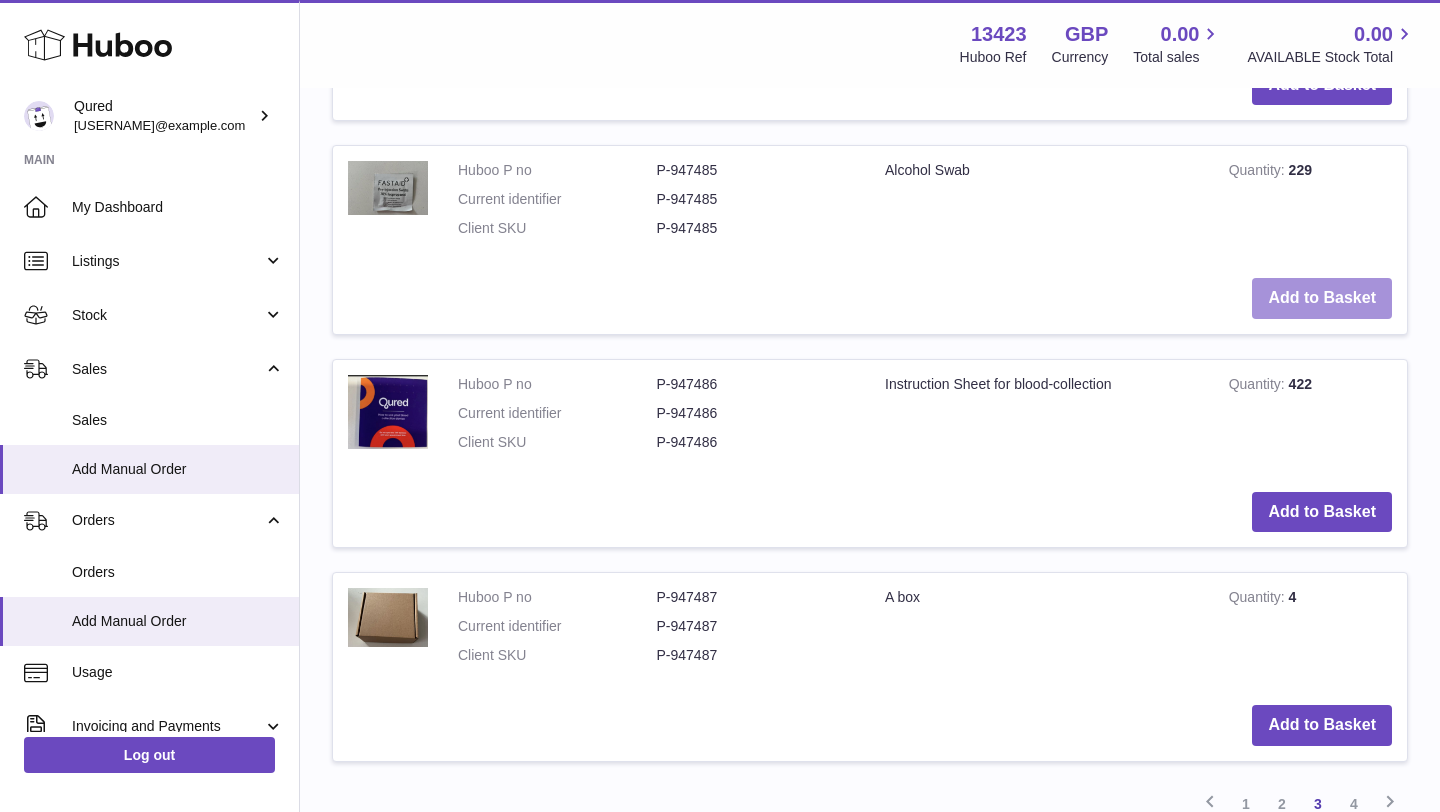 scroll, scrollTop: 4446, scrollLeft: 0, axis: vertical 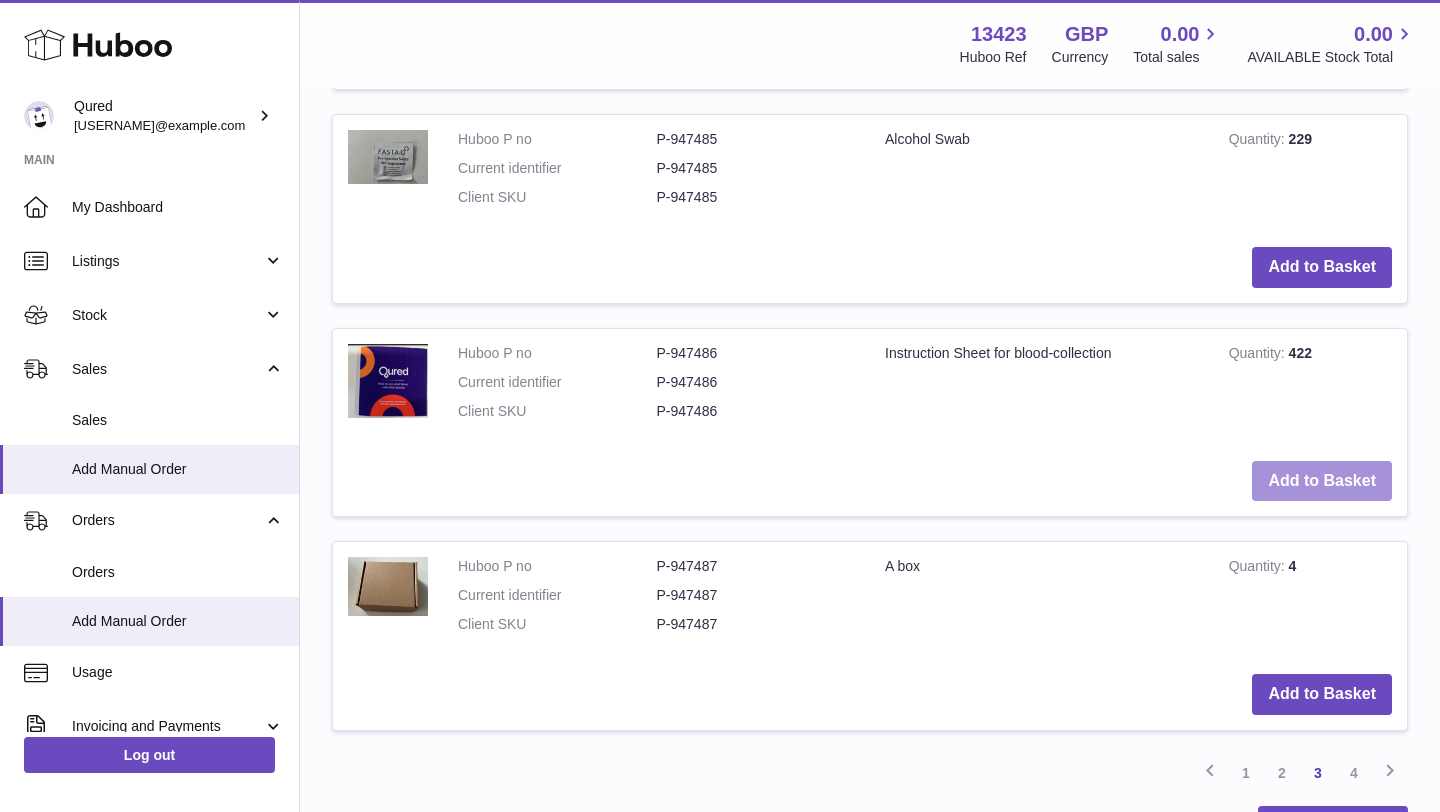 click on "Add to Basket" at bounding box center [1322, 481] 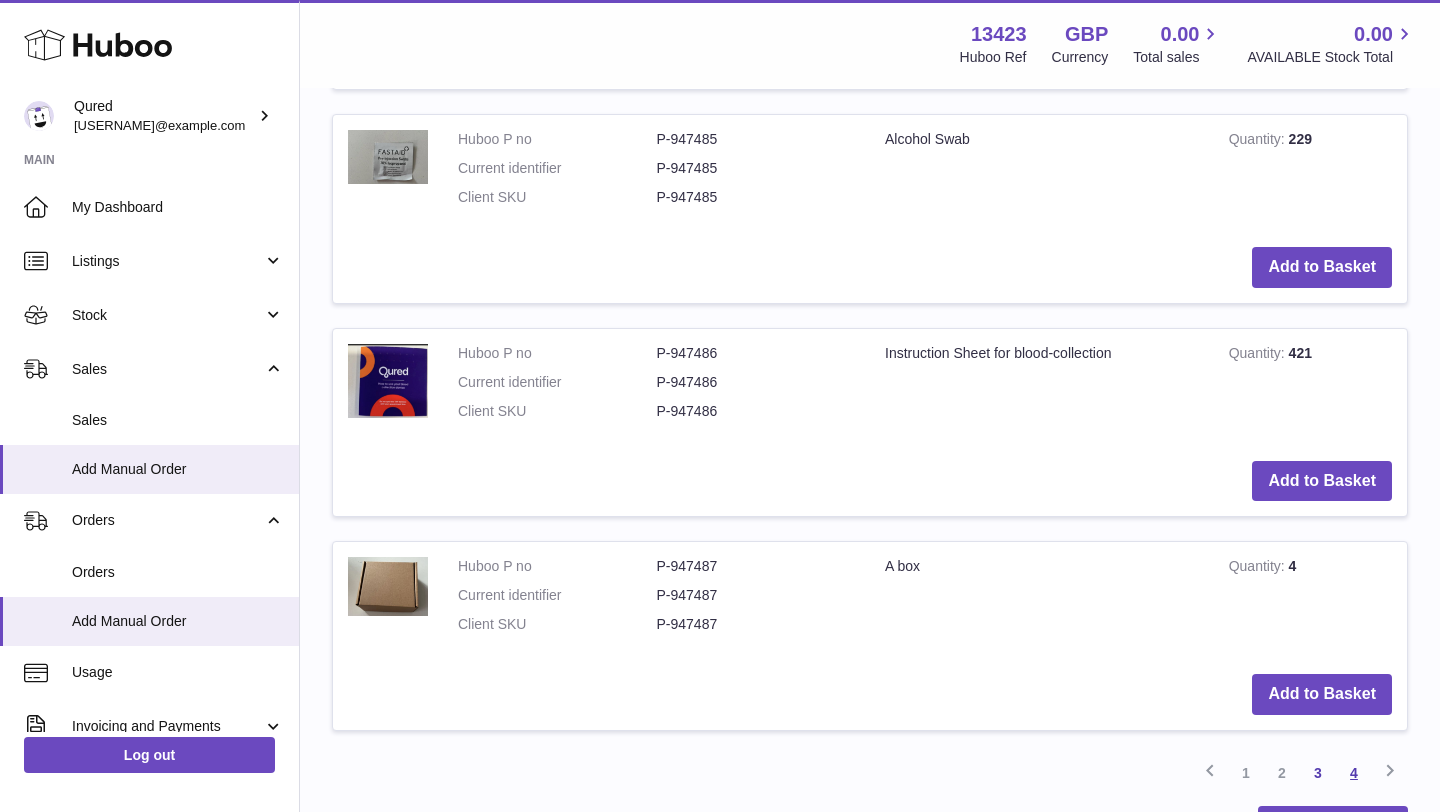 click on "4" at bounding box center (1354, 773) 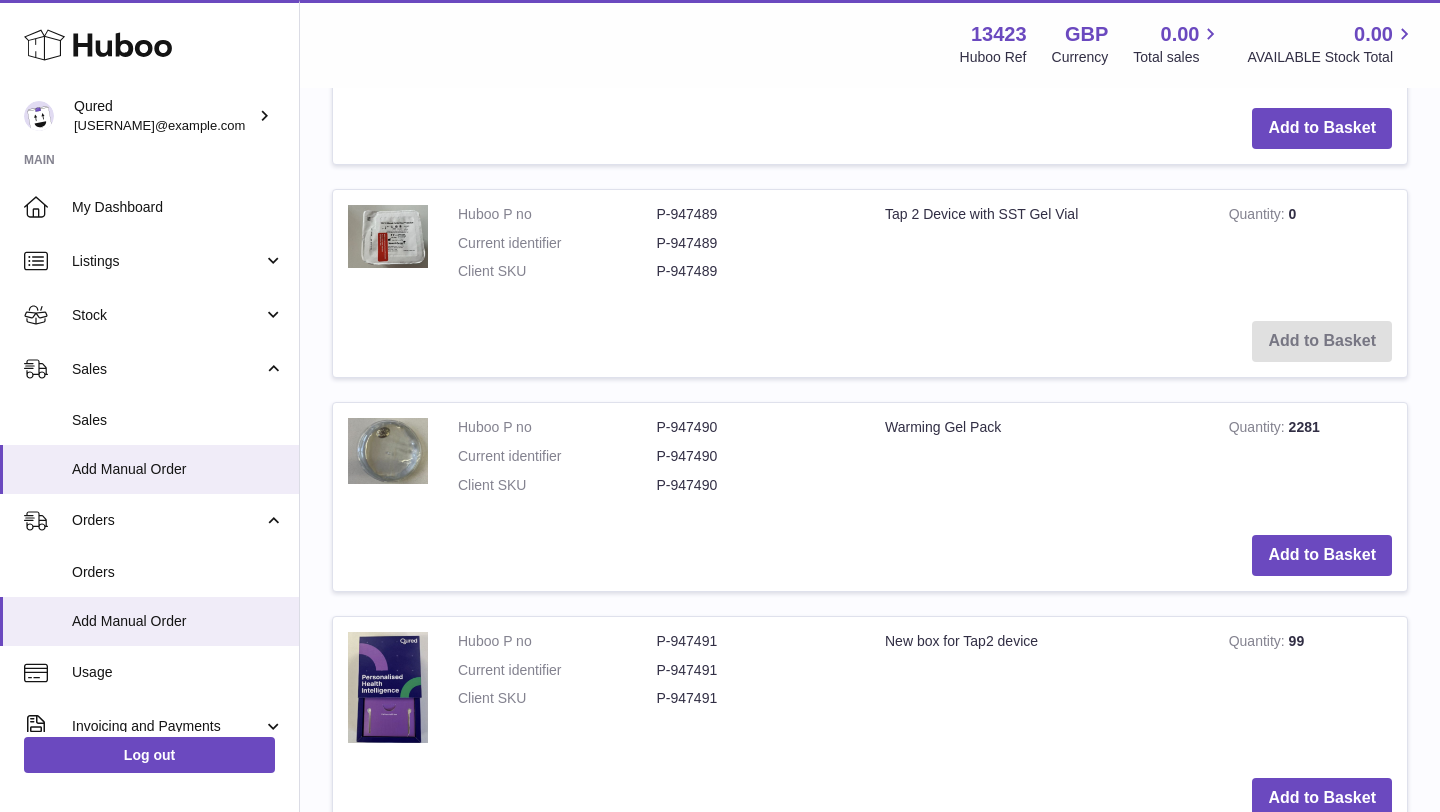 scroll, scrollTop: 3025, scrollLeft: 0, axis: vertical 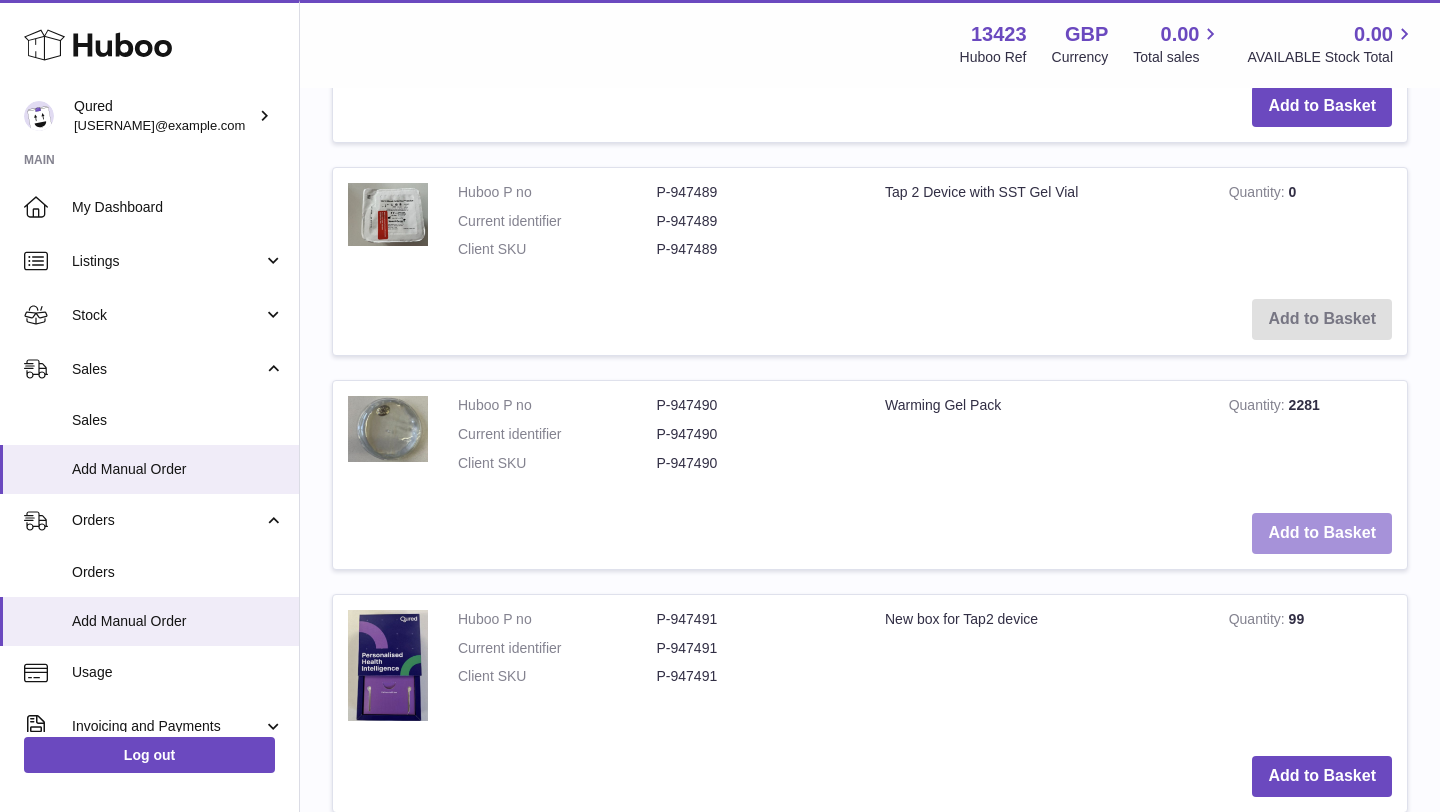 click on "Add to Basket" at bounding box center (1322, 533) 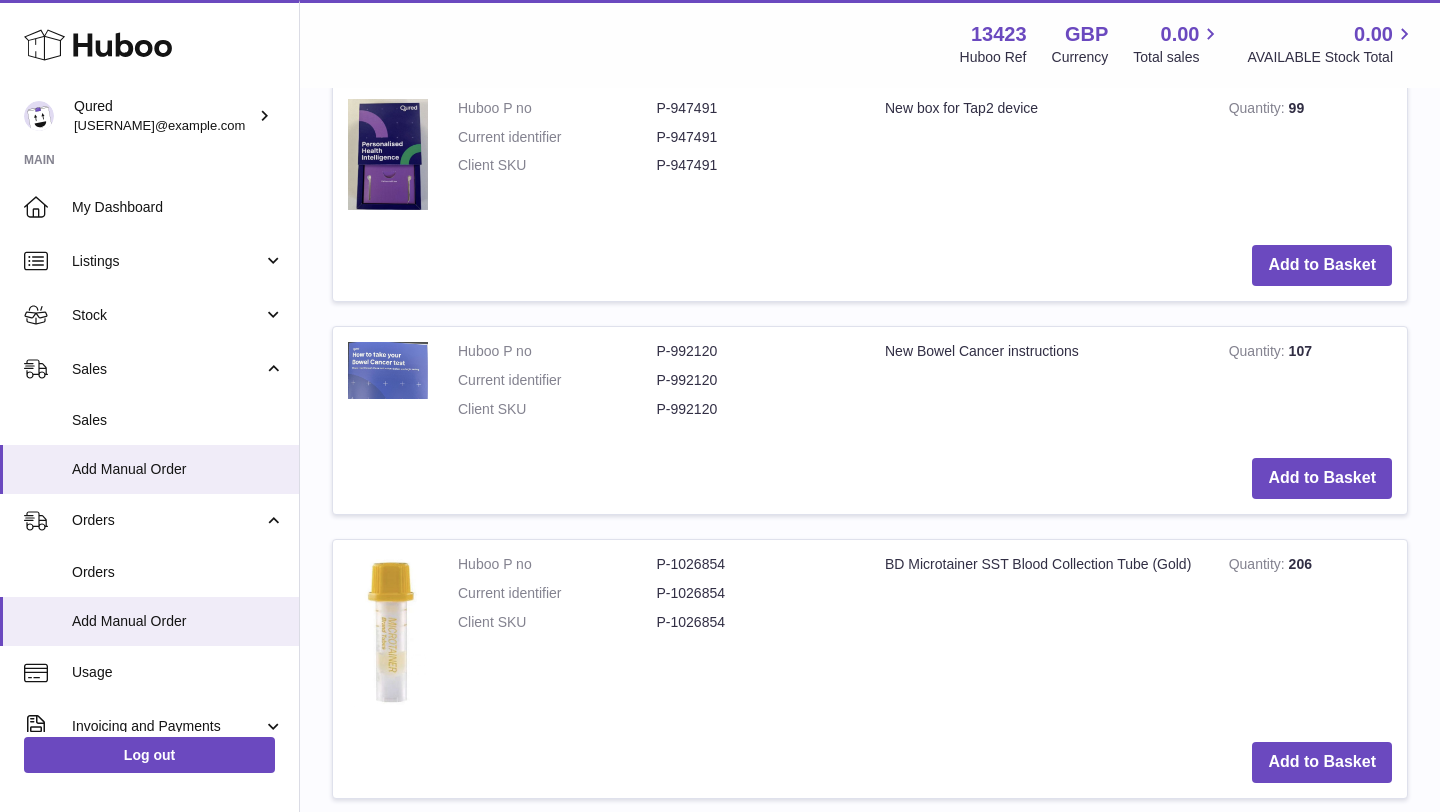 scroll, scrollTop: 3554, scrollLeft: 0, axis: vertical 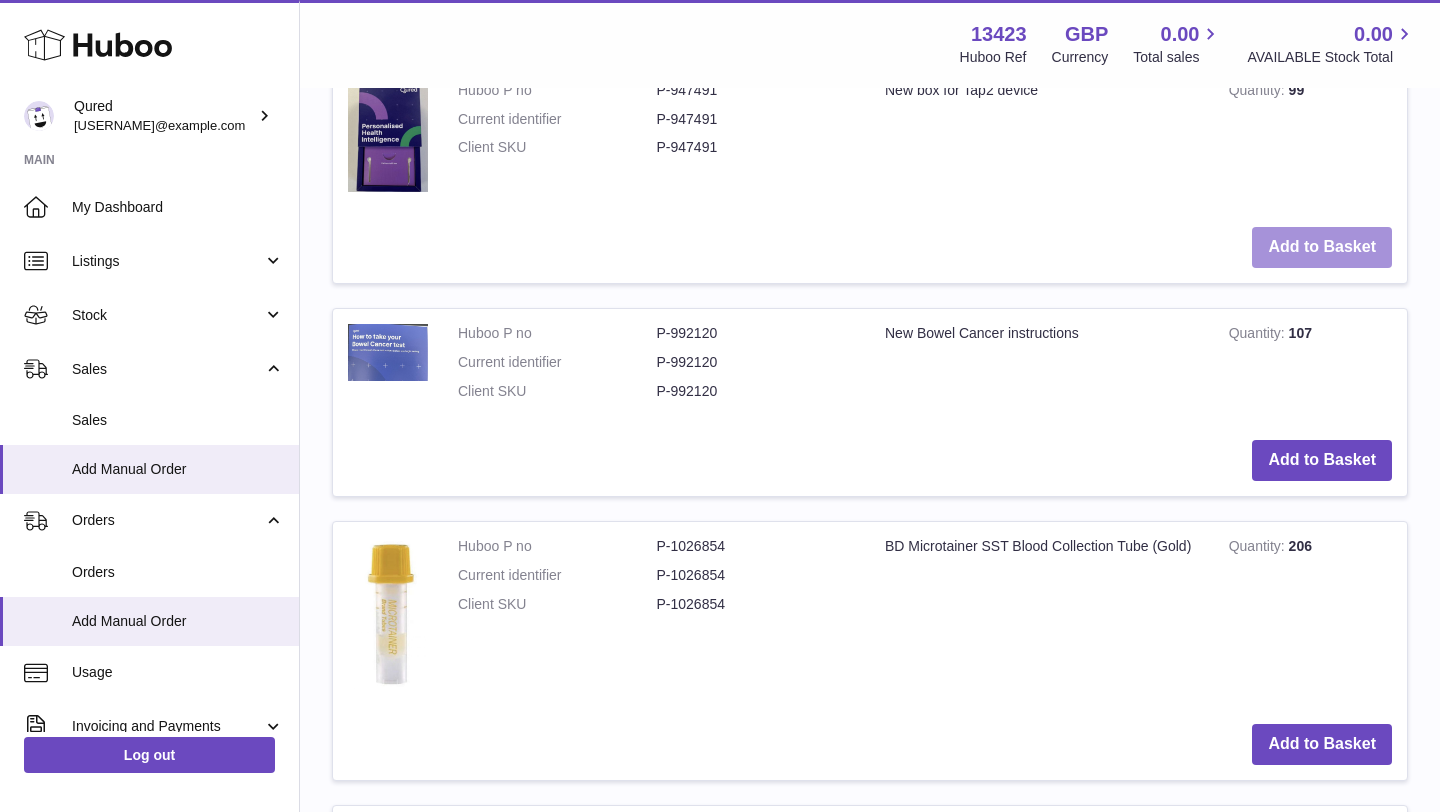 click on "Add to Basket" at bounding box center (1322, 247) 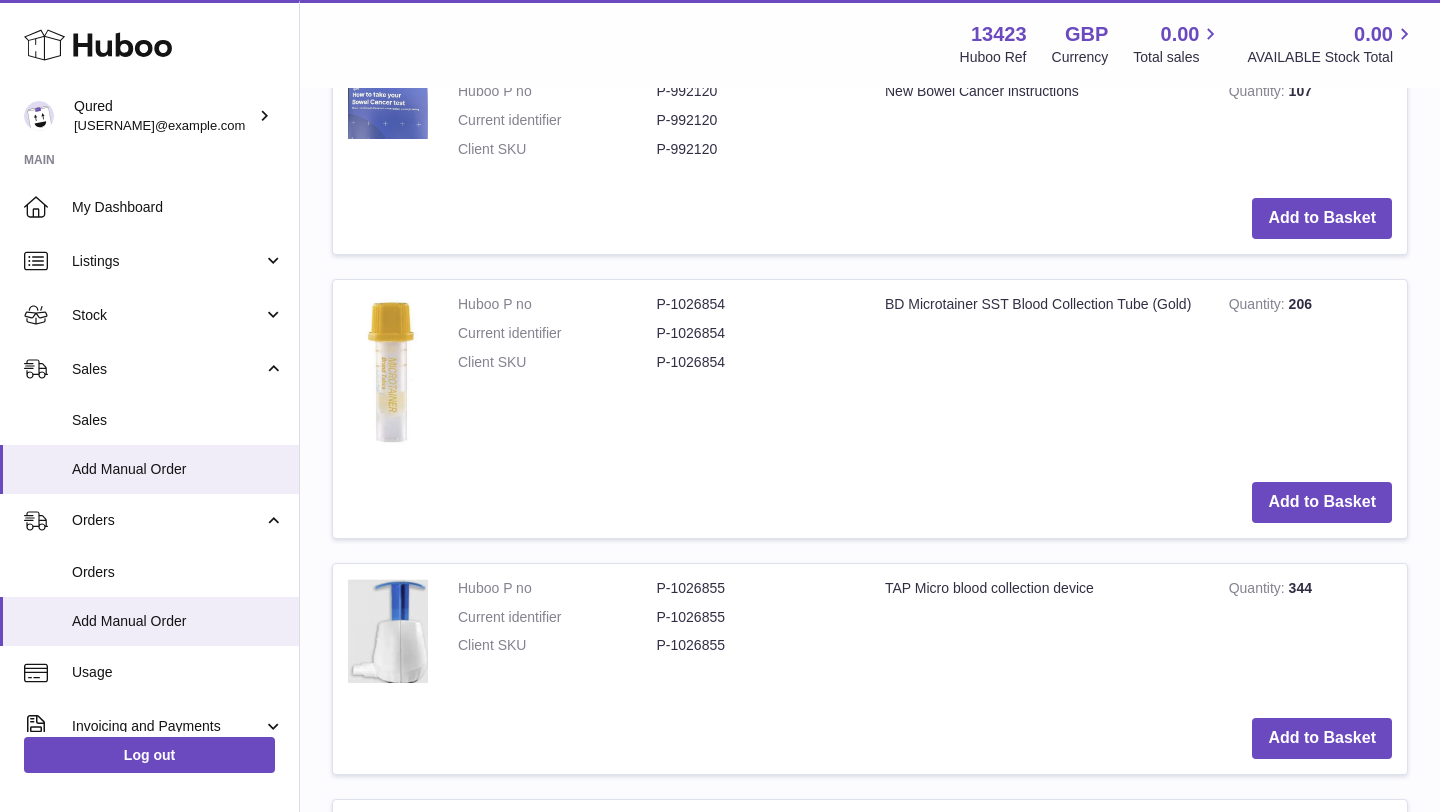 scroll, scrollTop: 3842, scrollLeft: 0, axis: vertical 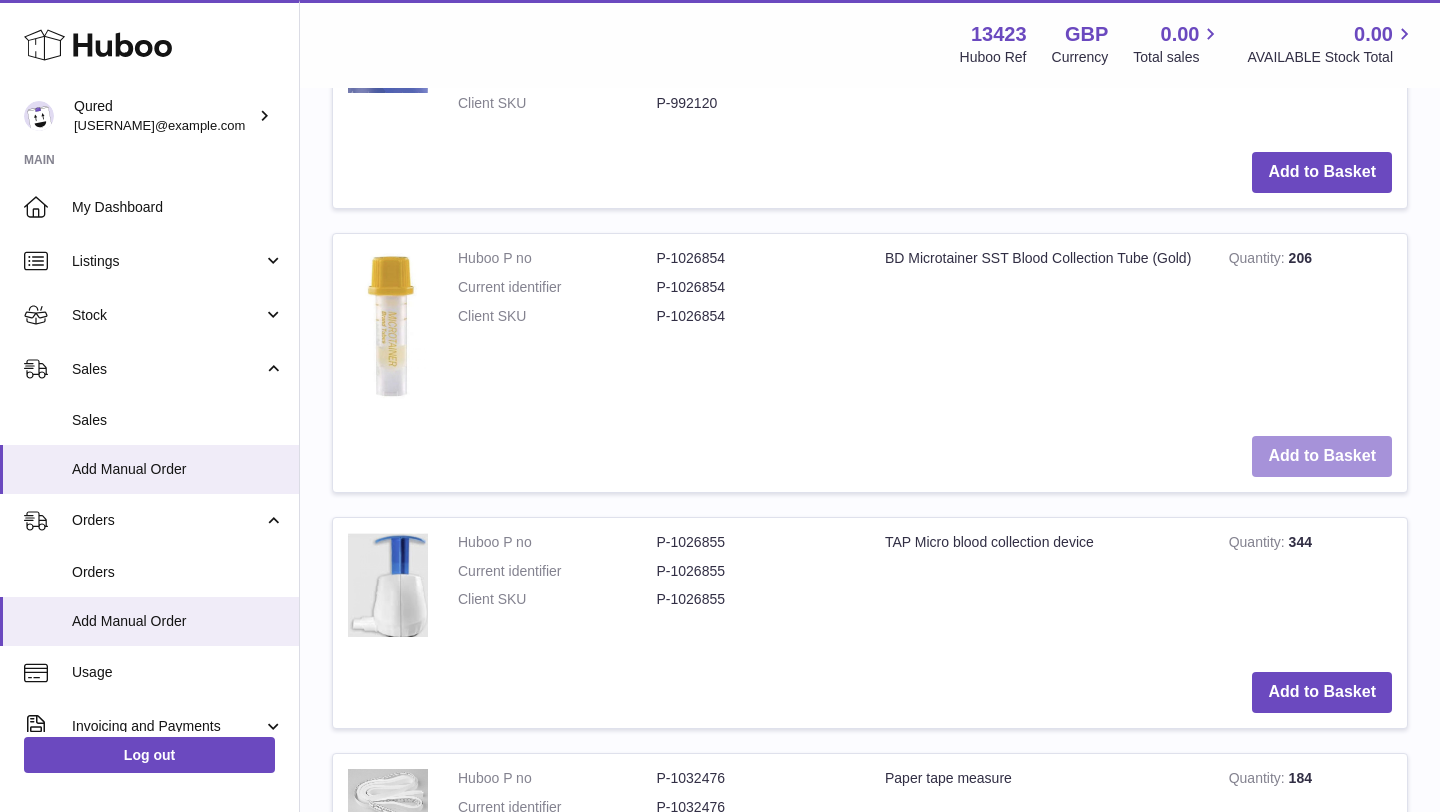 click on "Add to Basket" at bounding box center (1322, 456) 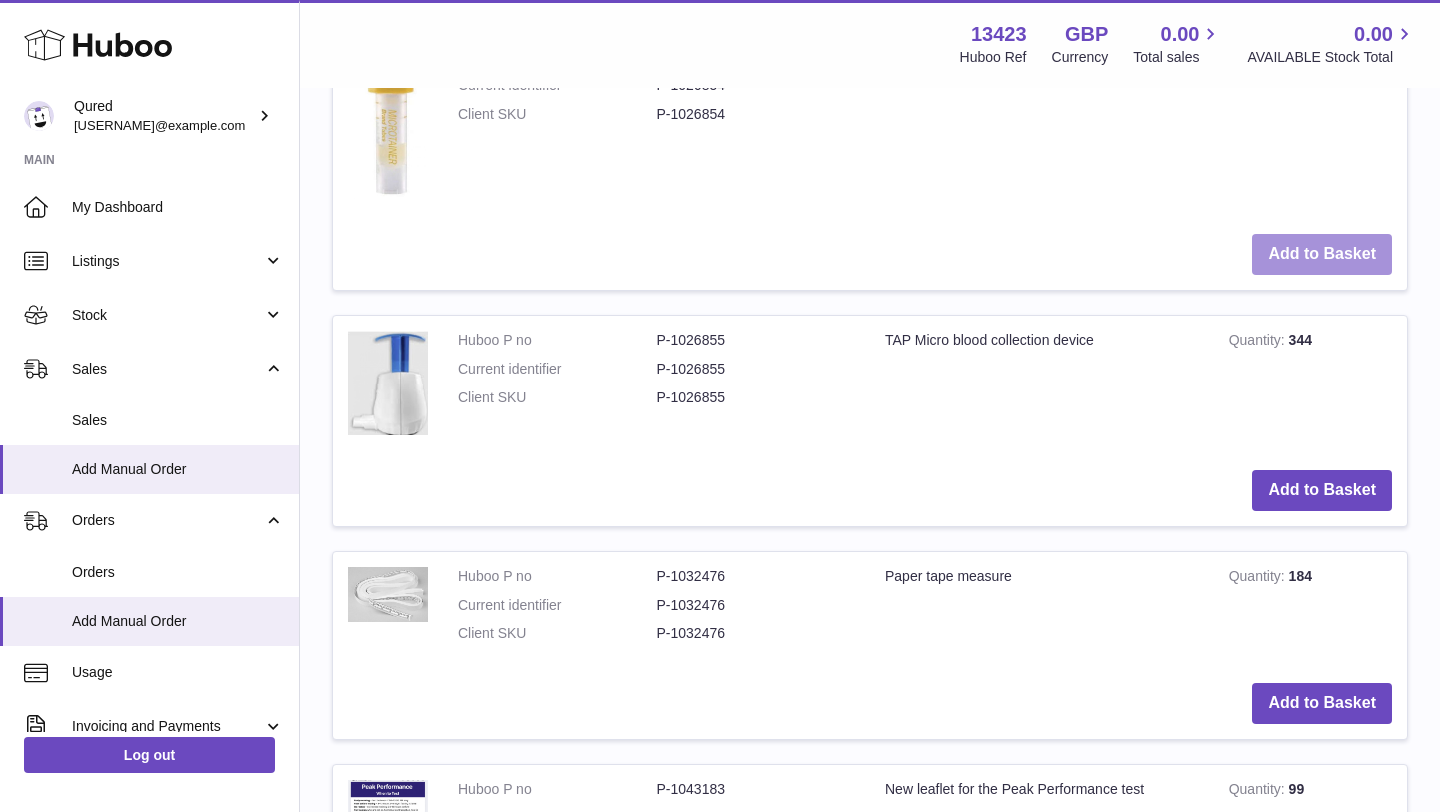 scroll, scrollTop: 4047, scrollLeft: 0, axis: vertical 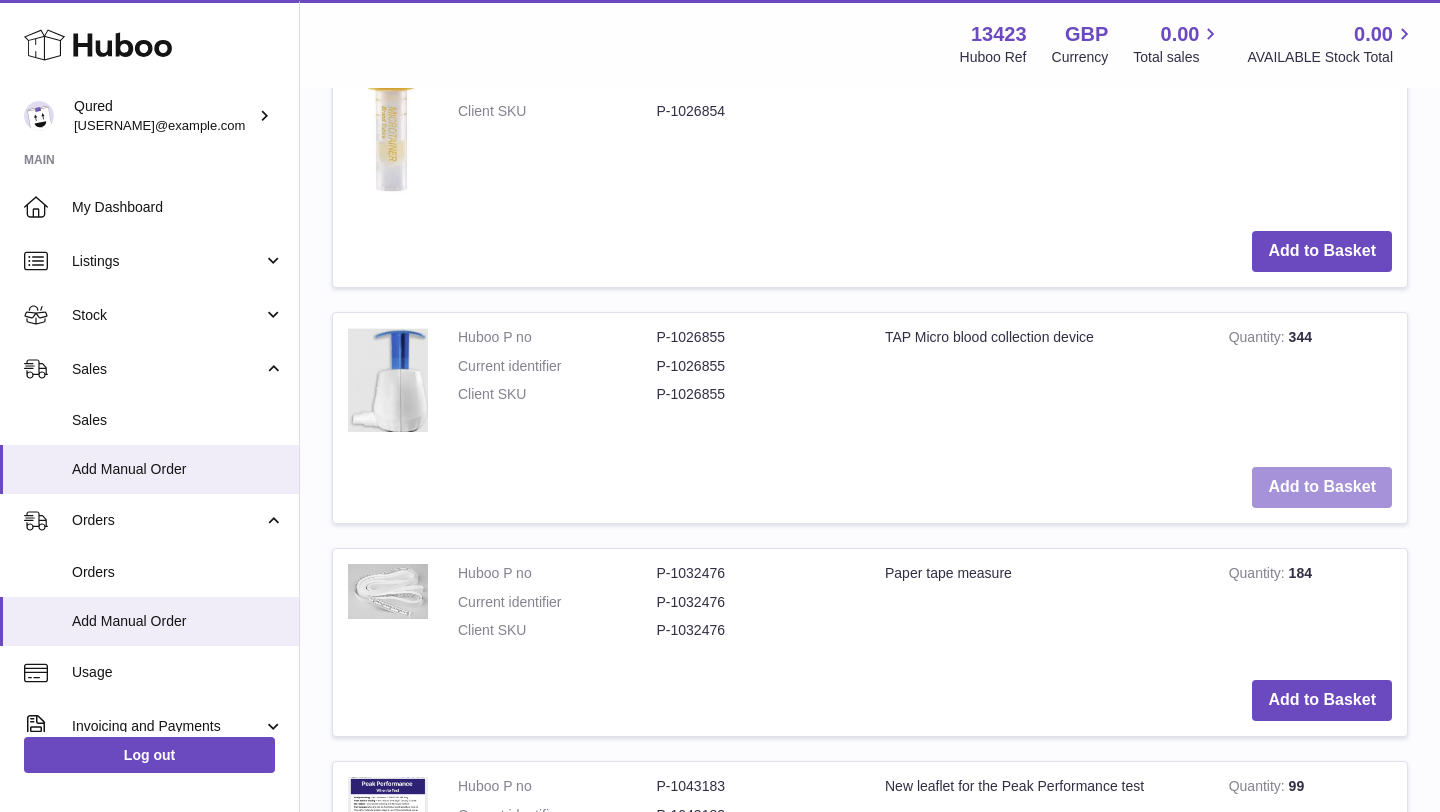 click on "Add to Basket" at bounding box center (1322, 487) 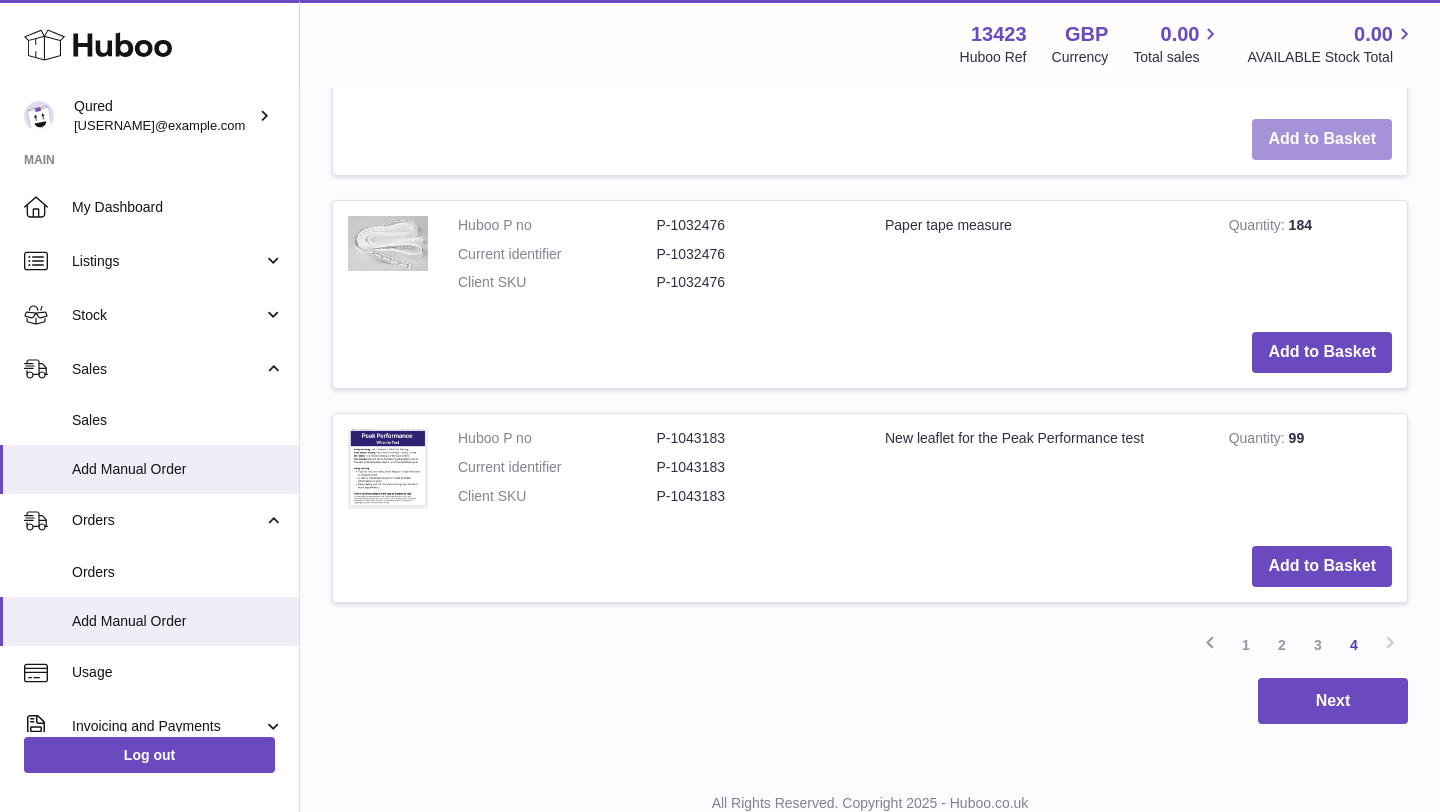 scroll, scrollTop: 4418, scrollLeft: 0, axis: vertical 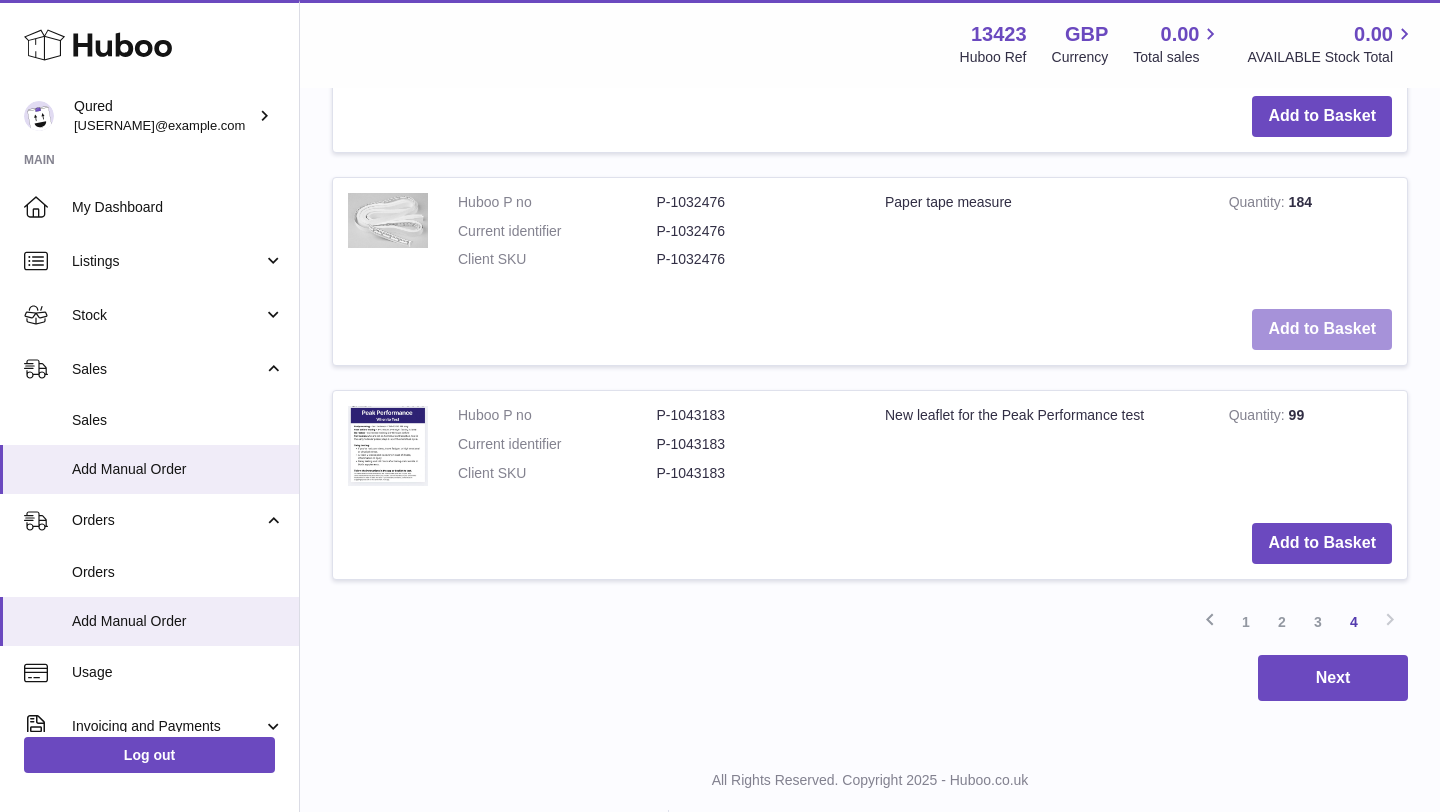click on "Add to Basket" at bounding box center [1322, 329] 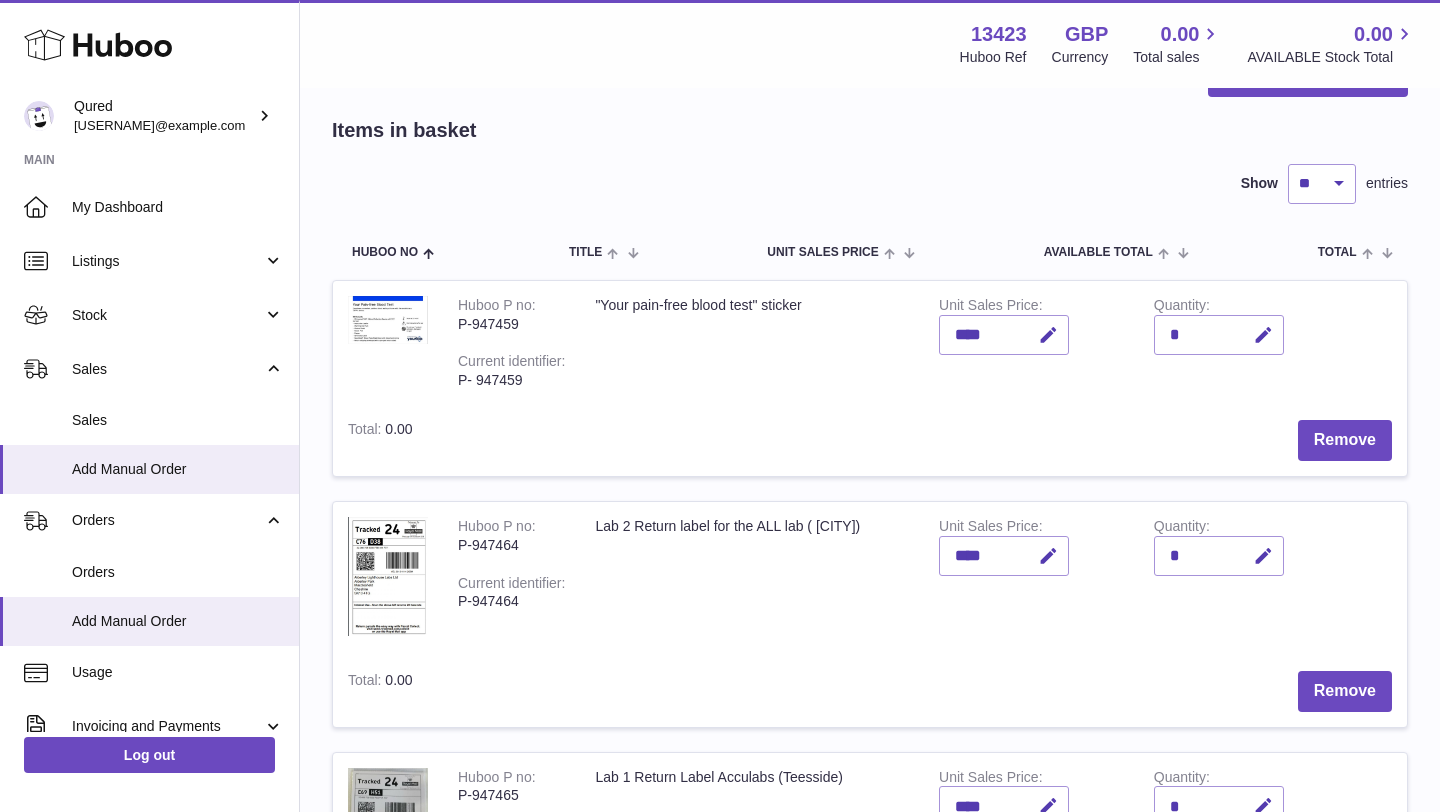 scroll, scrollTop: 0, scrollLeft: 0, axis: both 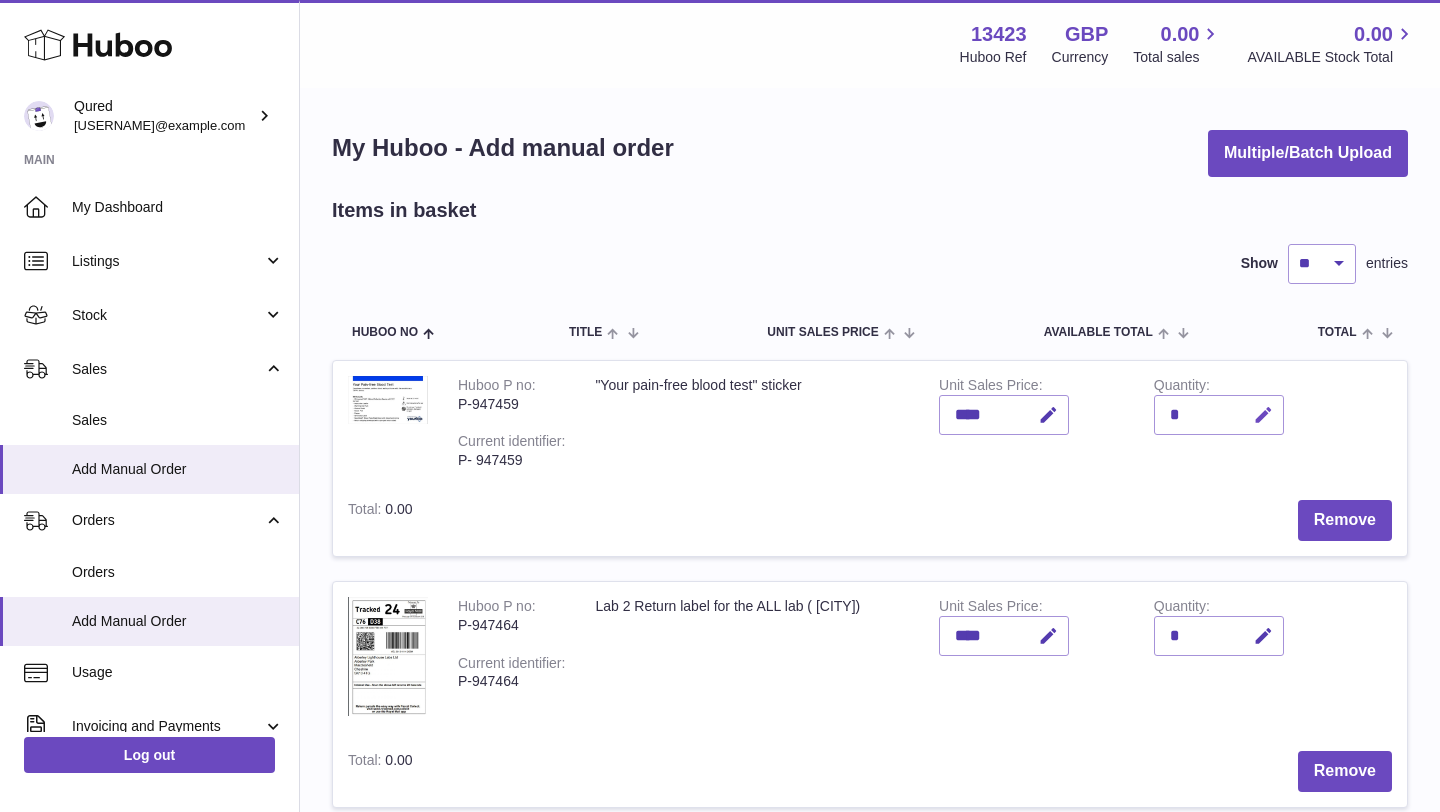 click at bounding box center [1263, 415] 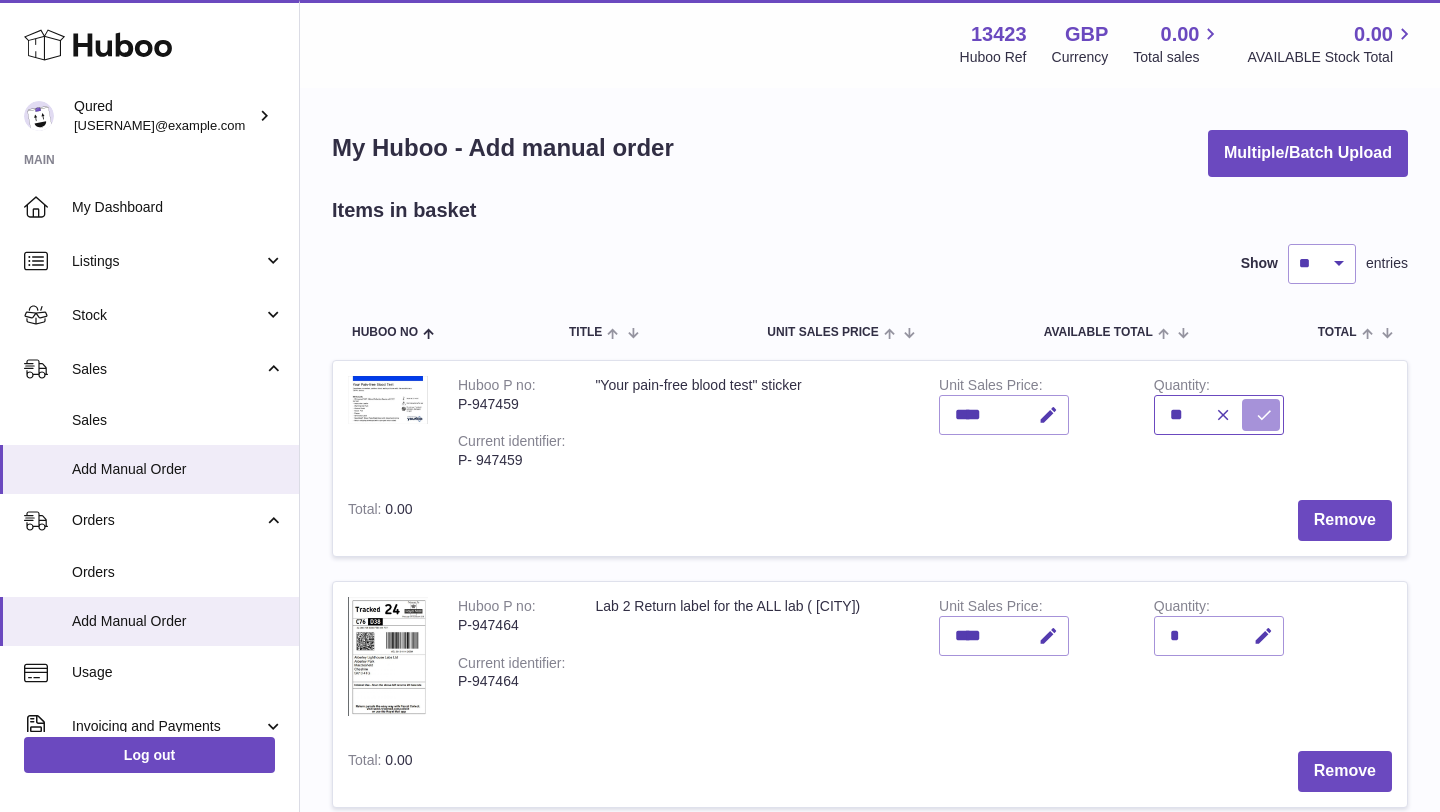 type on "**" 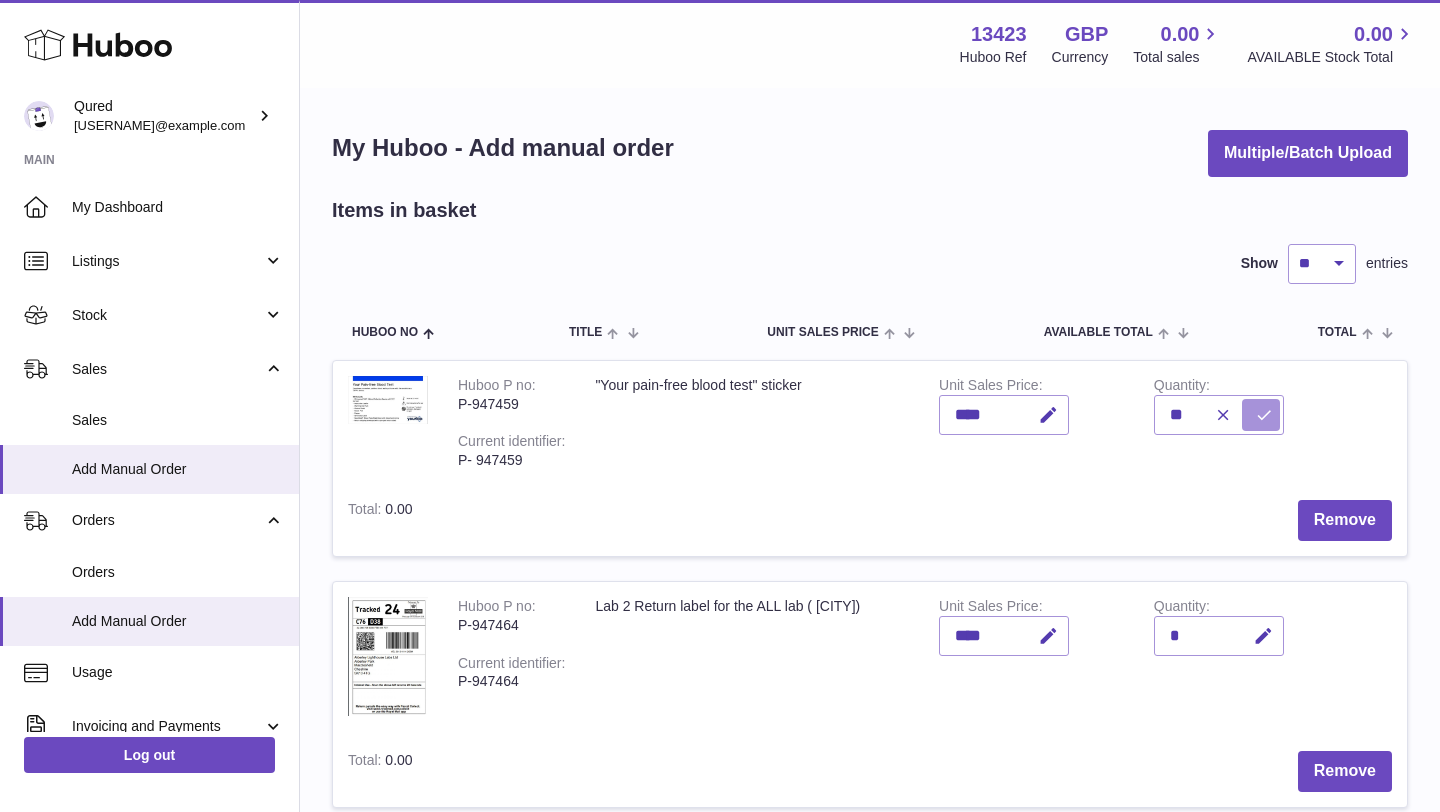 click at bounding box center (1264, 415) 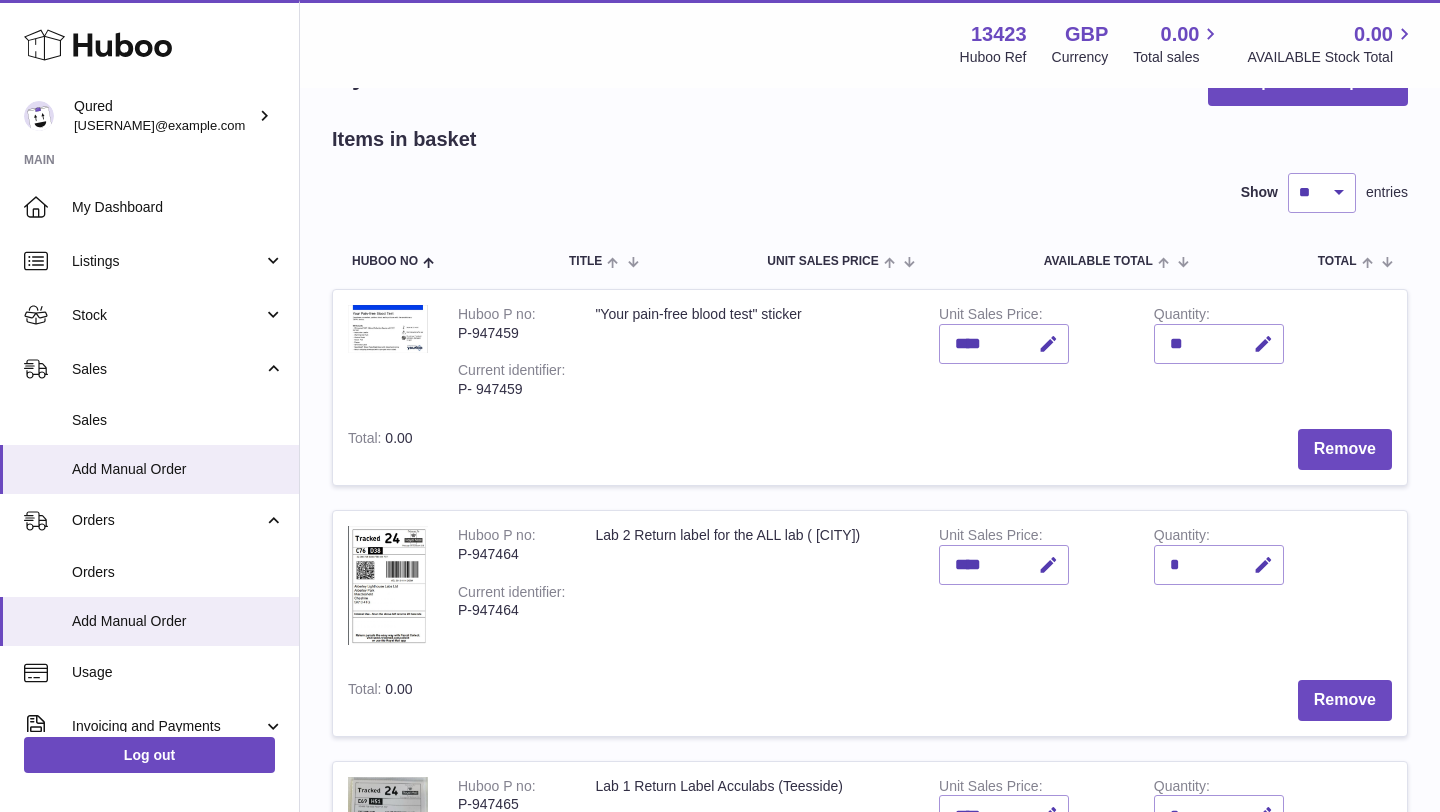scroll, scrollTop: 179, scrollLeft: 0, axis: vertical 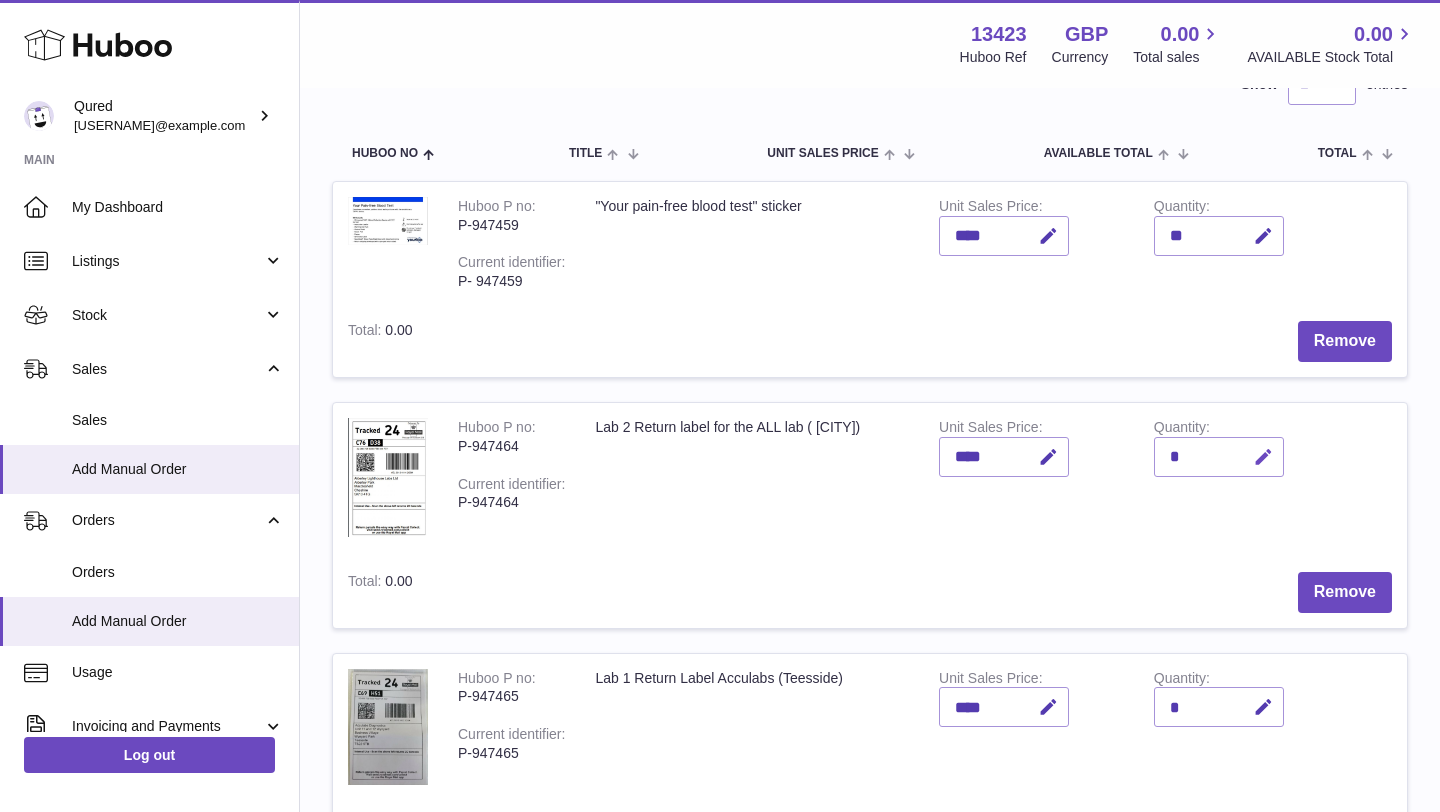 click at bounding box center (1263, 457) 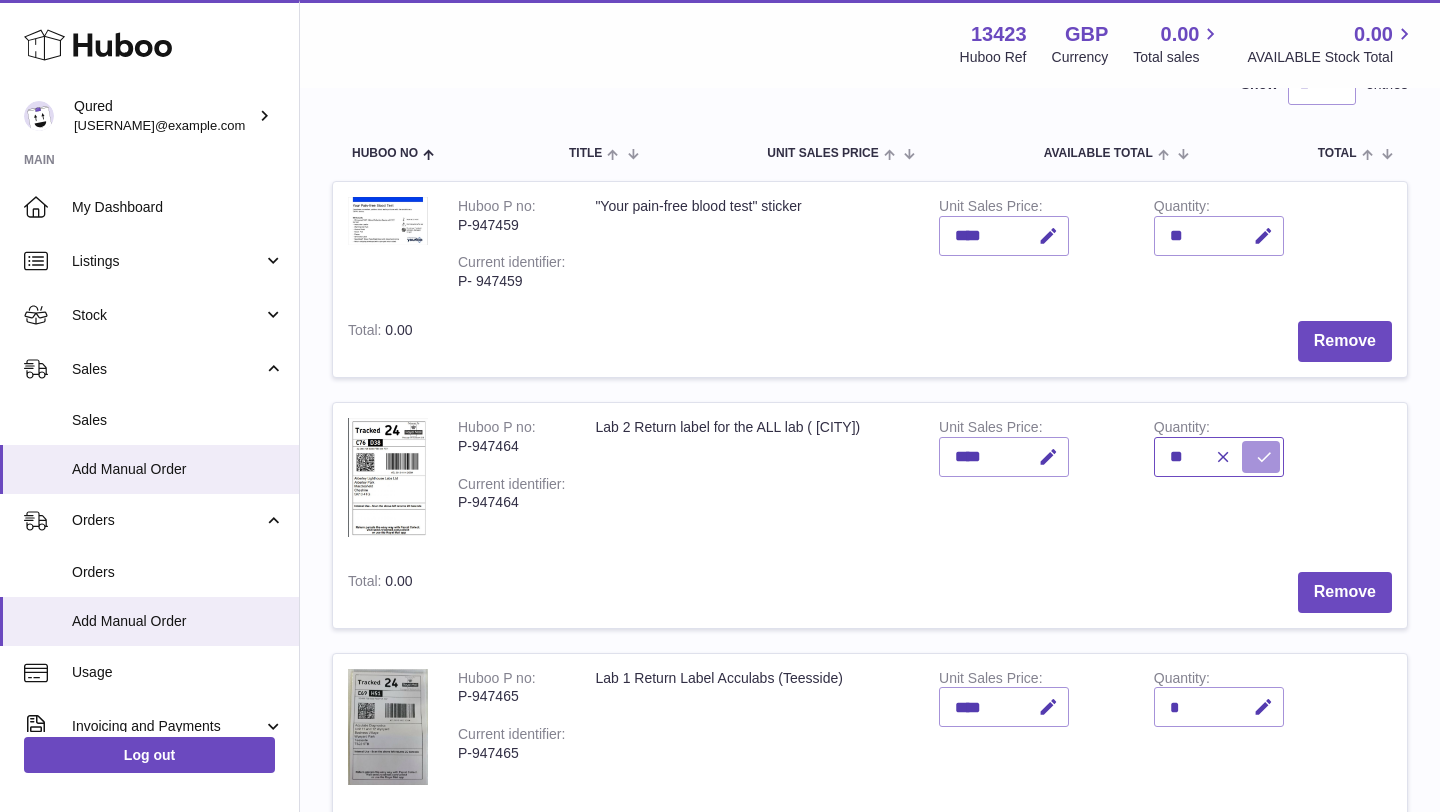 type on "**" 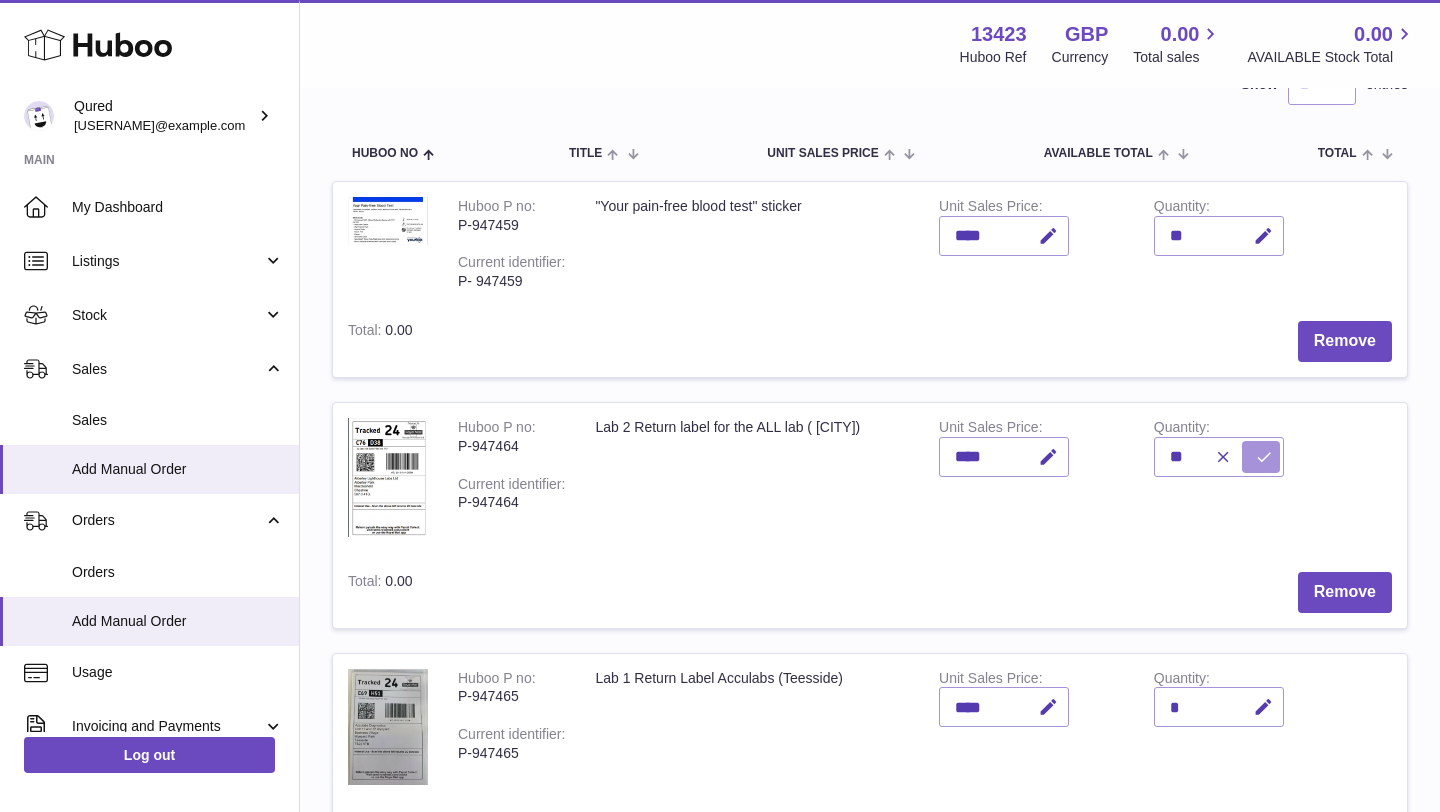 click at bounding box center (1264, 457) 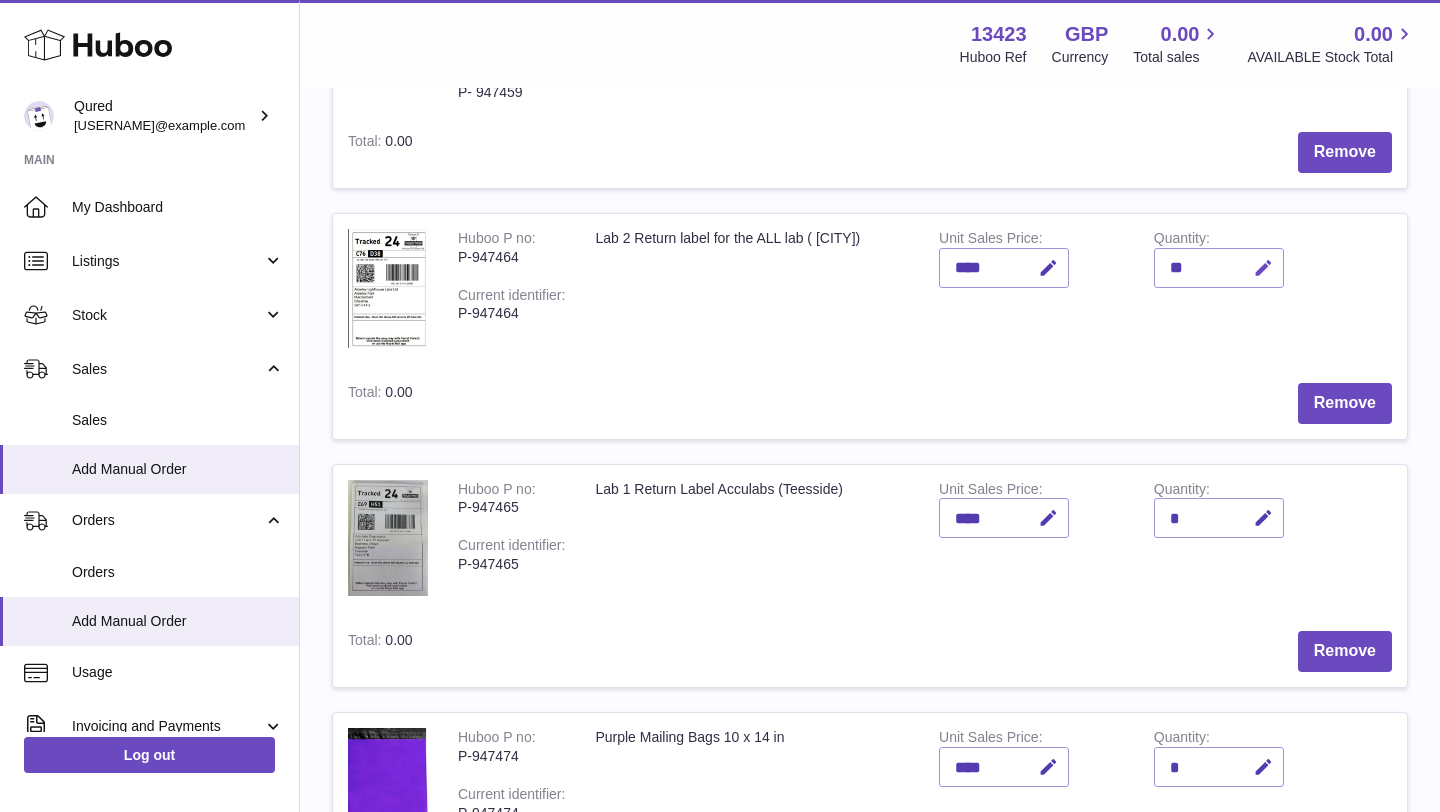 scroll, scrollTop: 511, scrollLeft: 0, axis: vertical 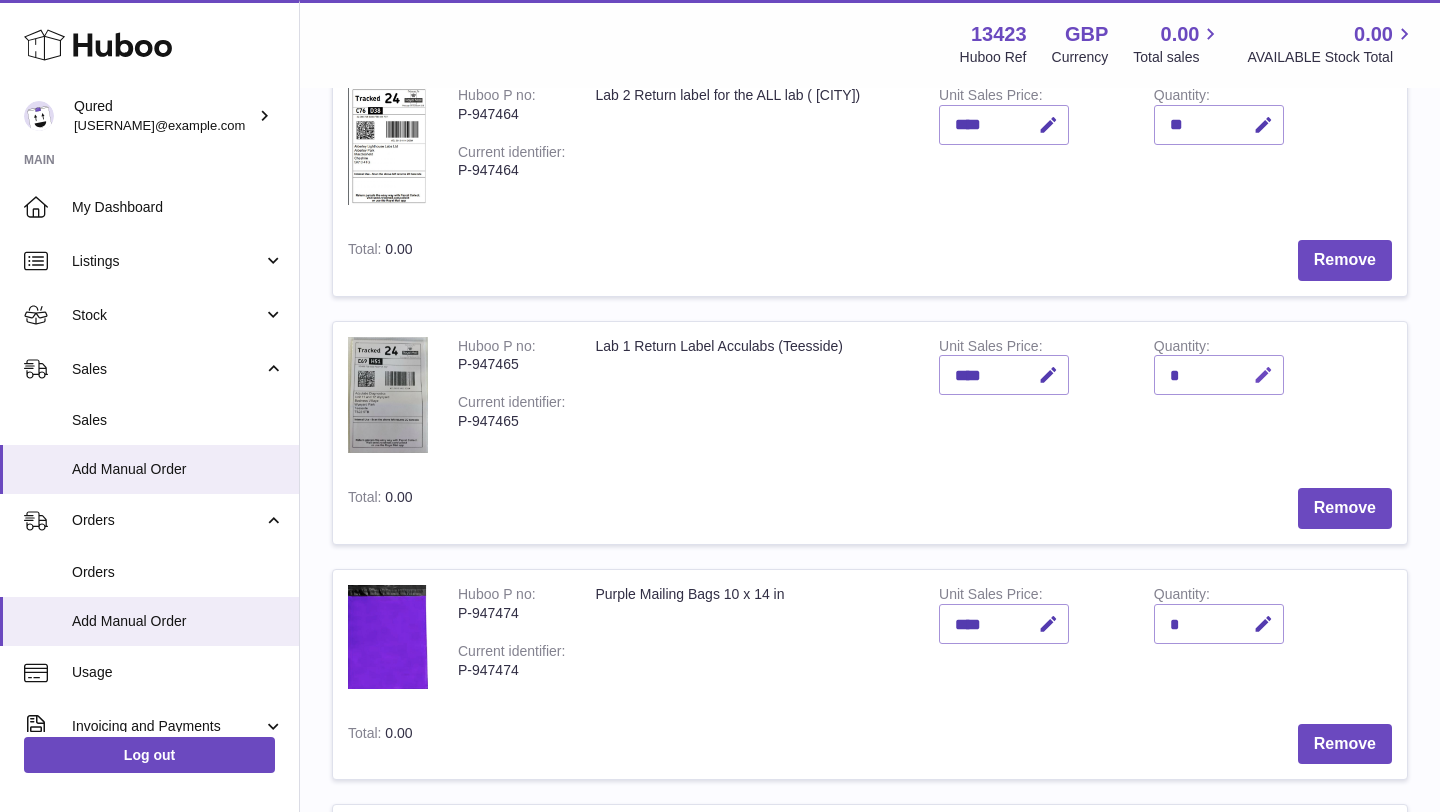 click at bounding box center [1263, 375] 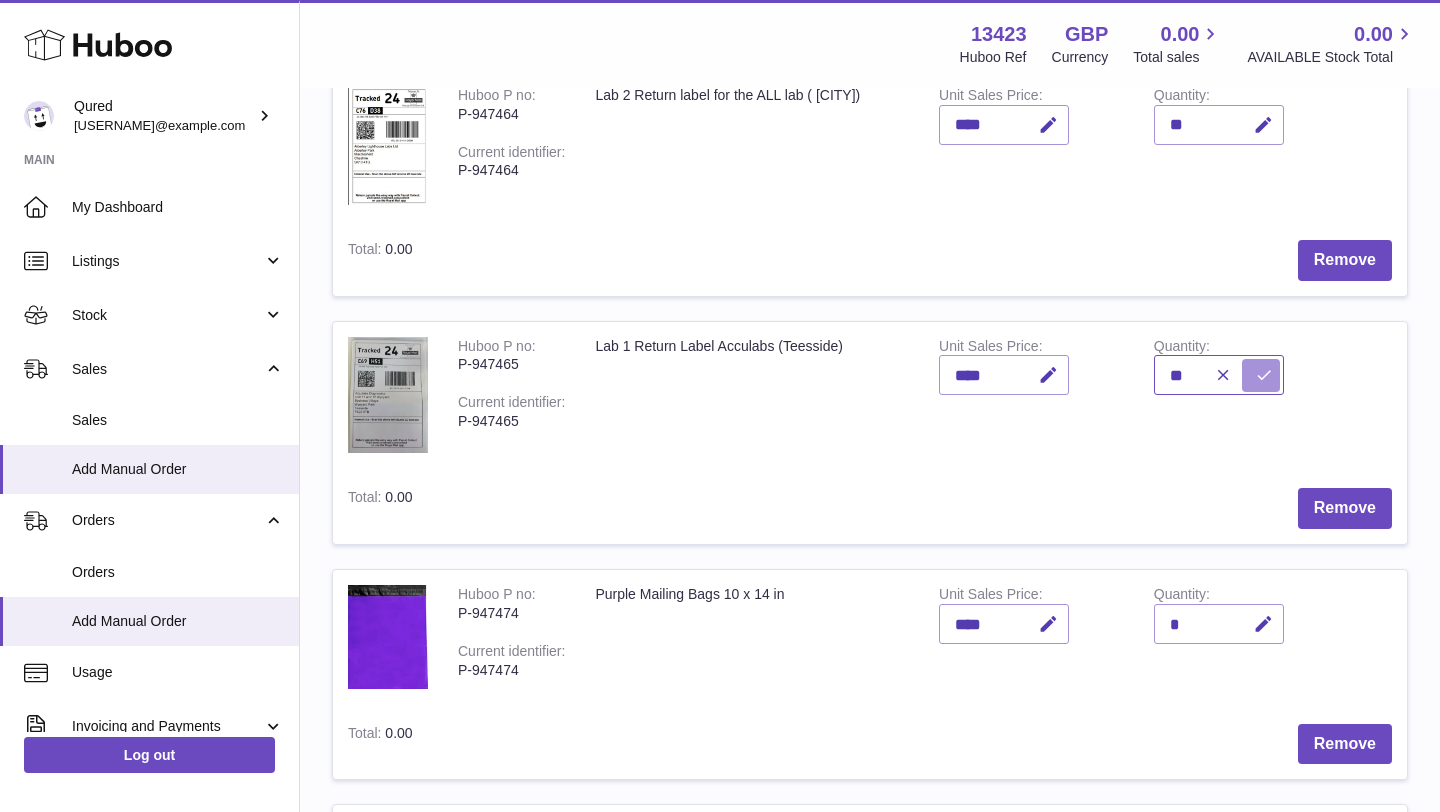 type on "**" 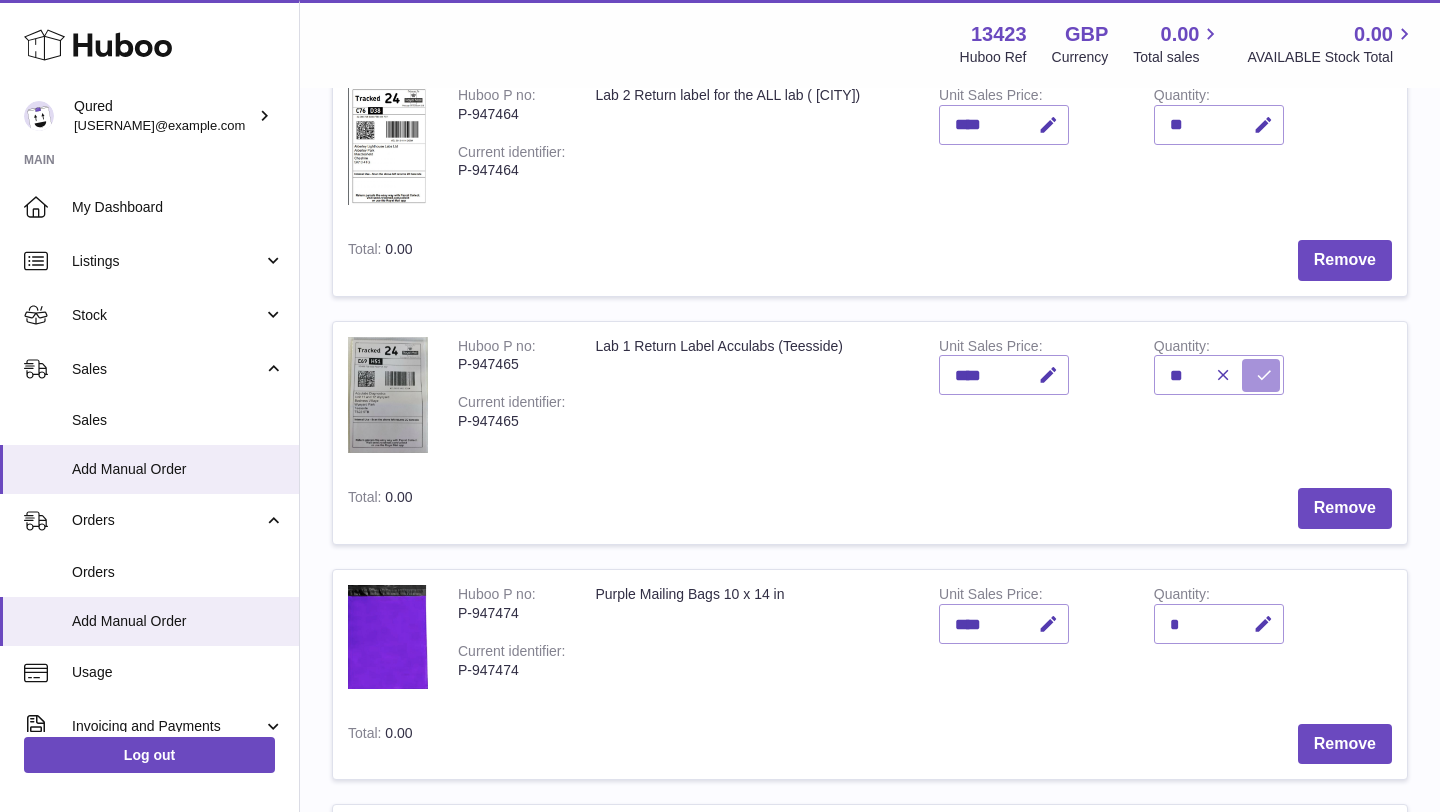 click at bounding box center [1264, 375] 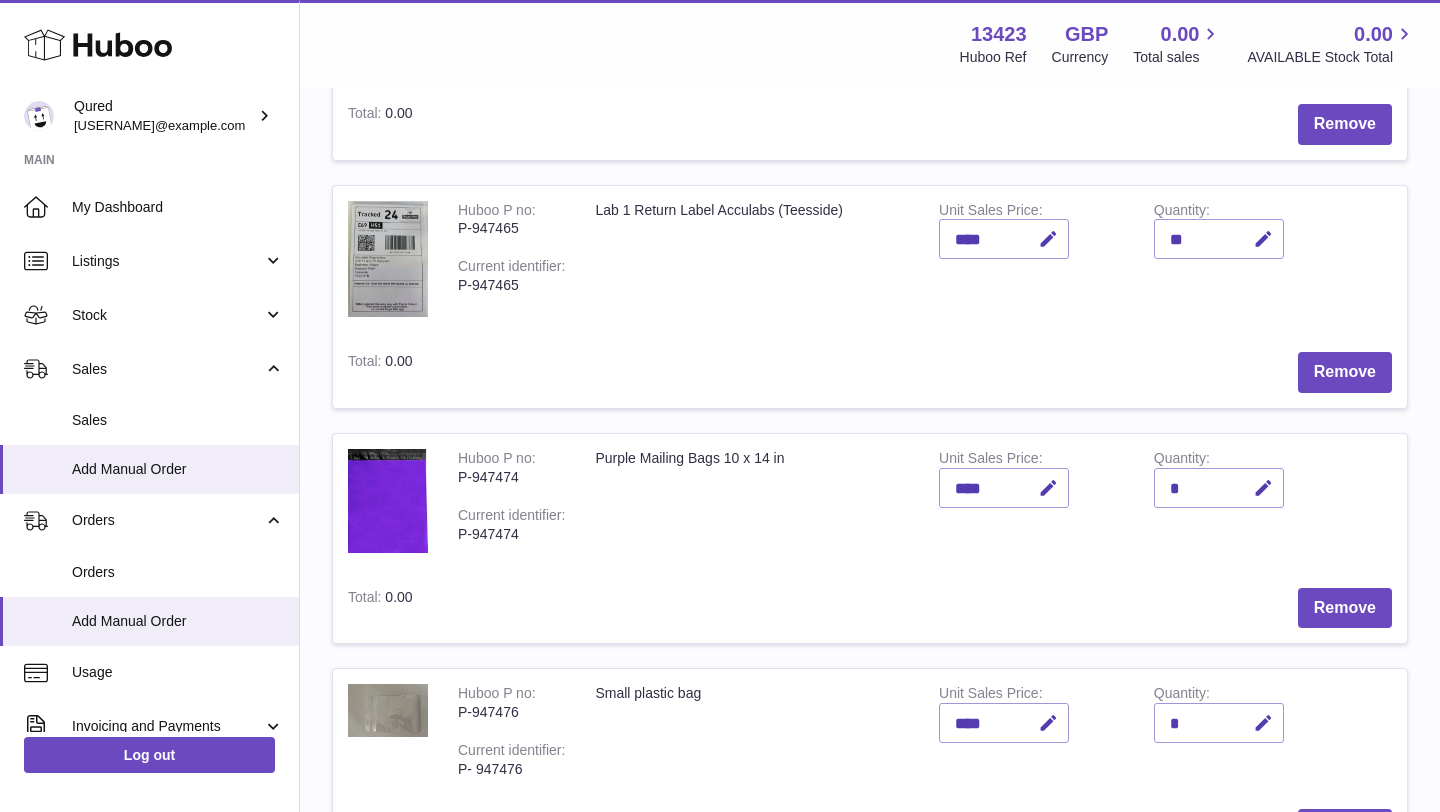 scroll, scrollTop: 706, scrollLeft: 0, axis: vertical 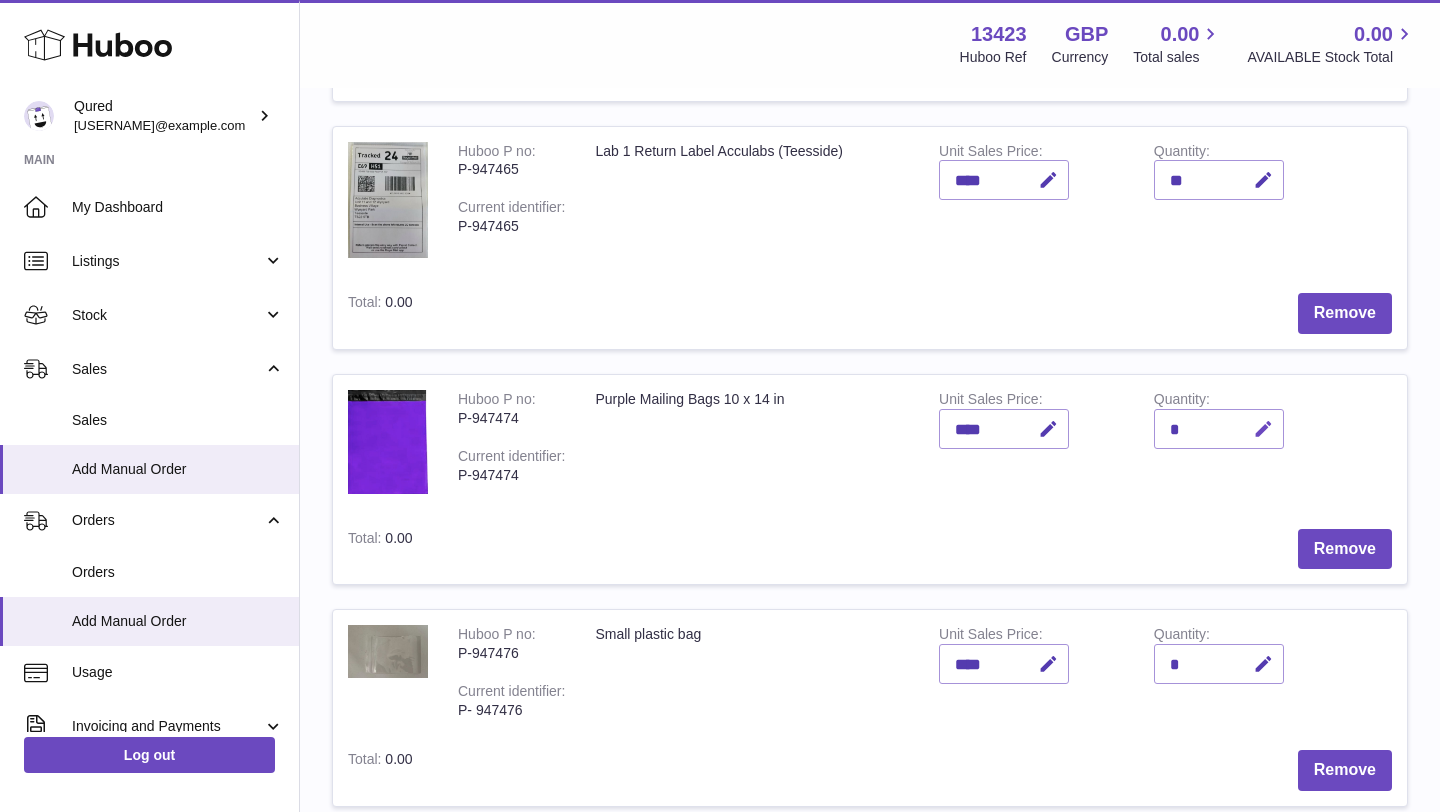 click at bounding box center [1263, 429] 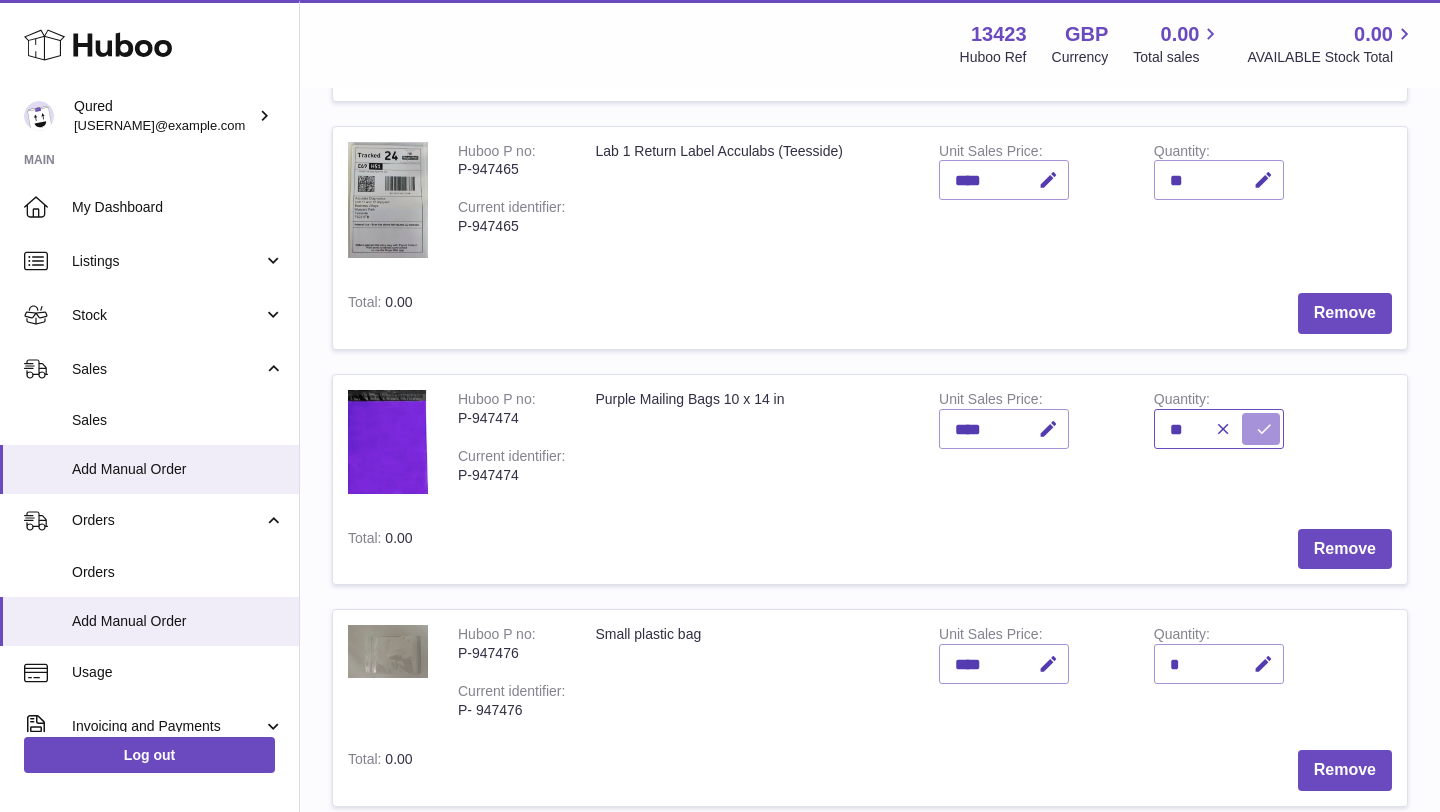 type on "**" 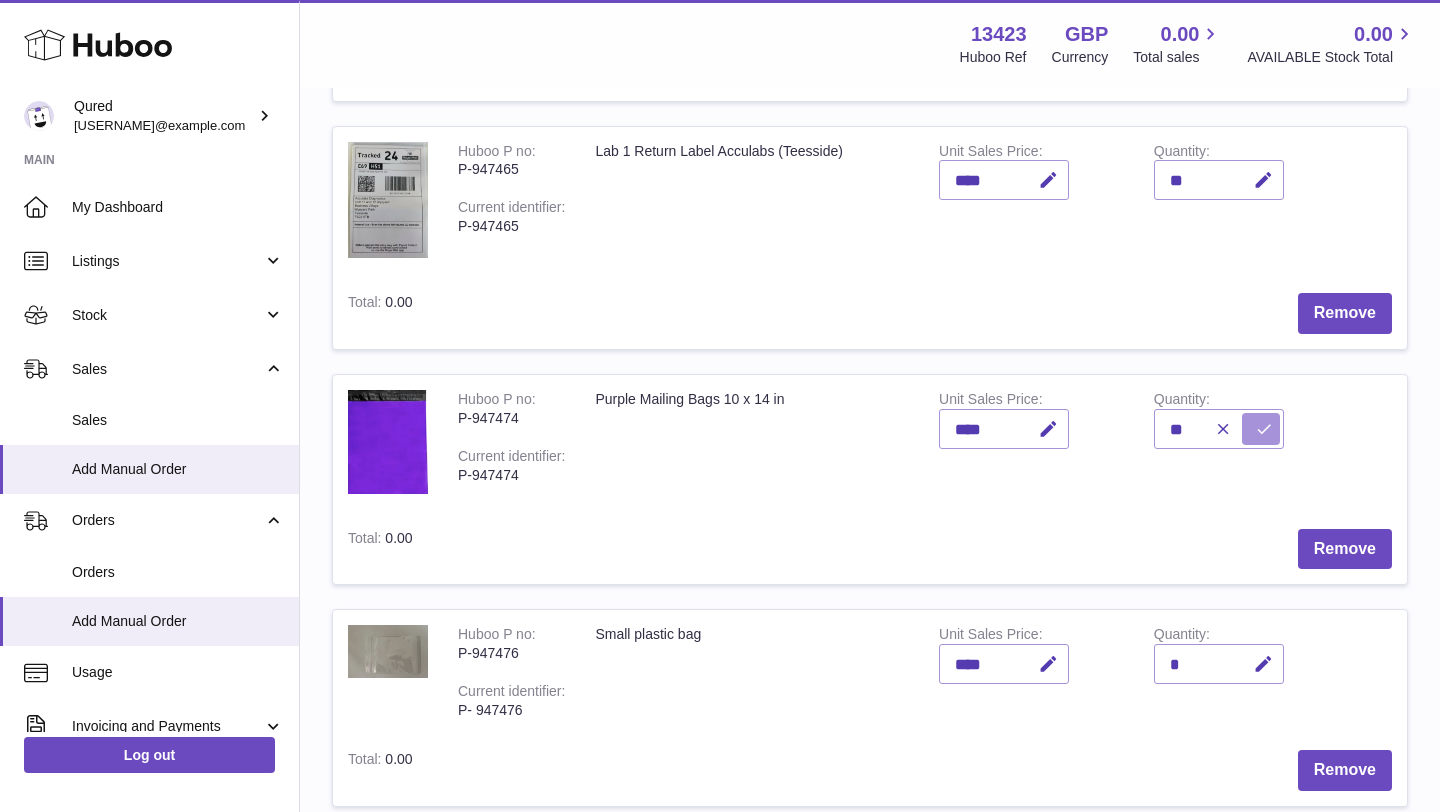 click at bounding box center [1264, 429] 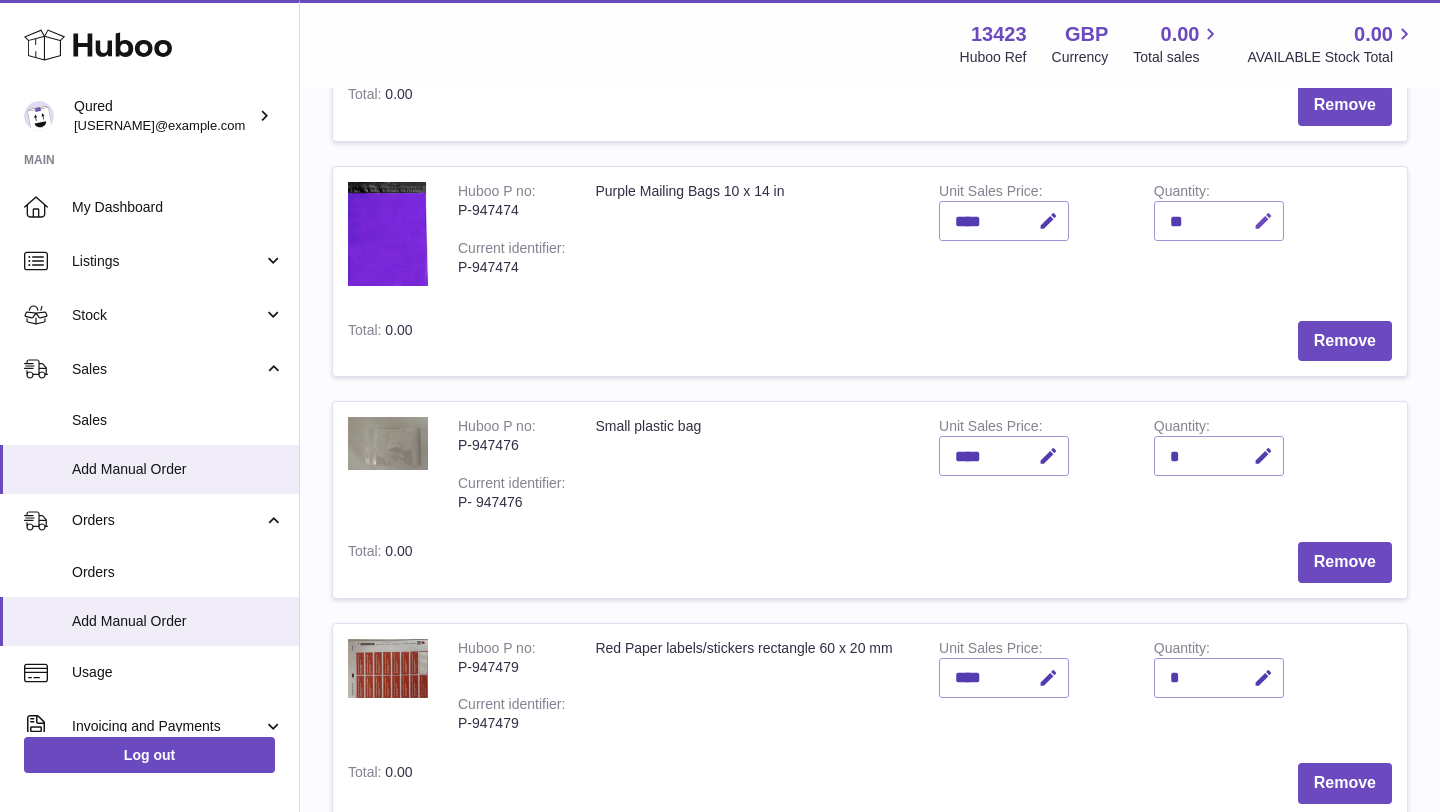 scroll, scrollTop: 1031, scrollLeft: 0, axis: vertical 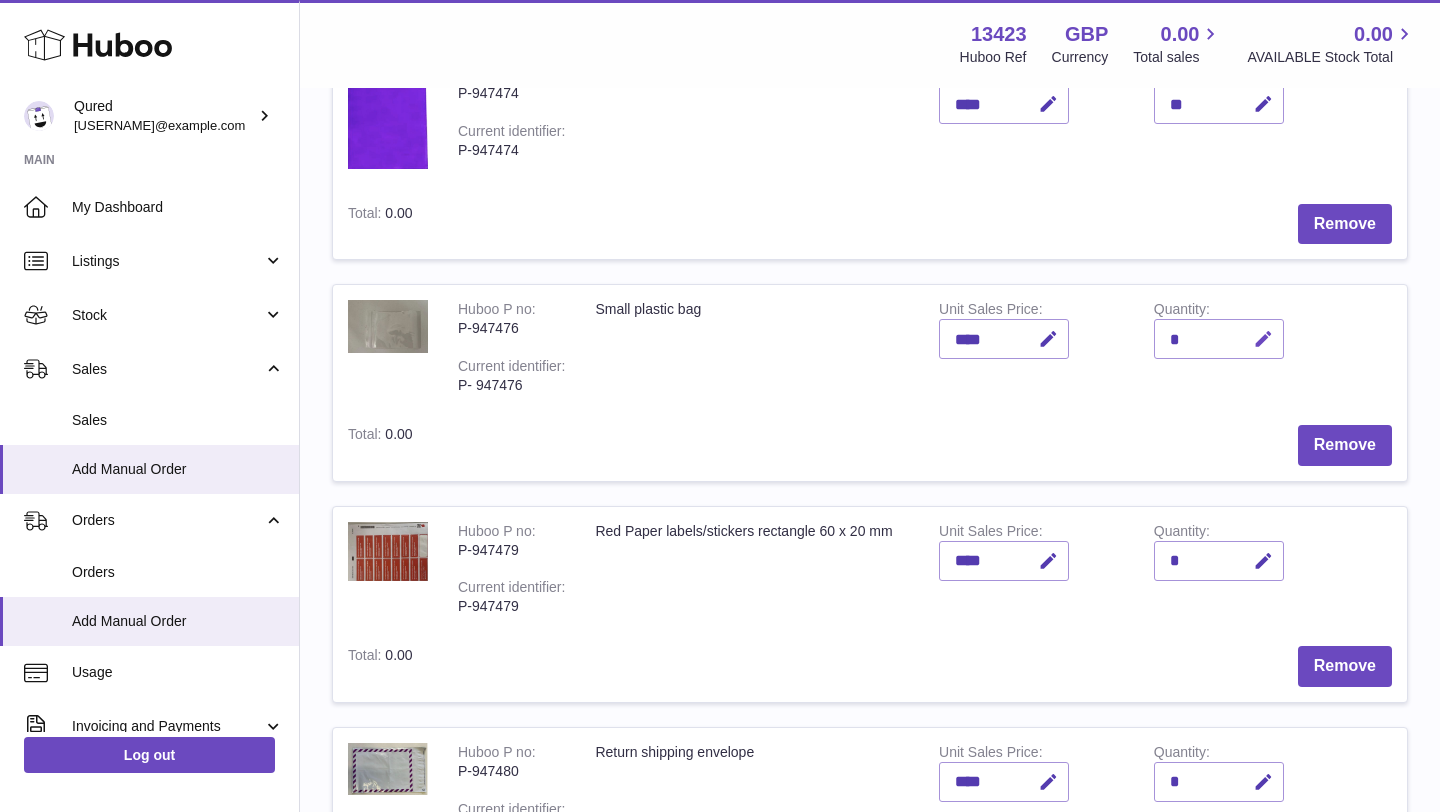click at bounding box center (1263, 339) 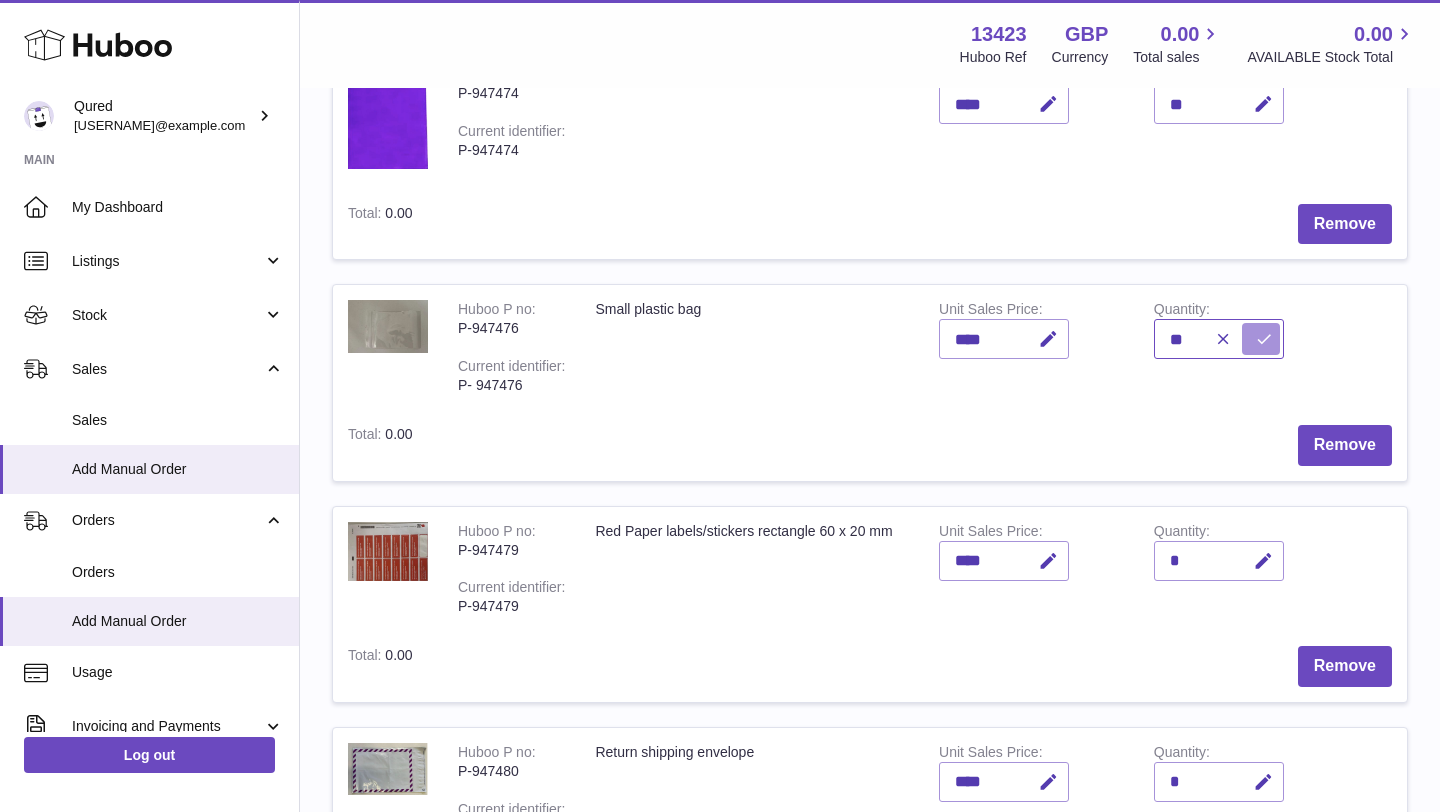 type on "**" 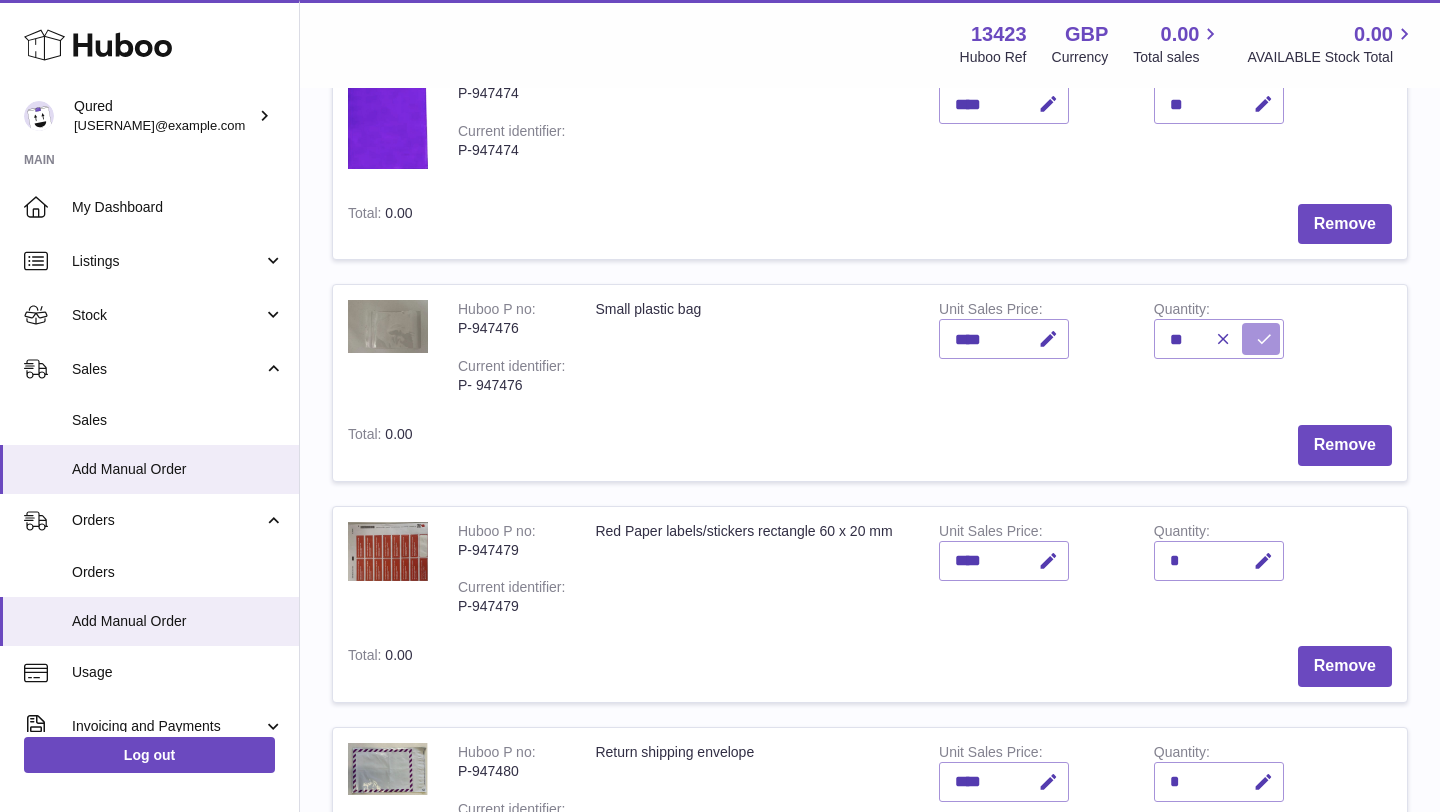 click at bounding box center [1264, 339] 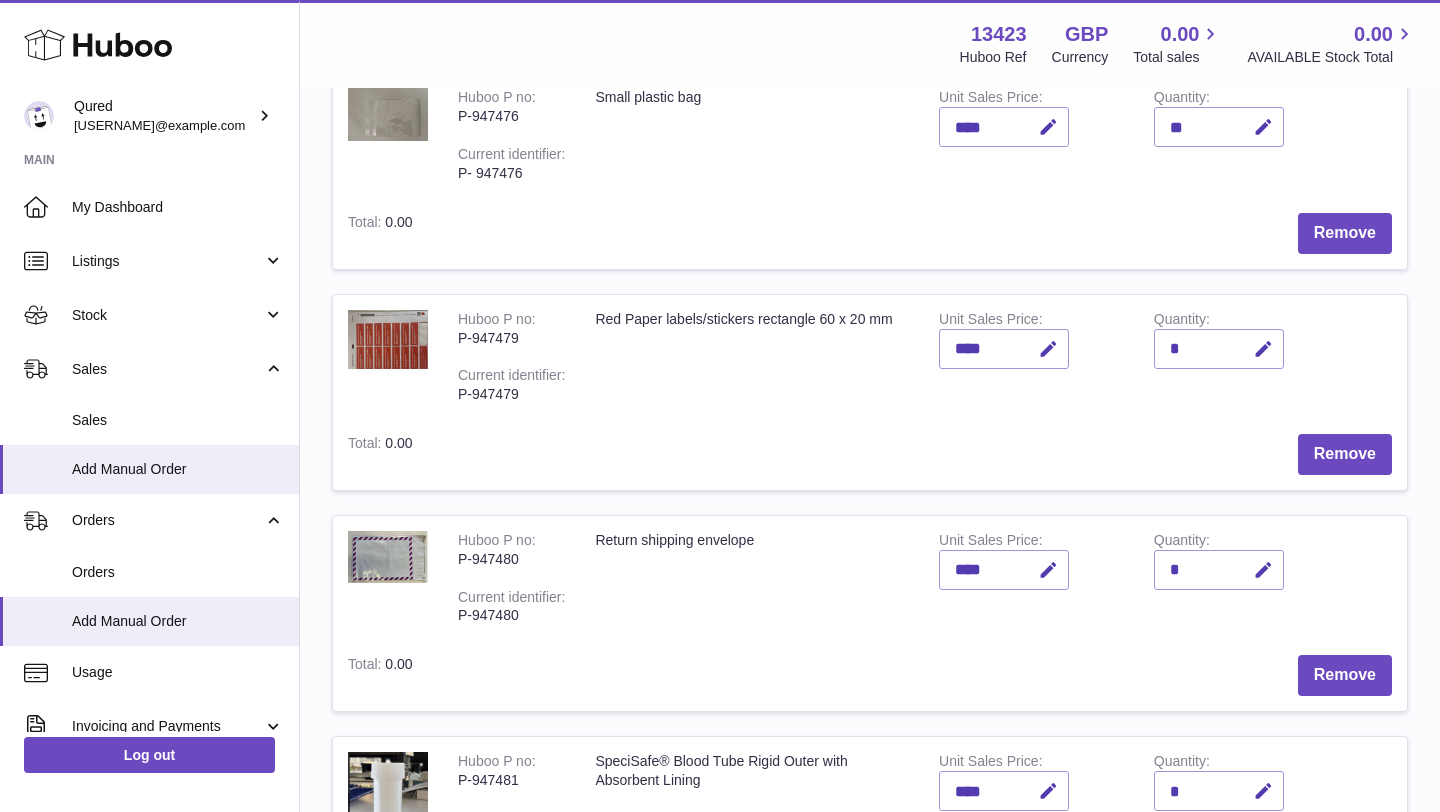 scroll, scrollTop: 1291, scrollLeft: 0, axis: vertical 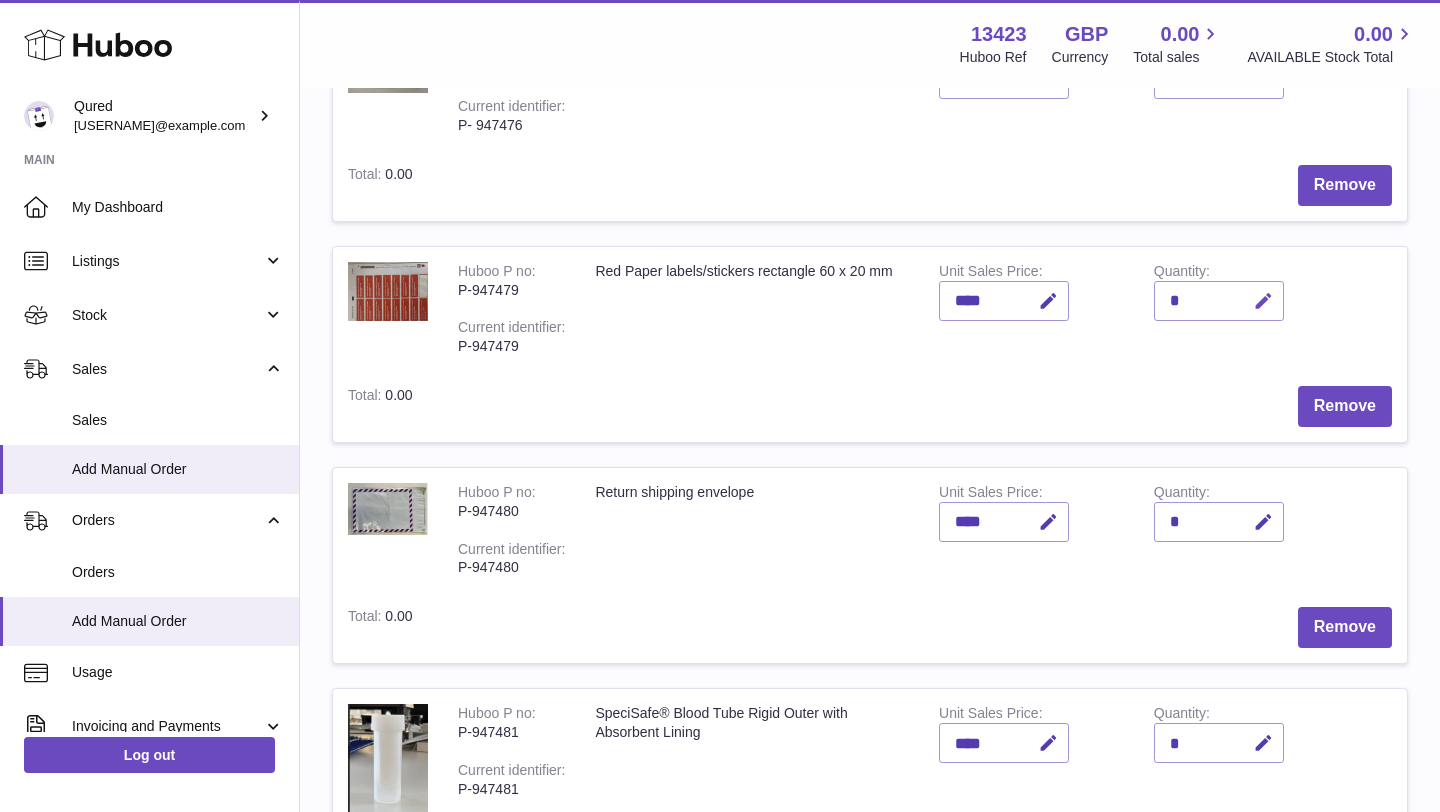 click at bounding box center (1263, 301) 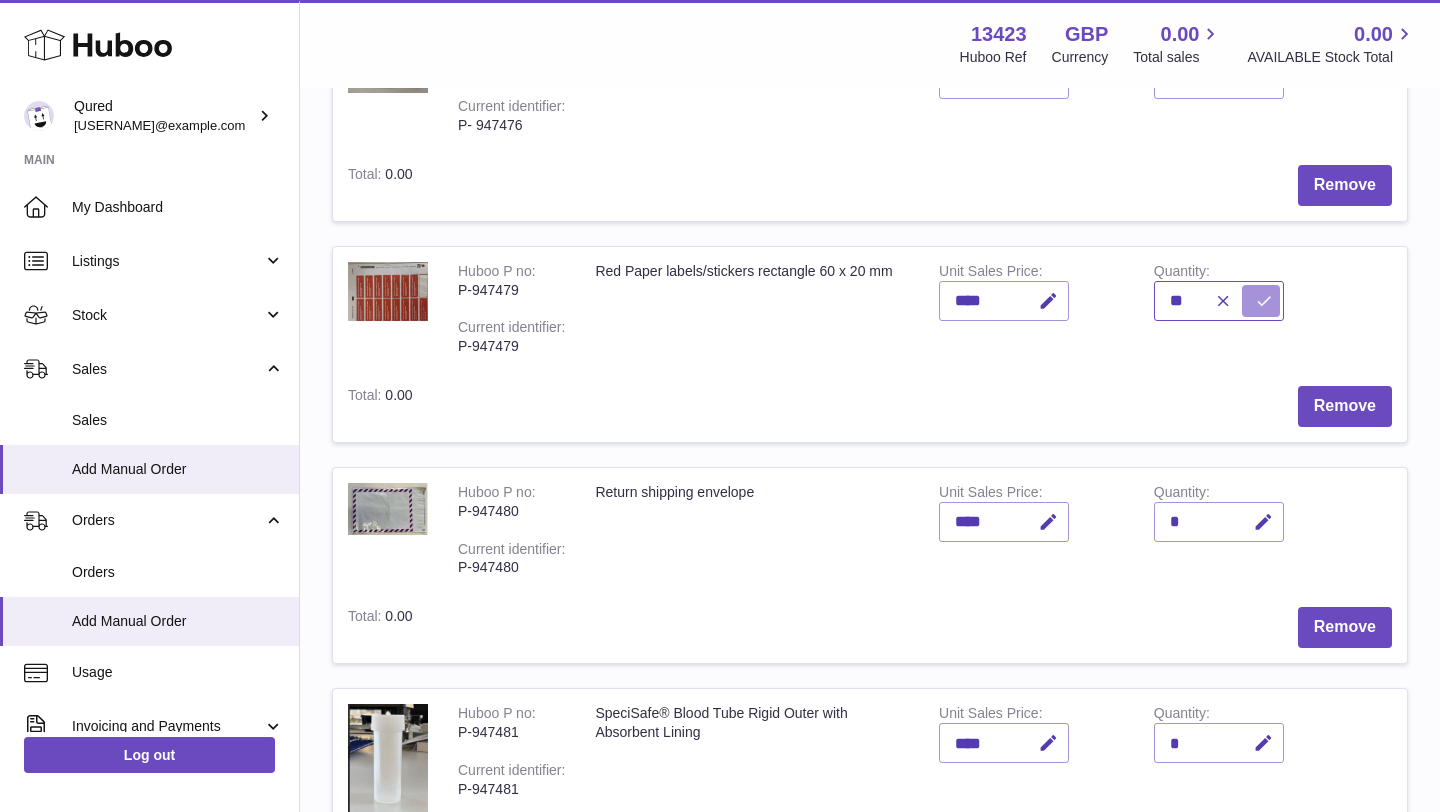 type on "**" 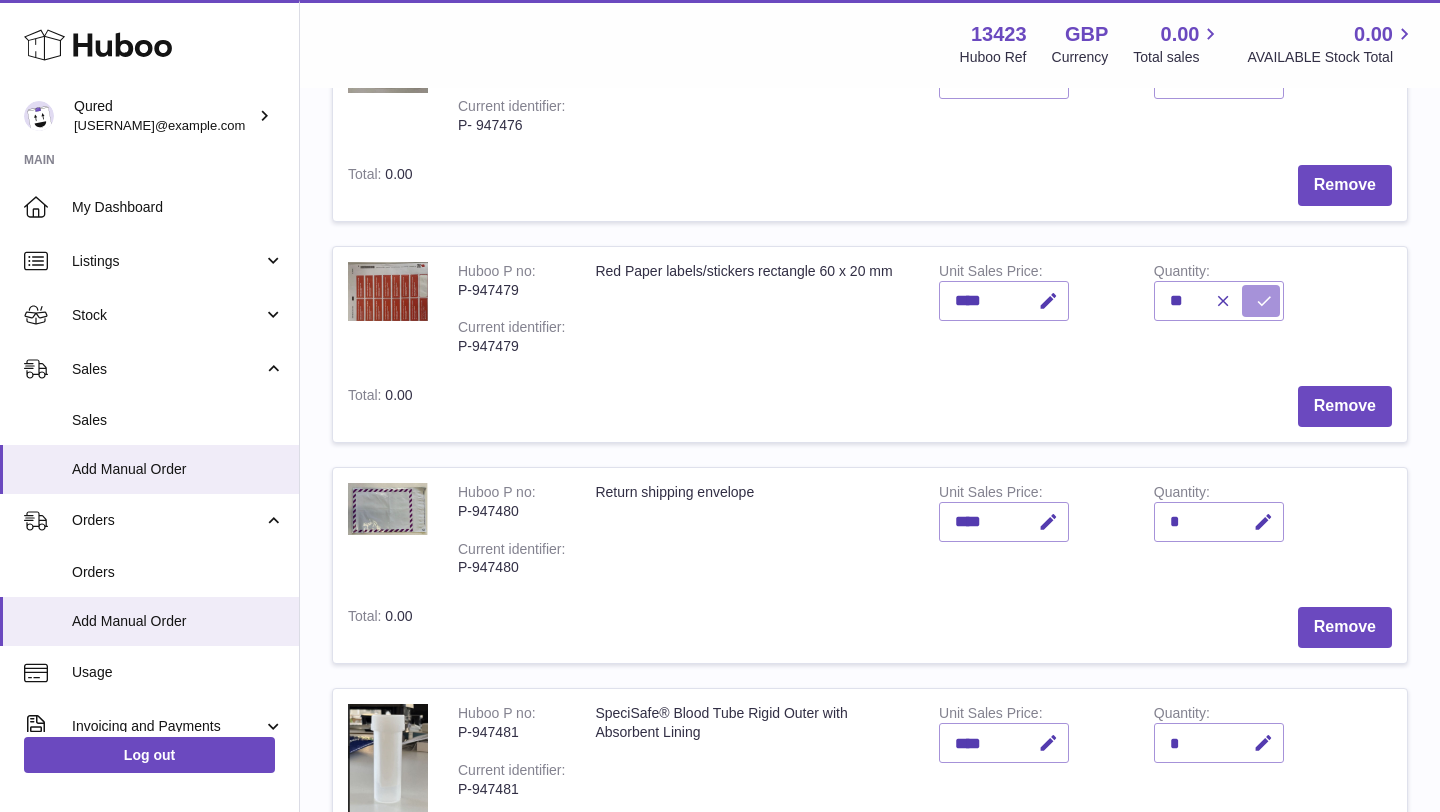 click at bounding box center [1261, 301] 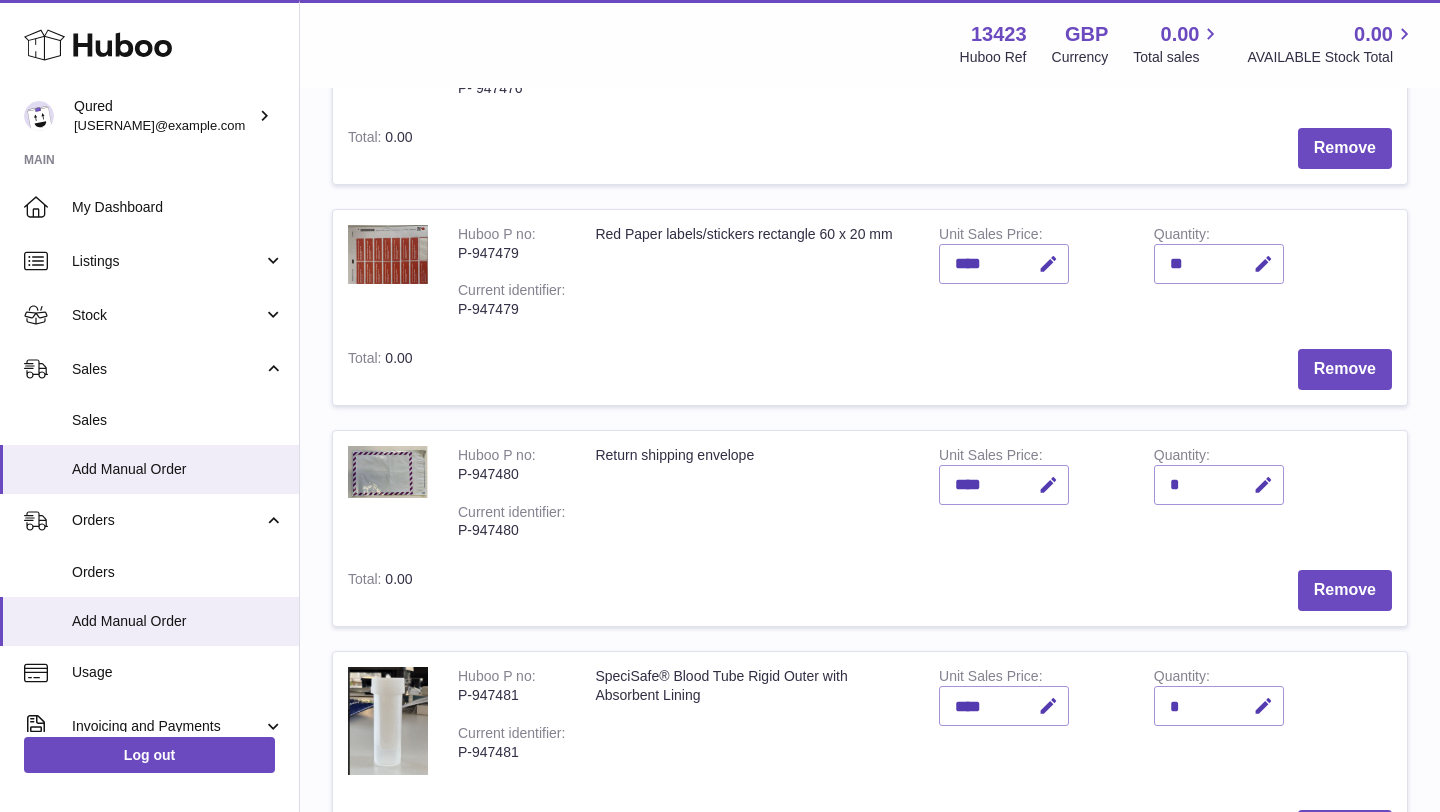 scroll, scrollTop: 1344, scrollLeft: 0, axis: vertical 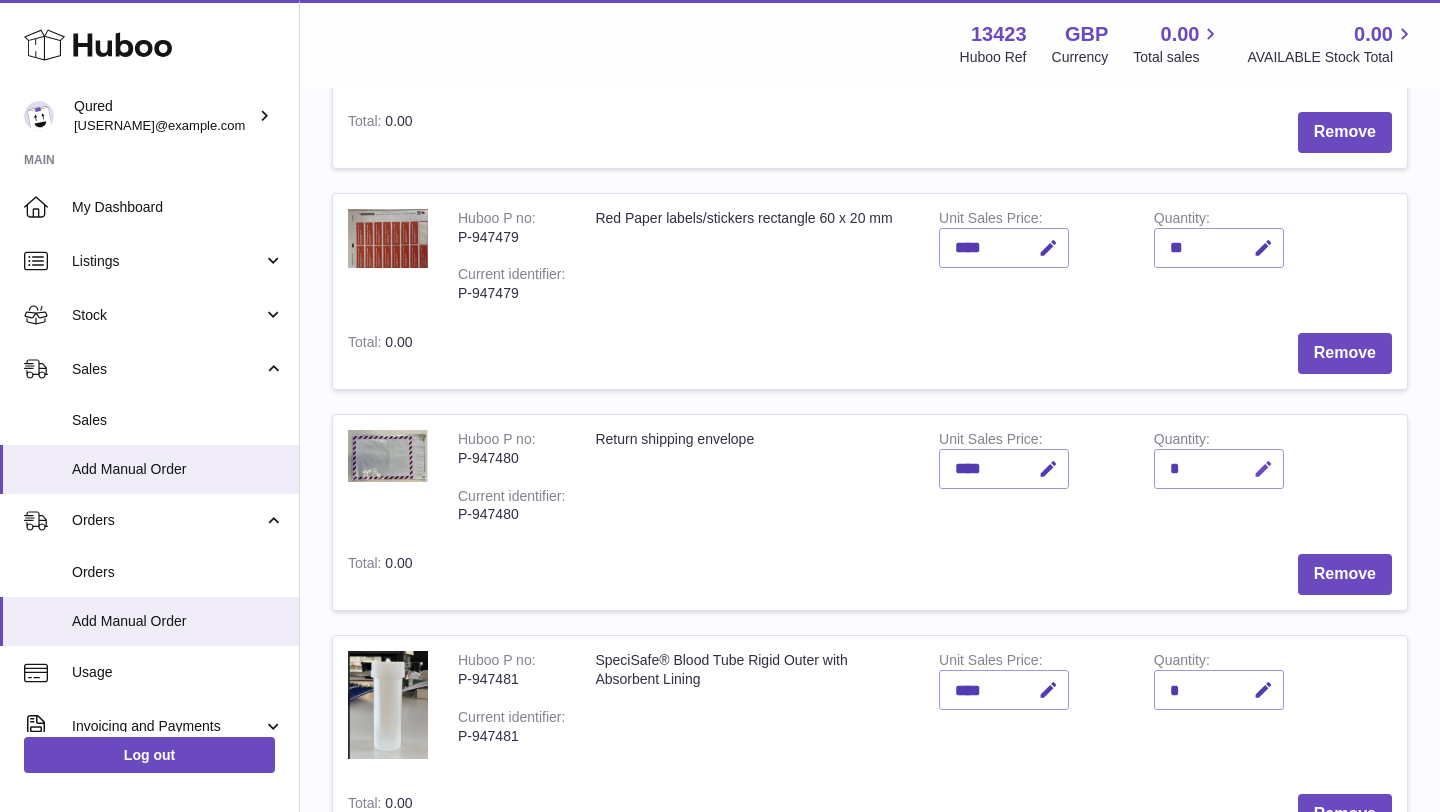click at bounding box center [1263, 469] 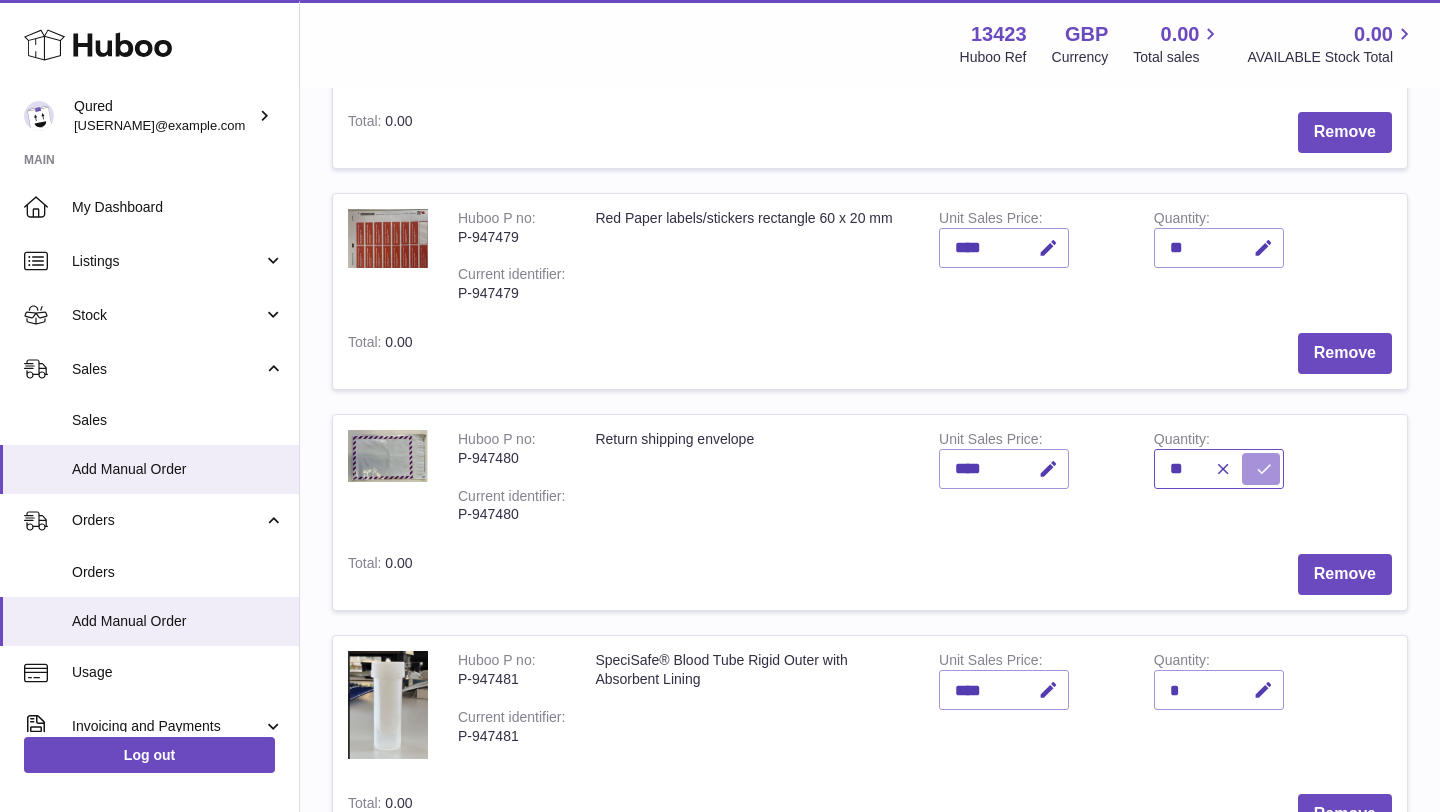 type on "**" 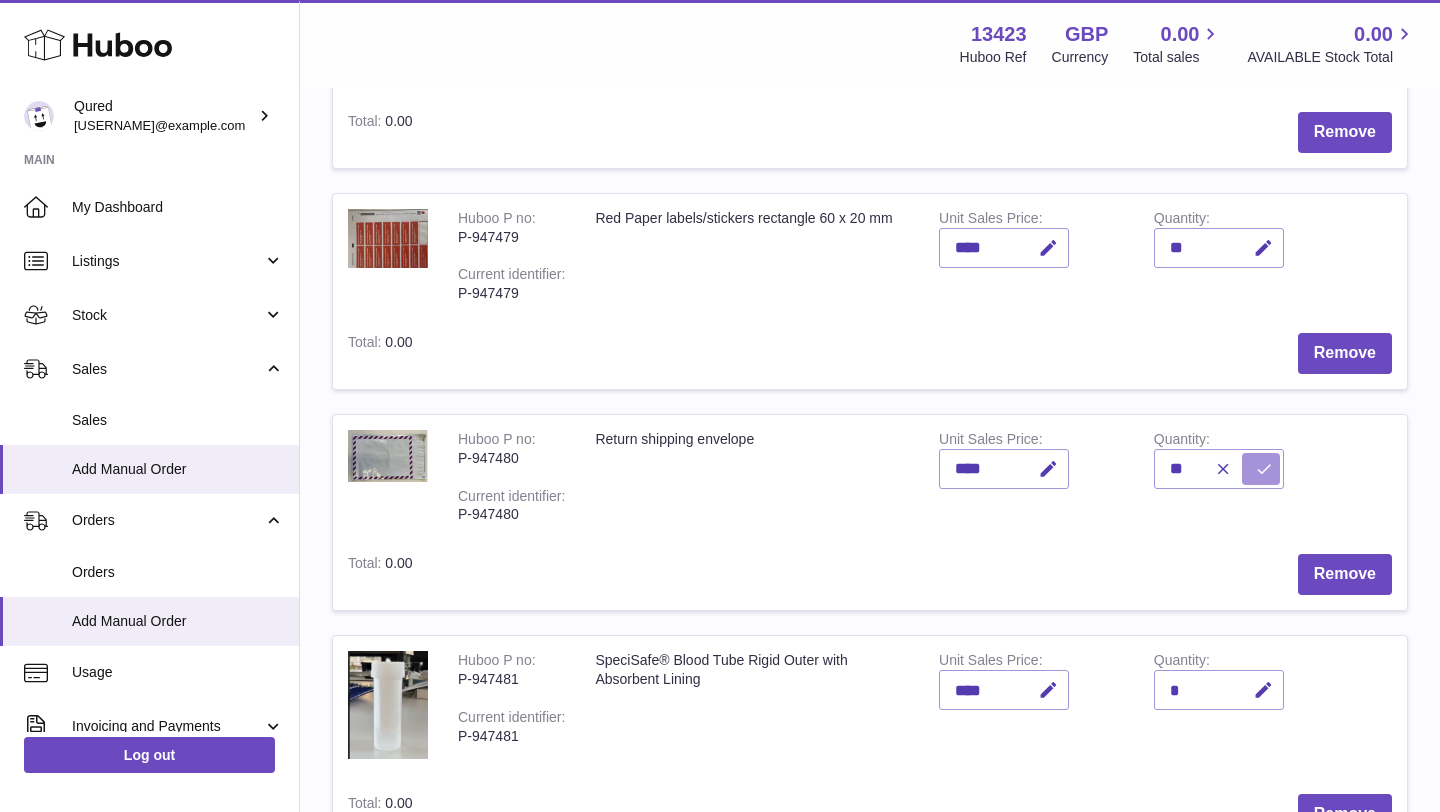 click at bounding box center (1264, 469) 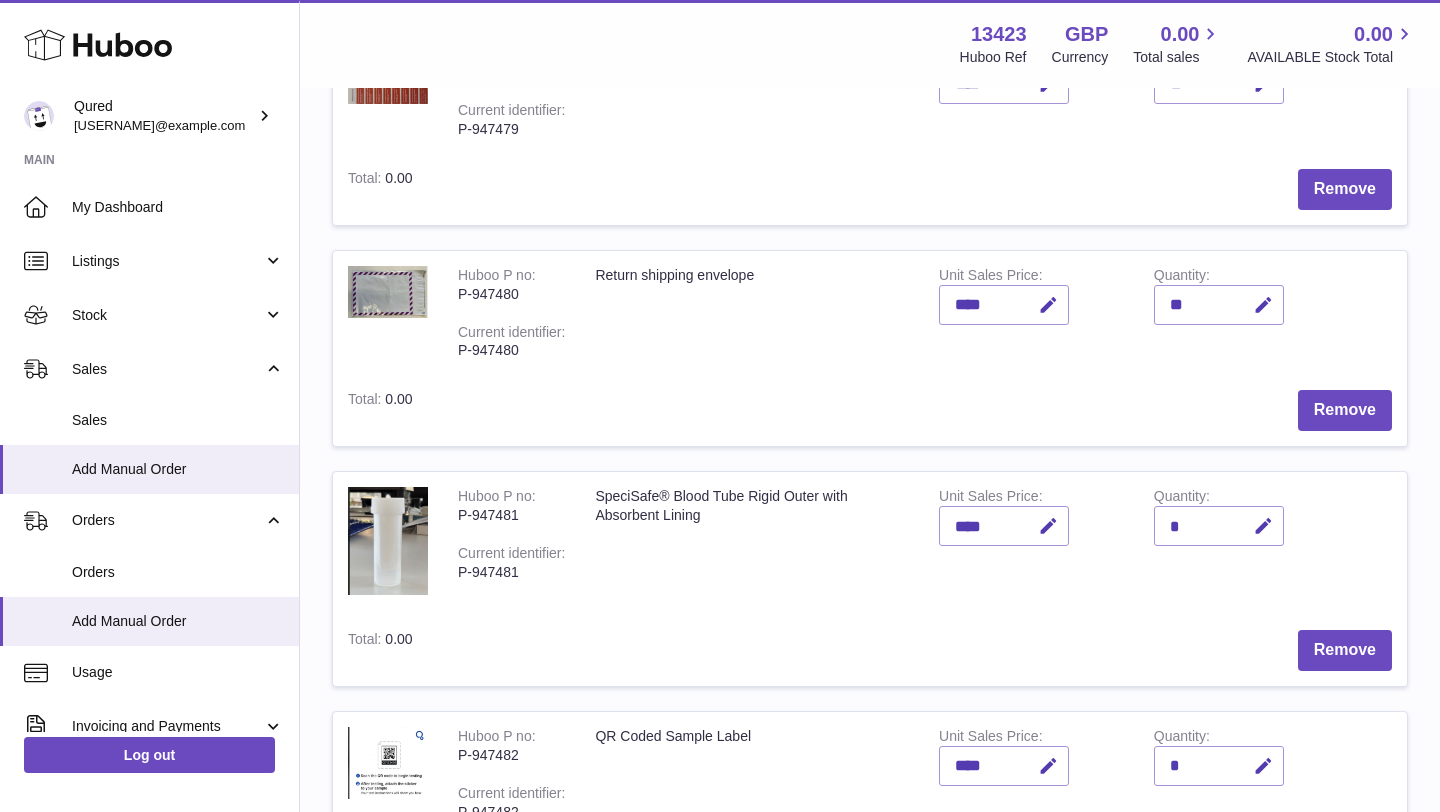 scroll, scrollTop: 1609, scrollLeft: 0, axis: vertical 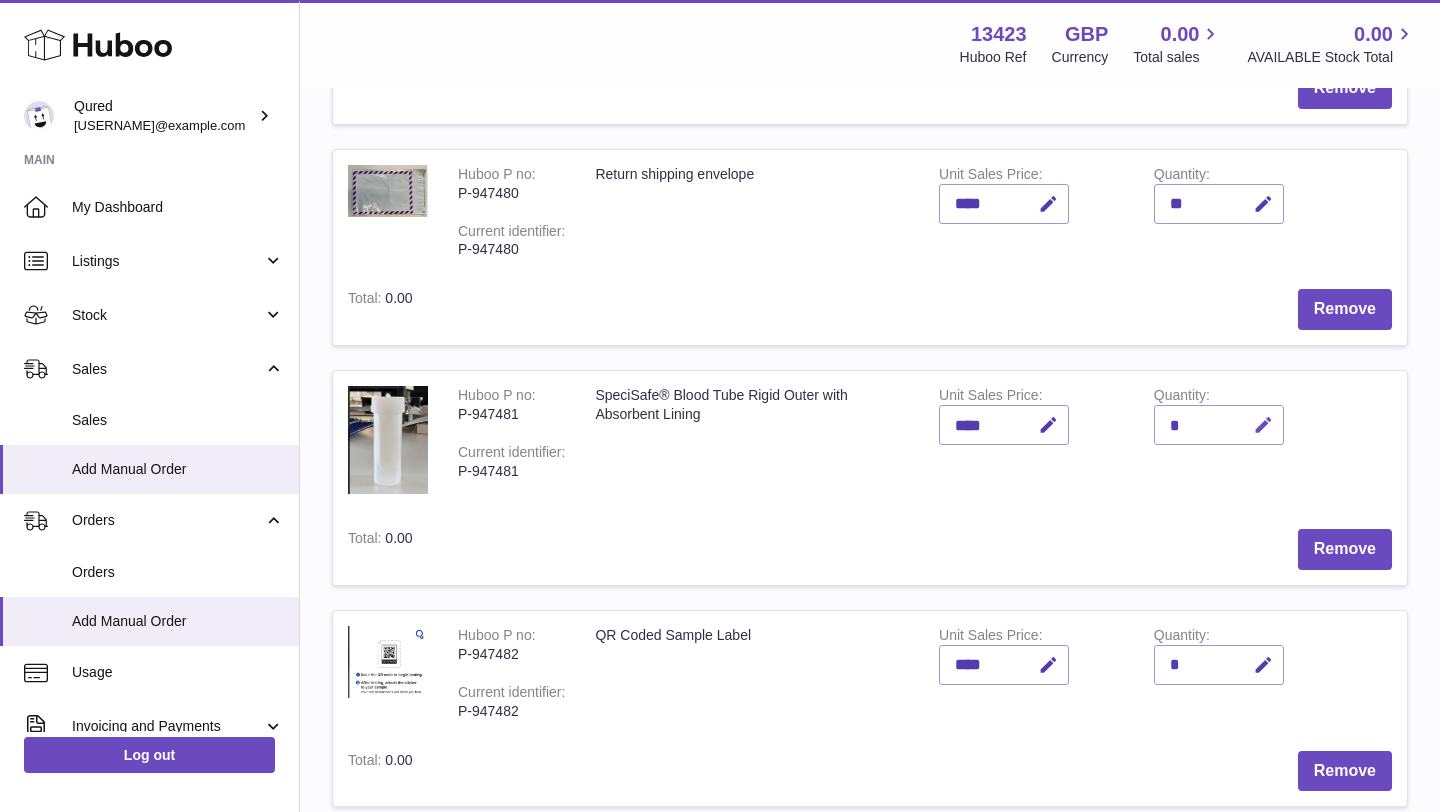 click at bounding box center [1263, 425] 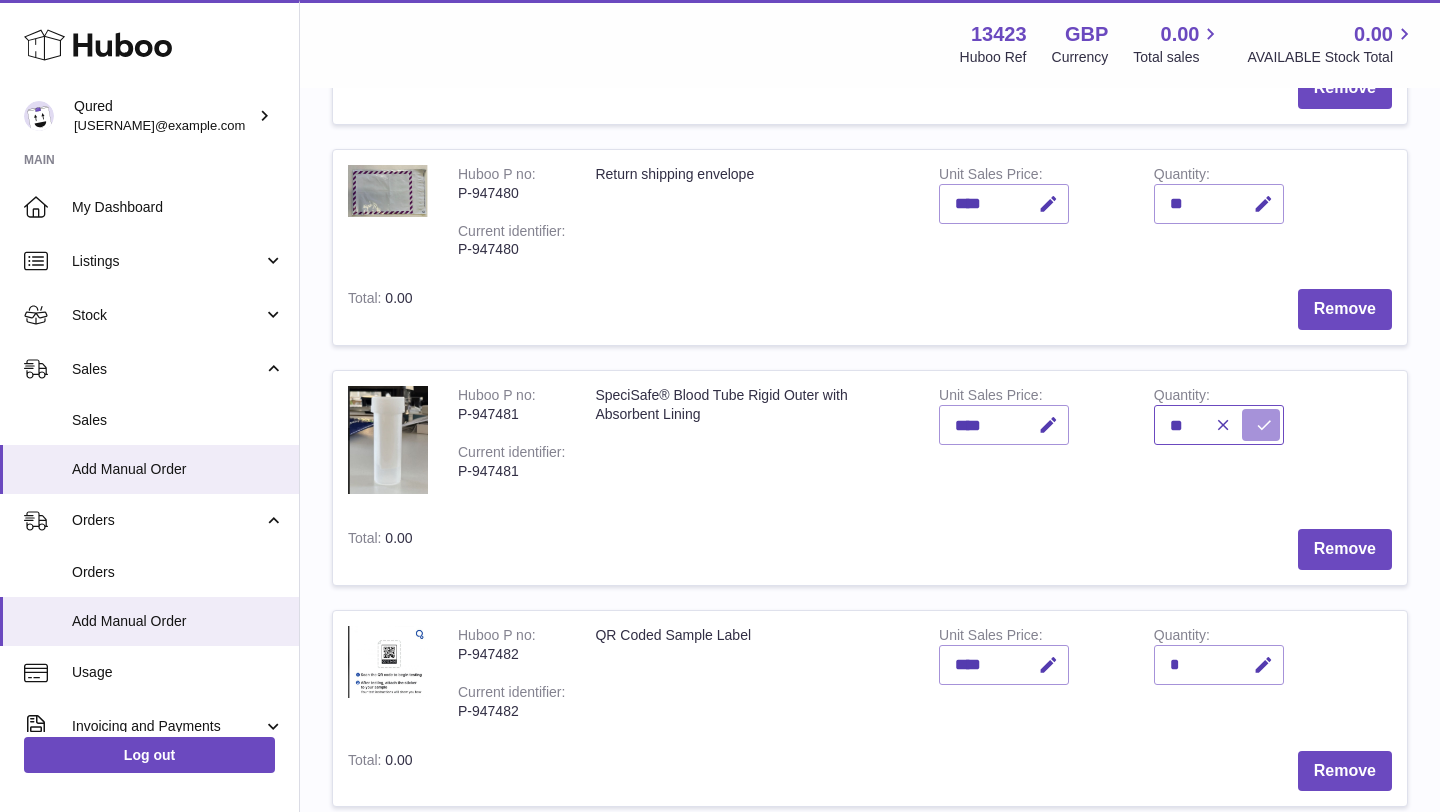 type on "**" 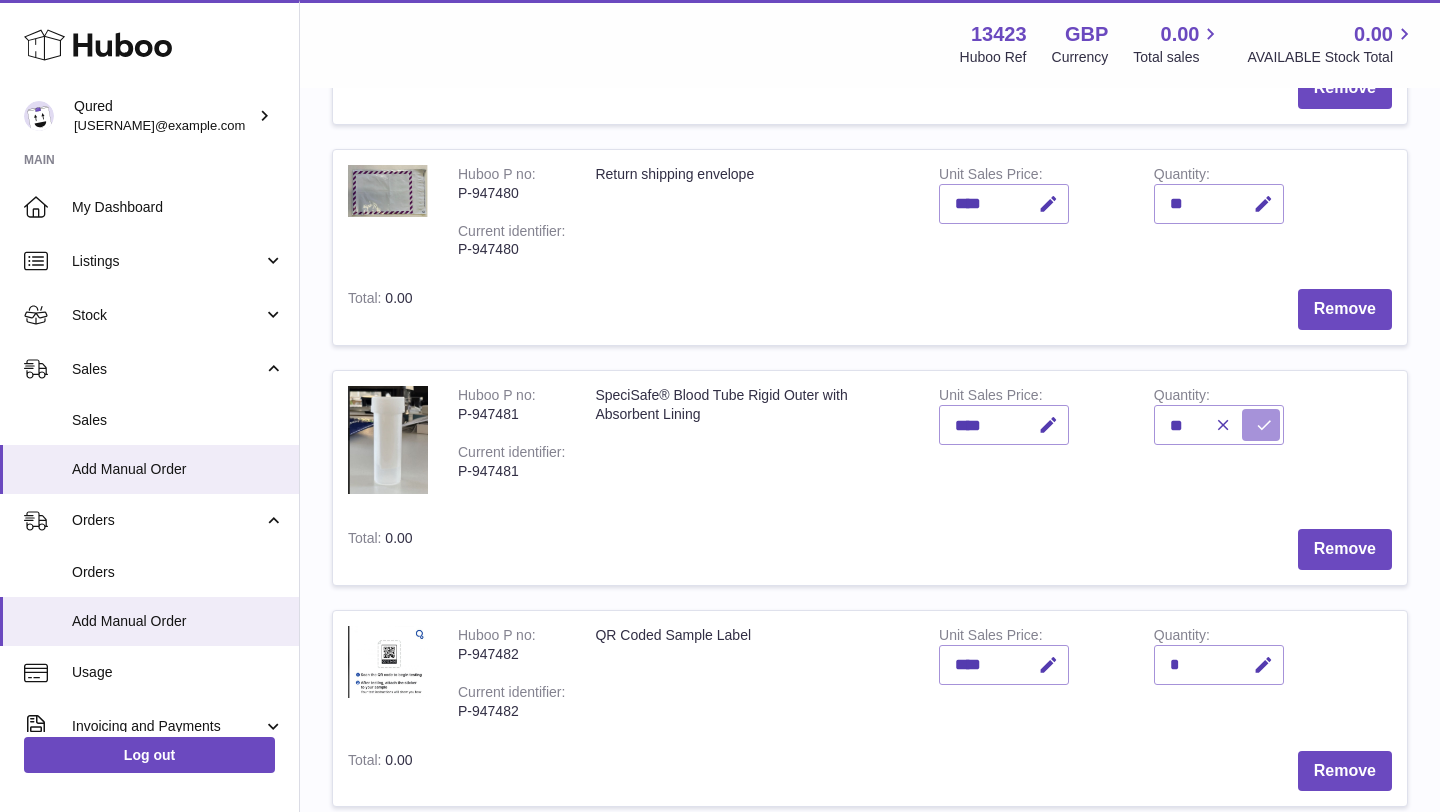 click at bounding box center [1264, 425] 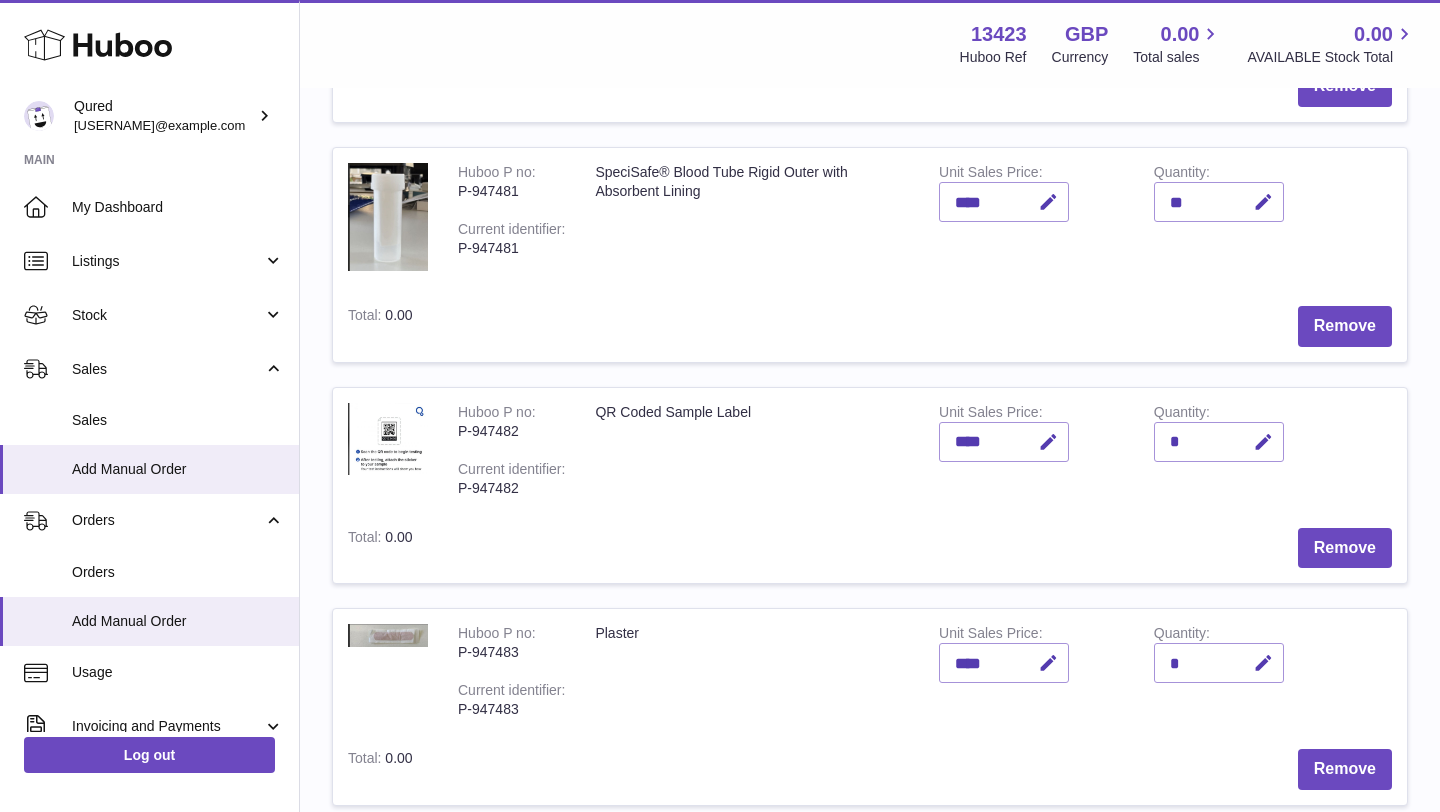 scroll, scrollTop: 1894, scrollLeft: 0, axis: vertical 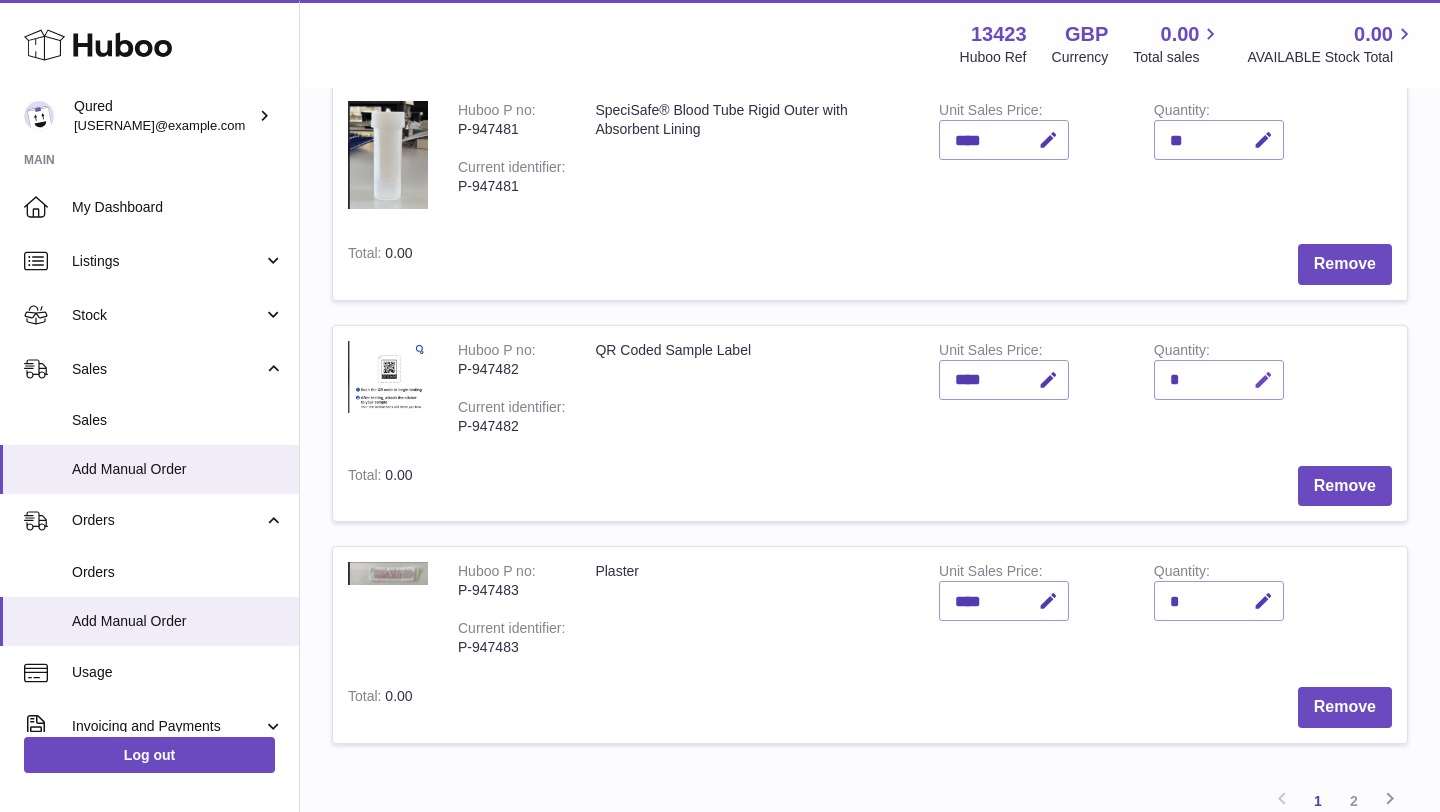 click at bounding box center (1263, 380) 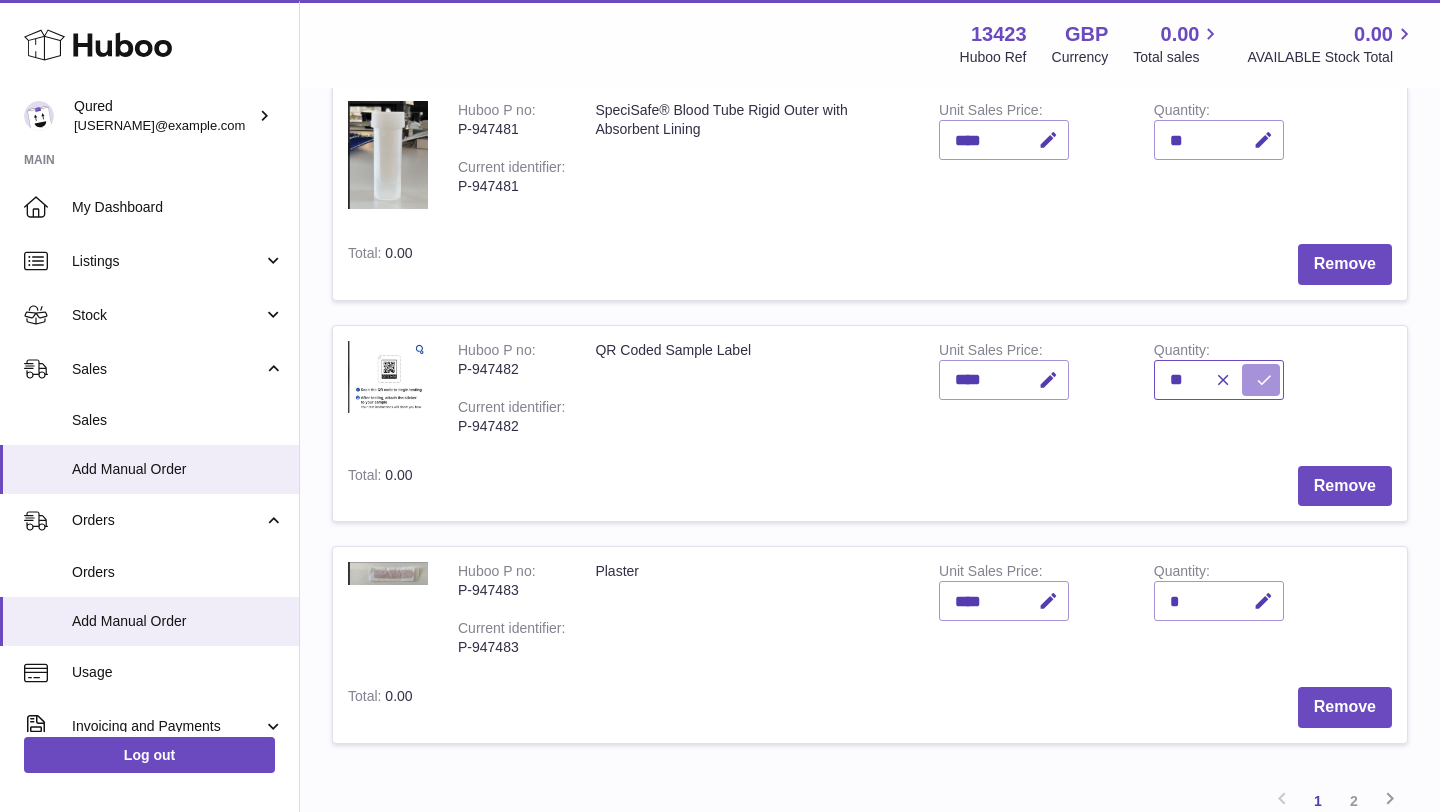 type on "**" 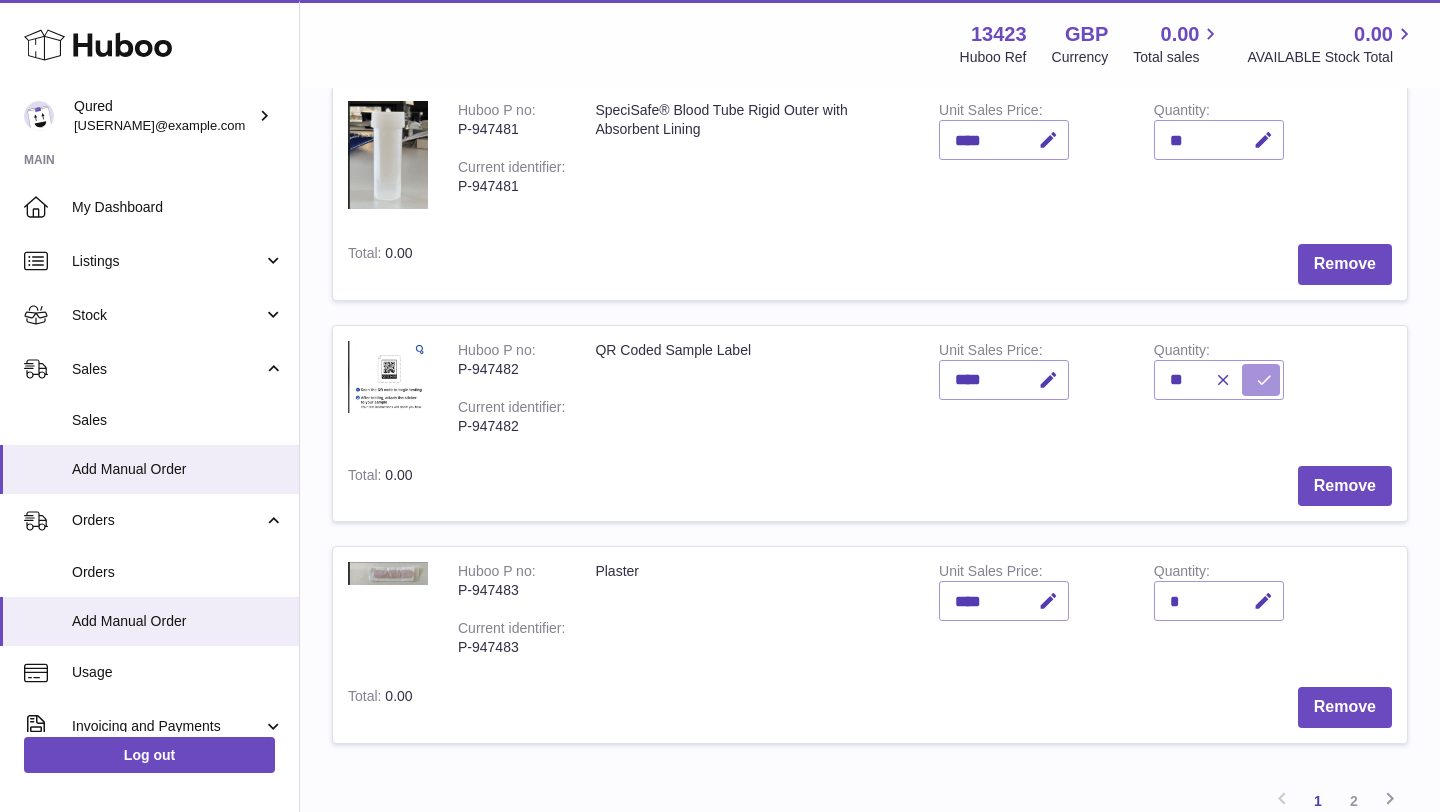 click at bounding box center [1264, 380] 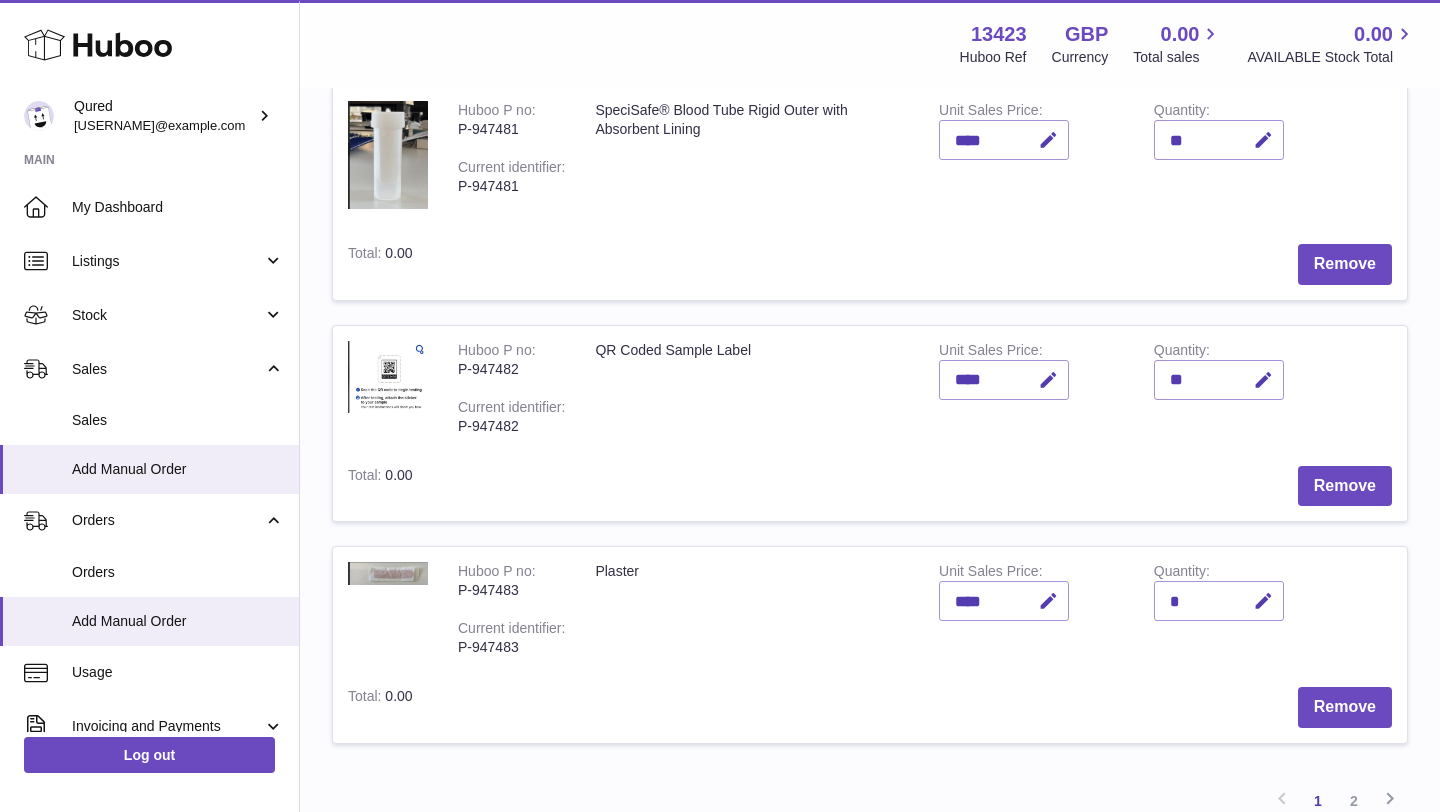 scroll, scrollTop: 1994, scrollLeft: 0, axis: vertical 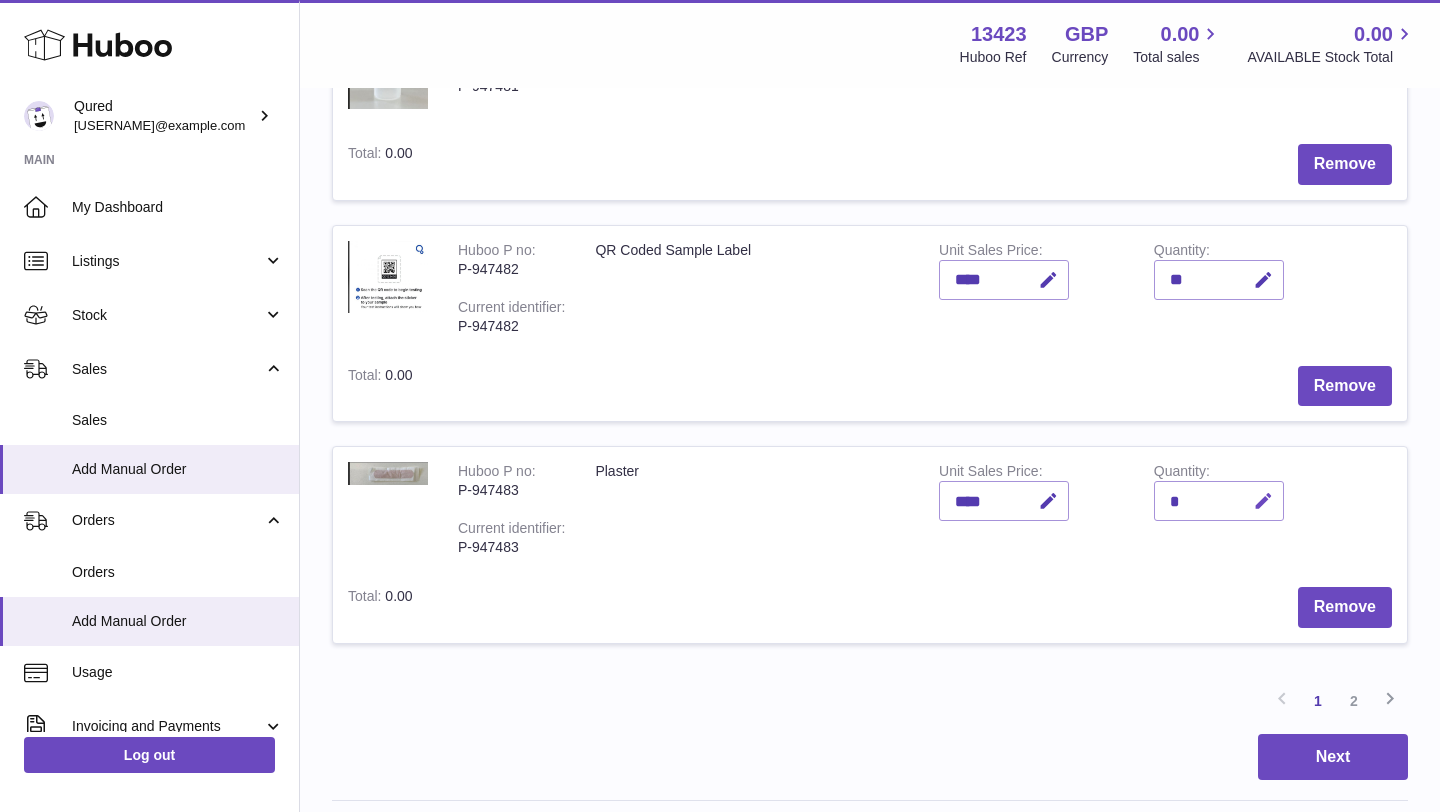 click at bounding box center [1263, 501] 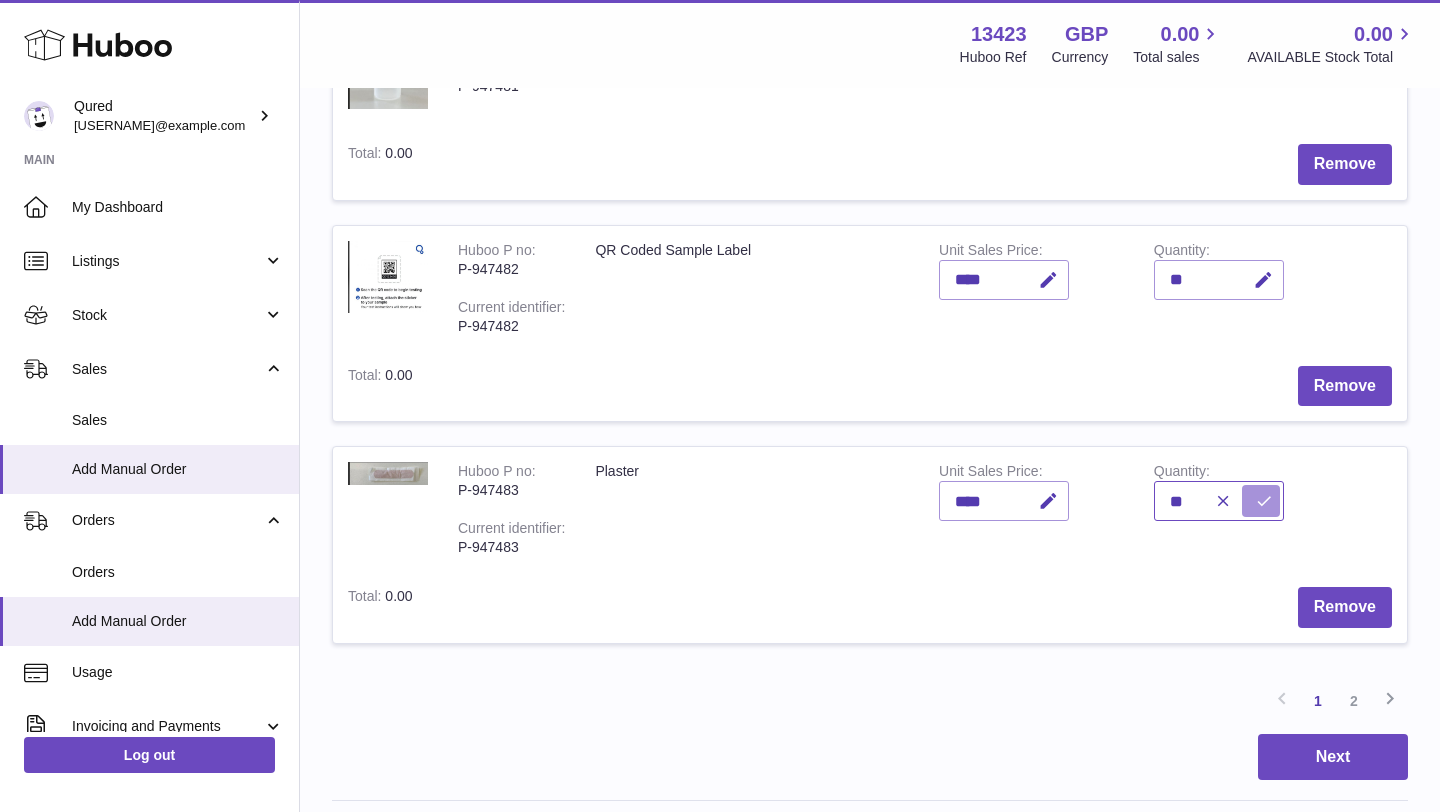 type on "**" 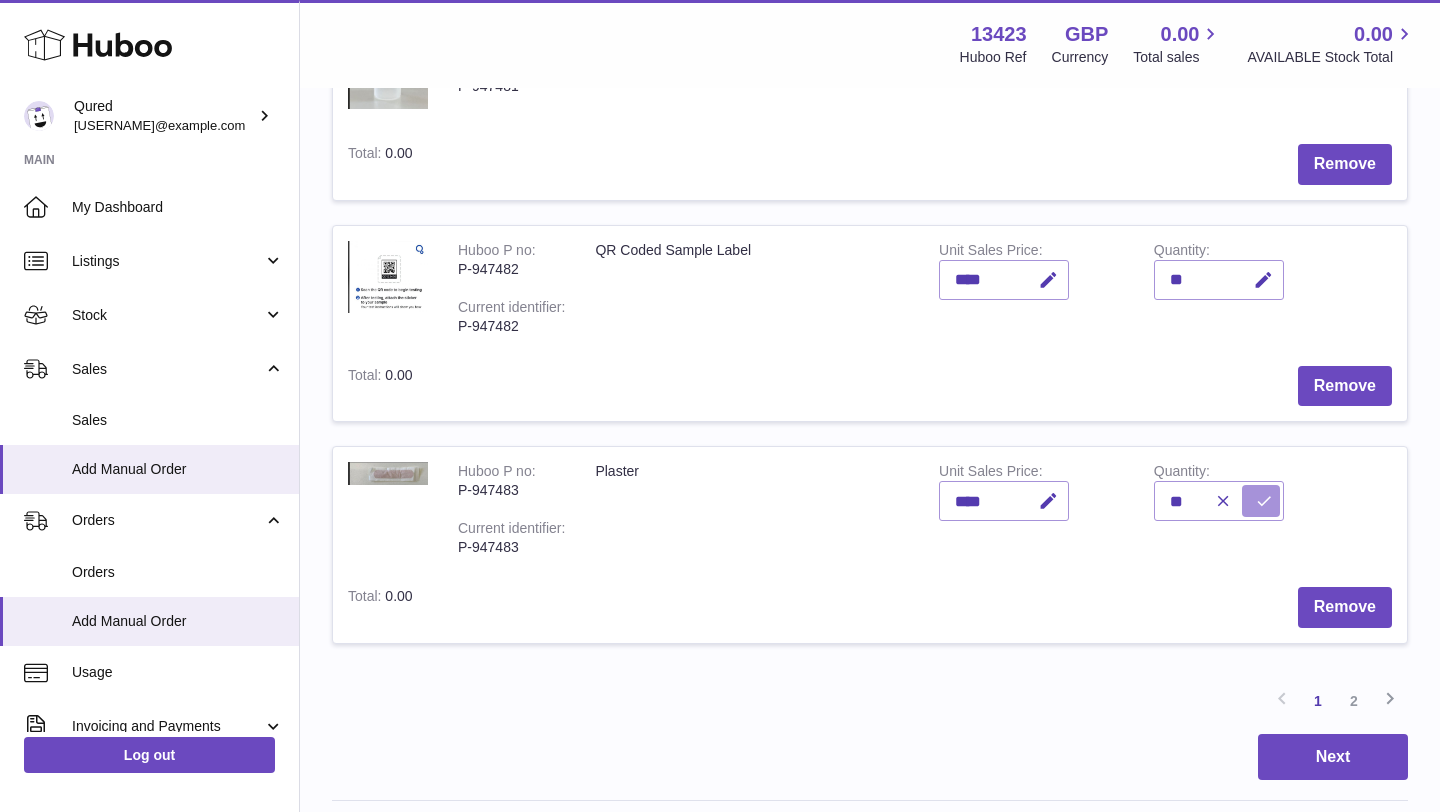 click at bounding box center (1264, 501) 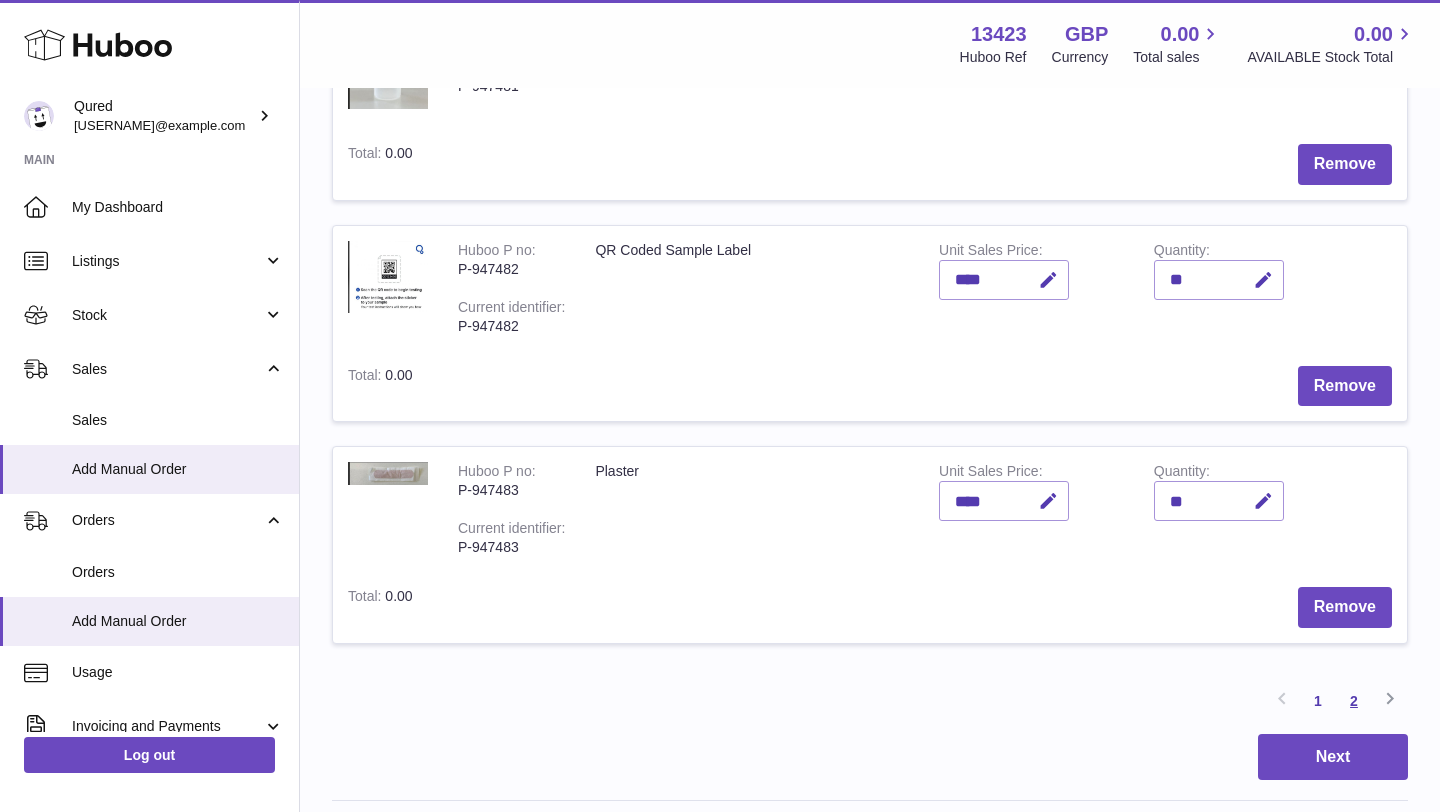 click on "2" at bounding box center [1354, 701] 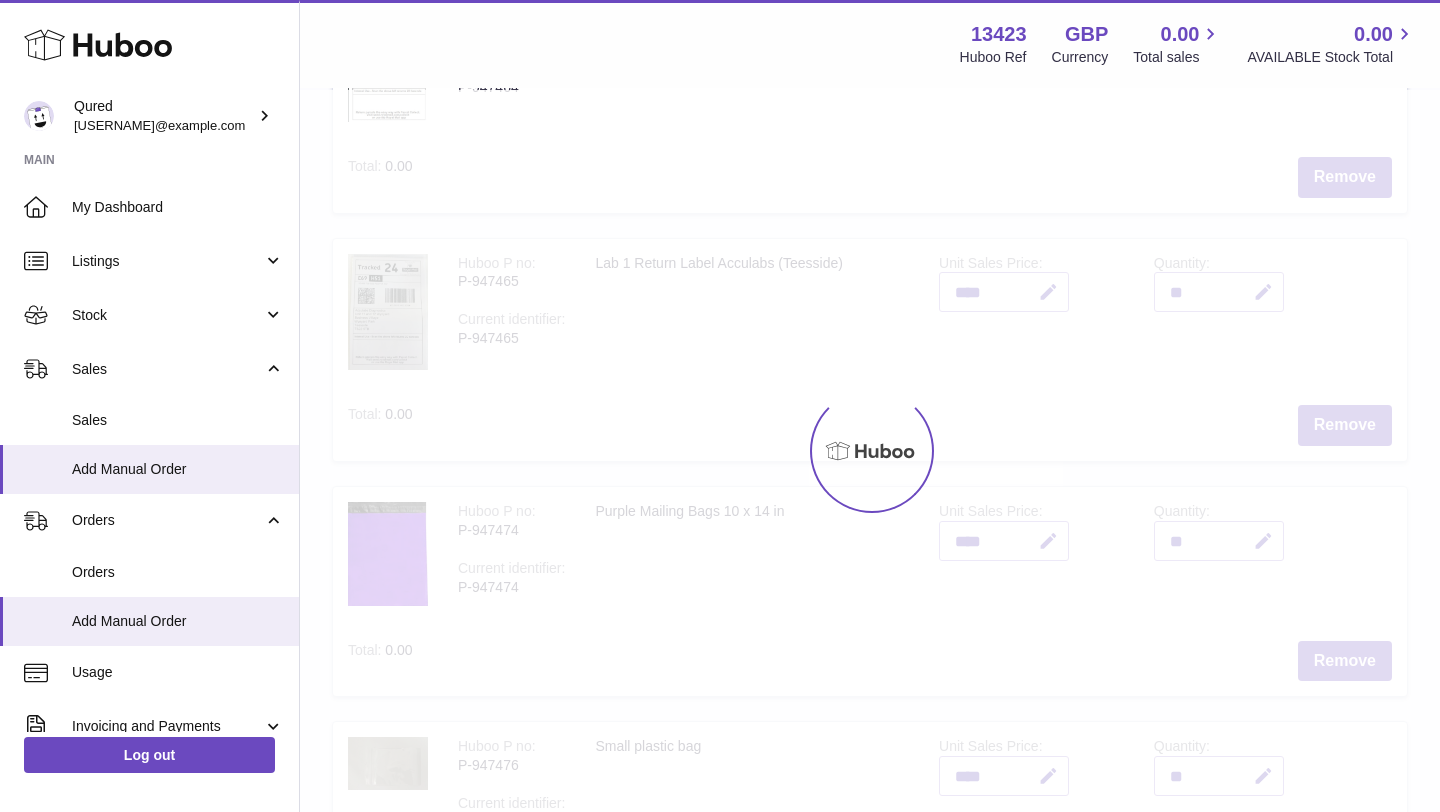 scroll, scrollTop: 90, scrollLeft: 0, axis: vertical 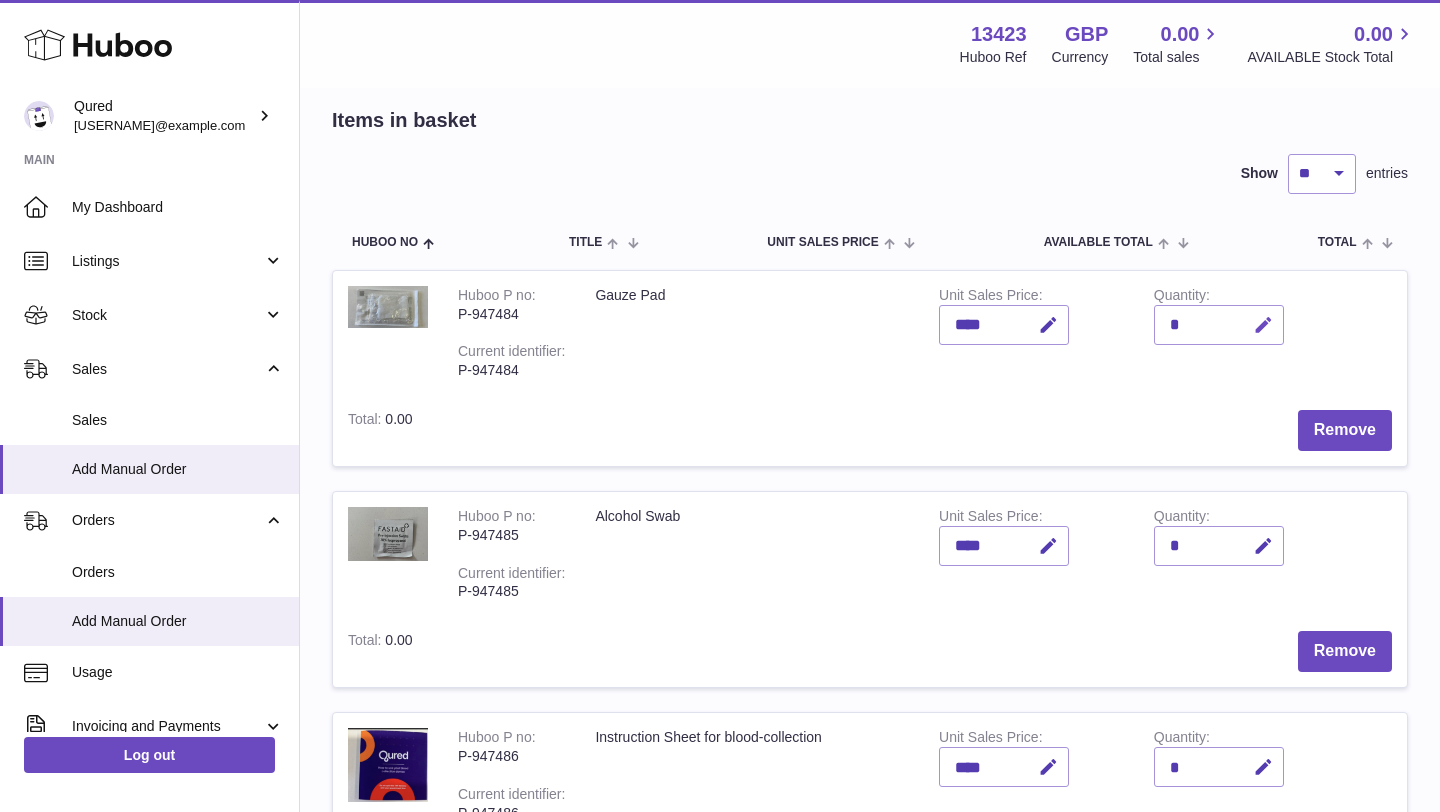 click at bounding box center [1263, 325] 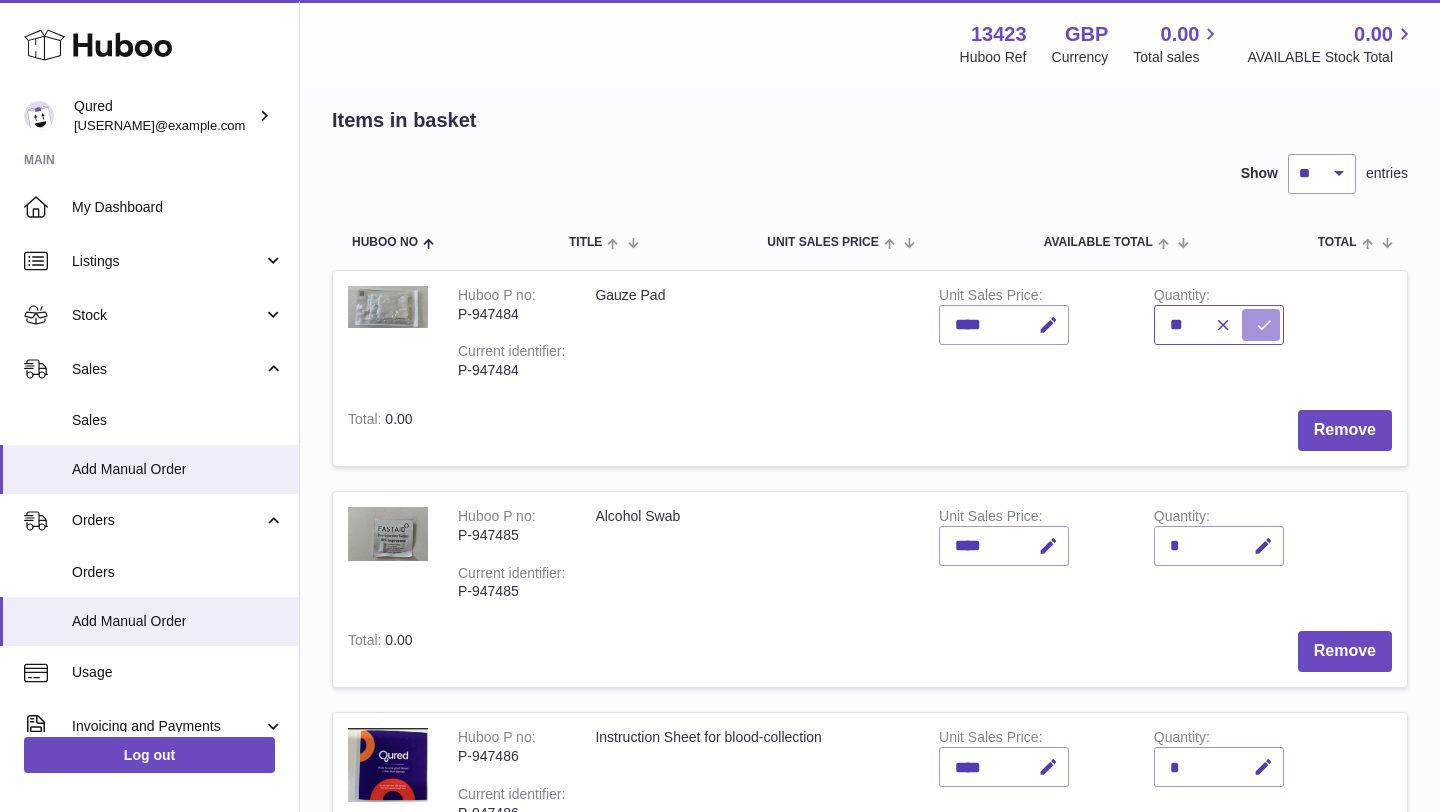 type on "**" 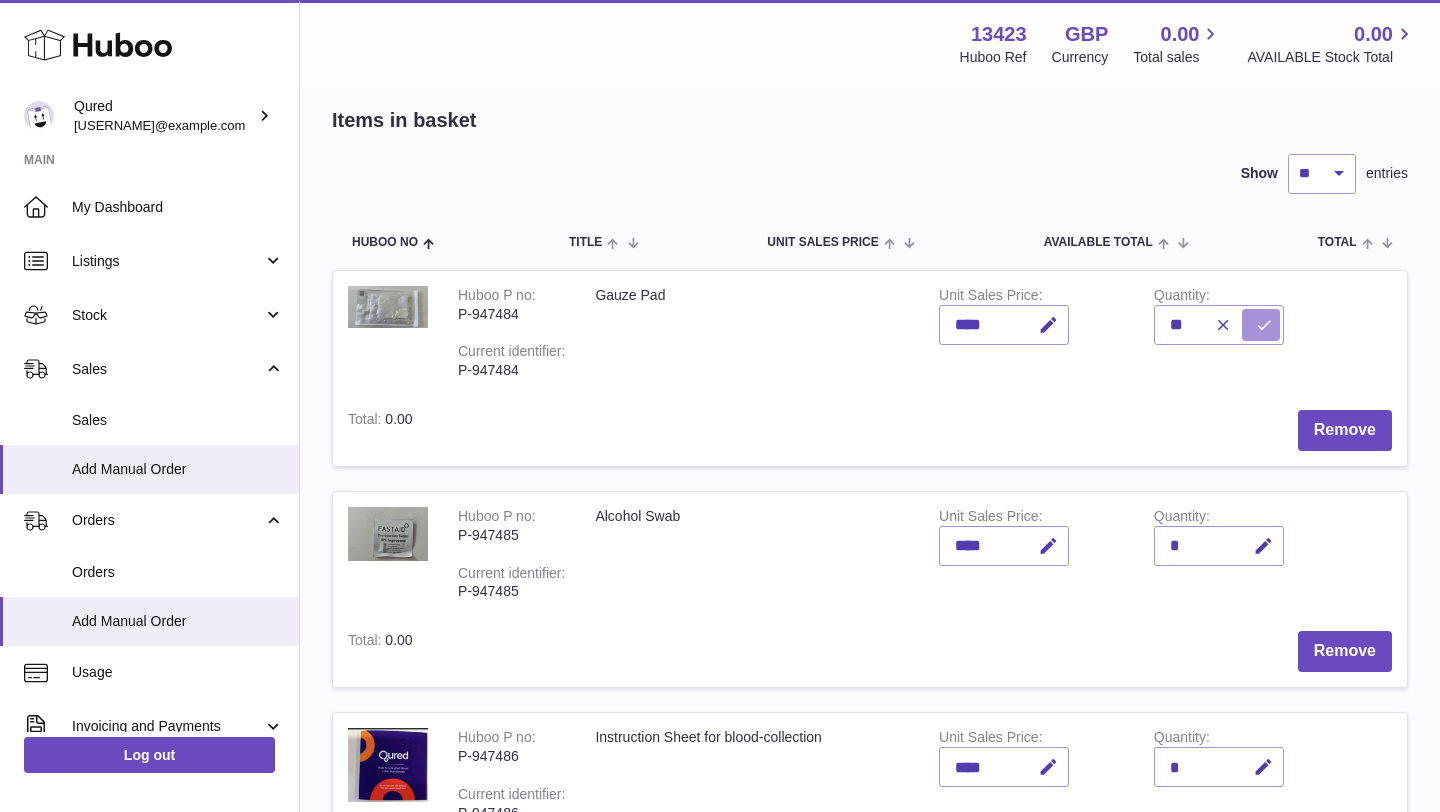 click at bounding box center (1264, 325) 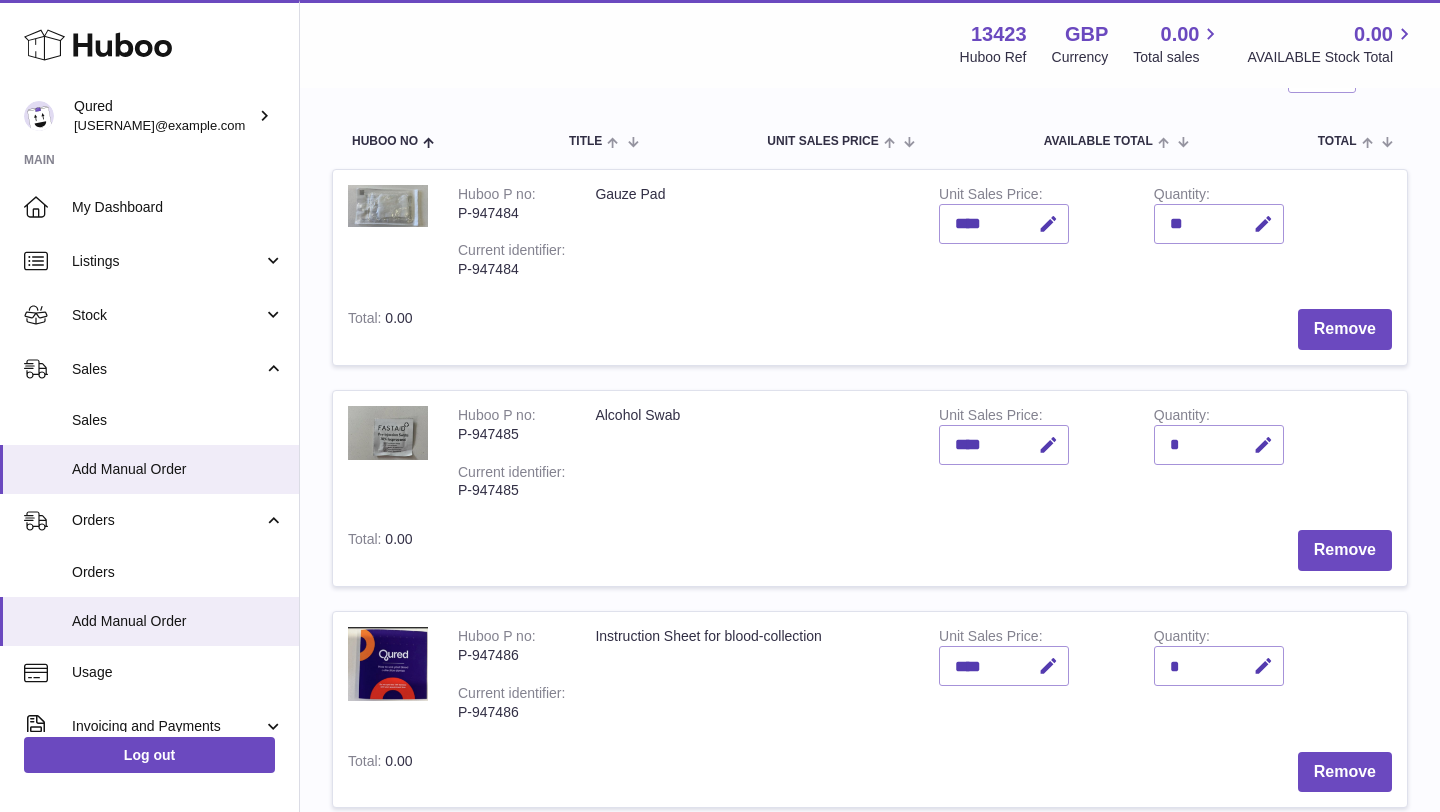 scroll, scrollTop: 243, scrollLeft: 0, axis: vertical 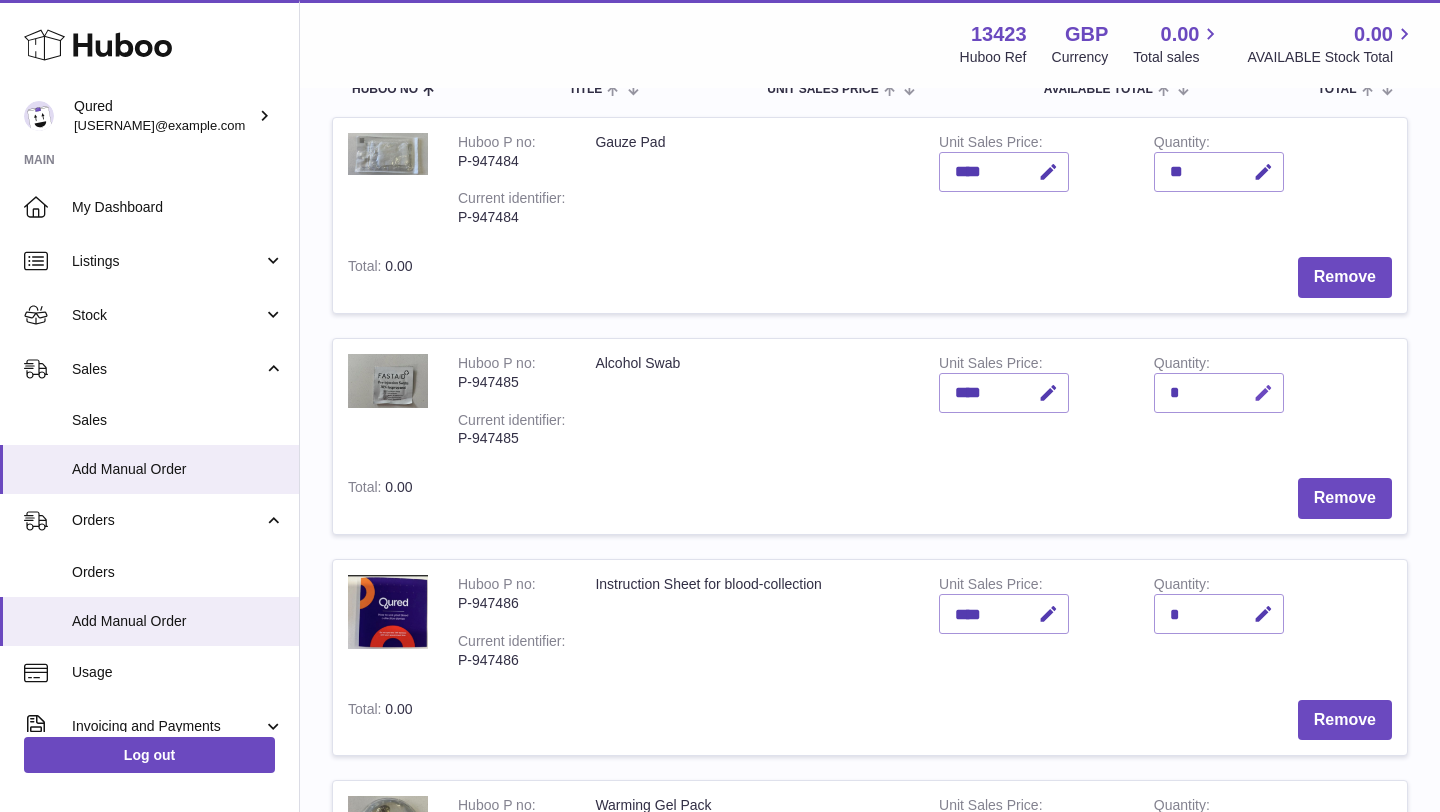 click at bounding box center [1263, 393] 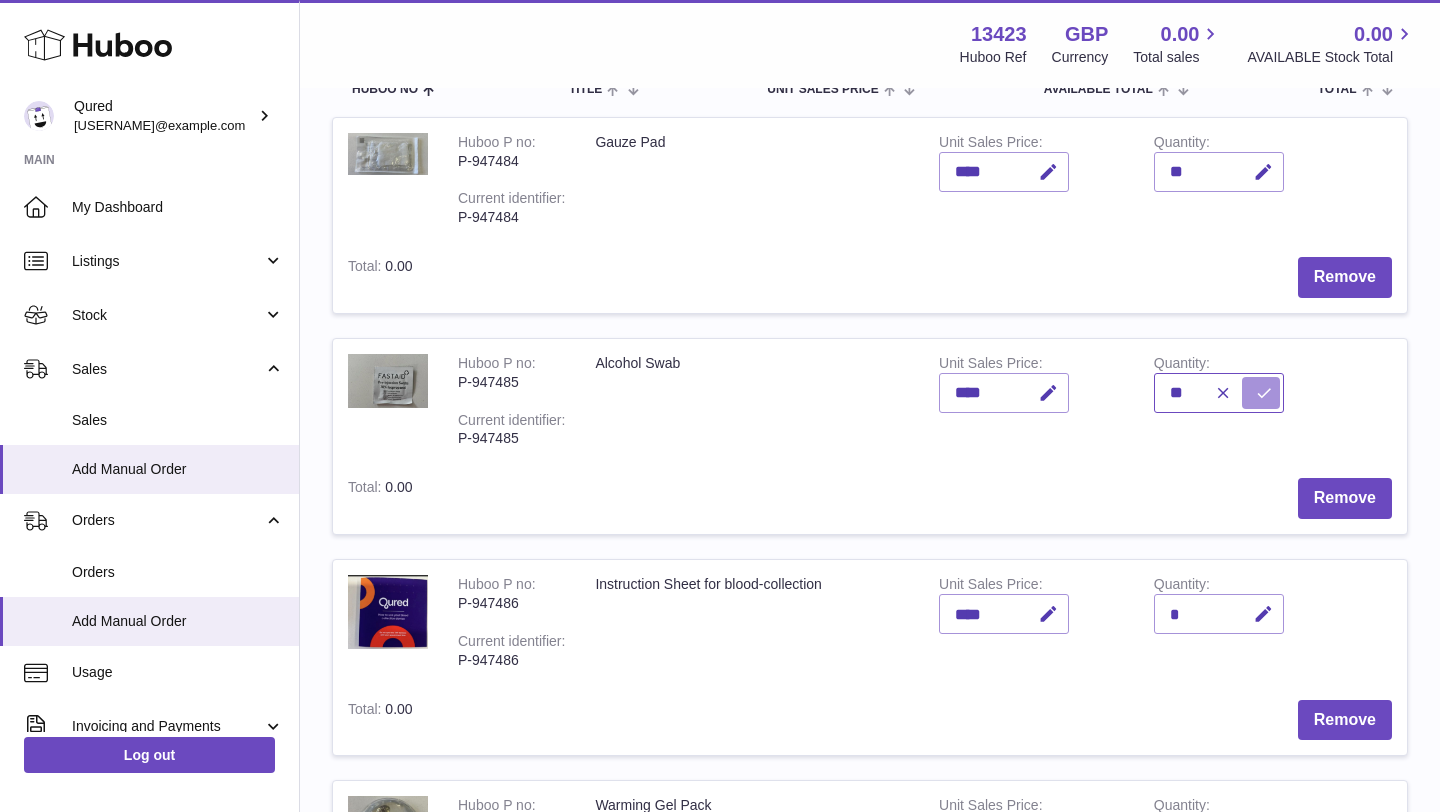 type on "**" 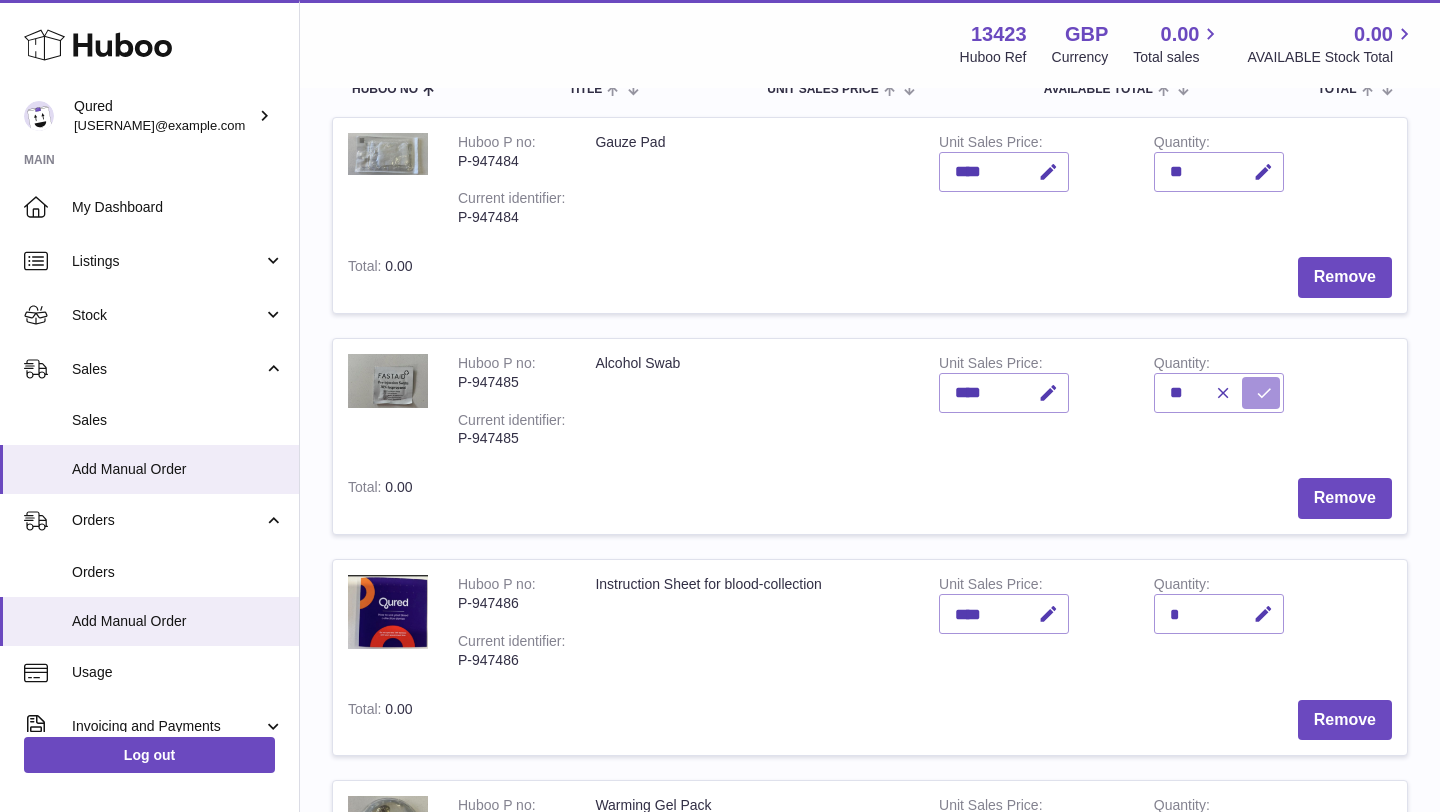 click at bounding box center (1264, 393) 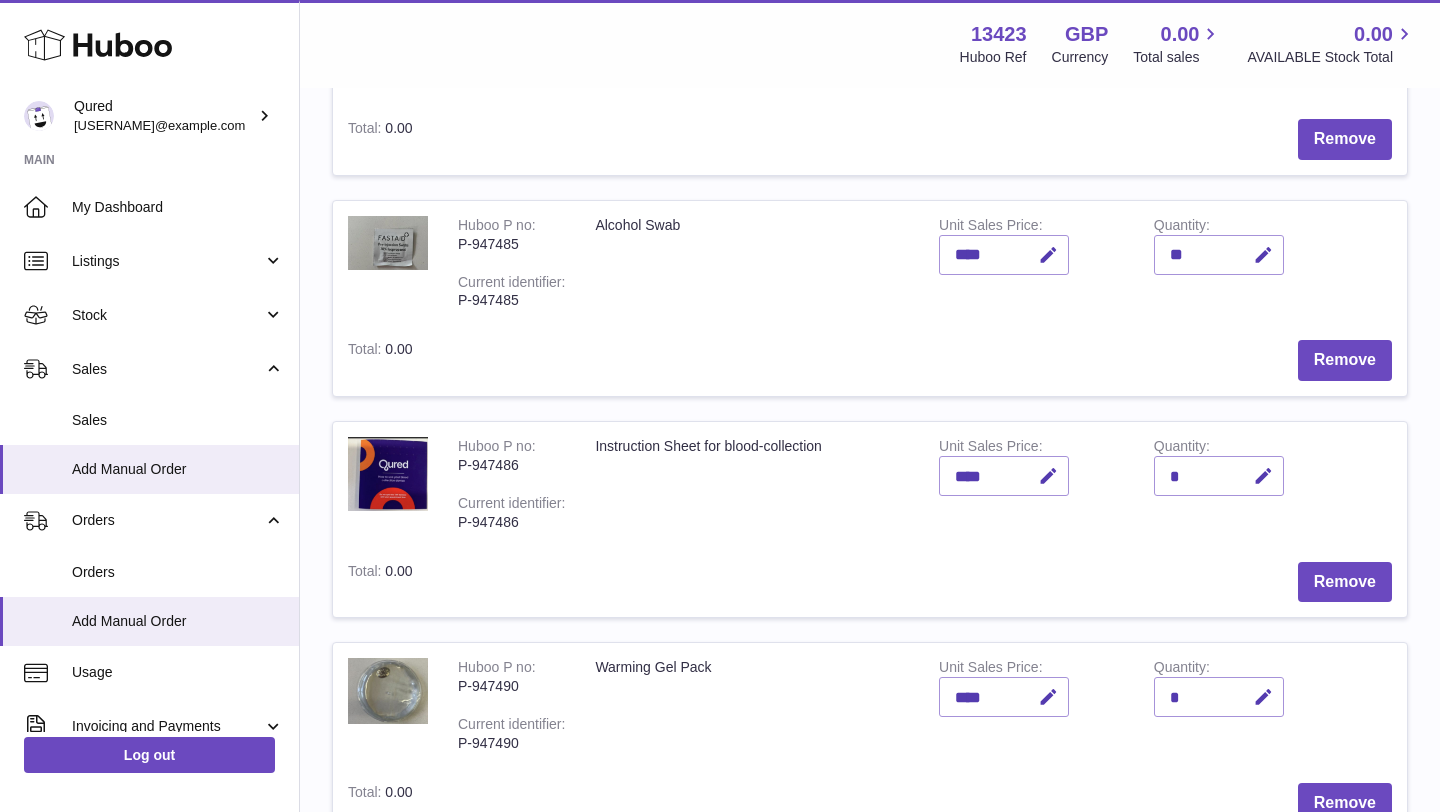 scroll, scrollTop: 415, scrollLeft: 0, axis: vertical 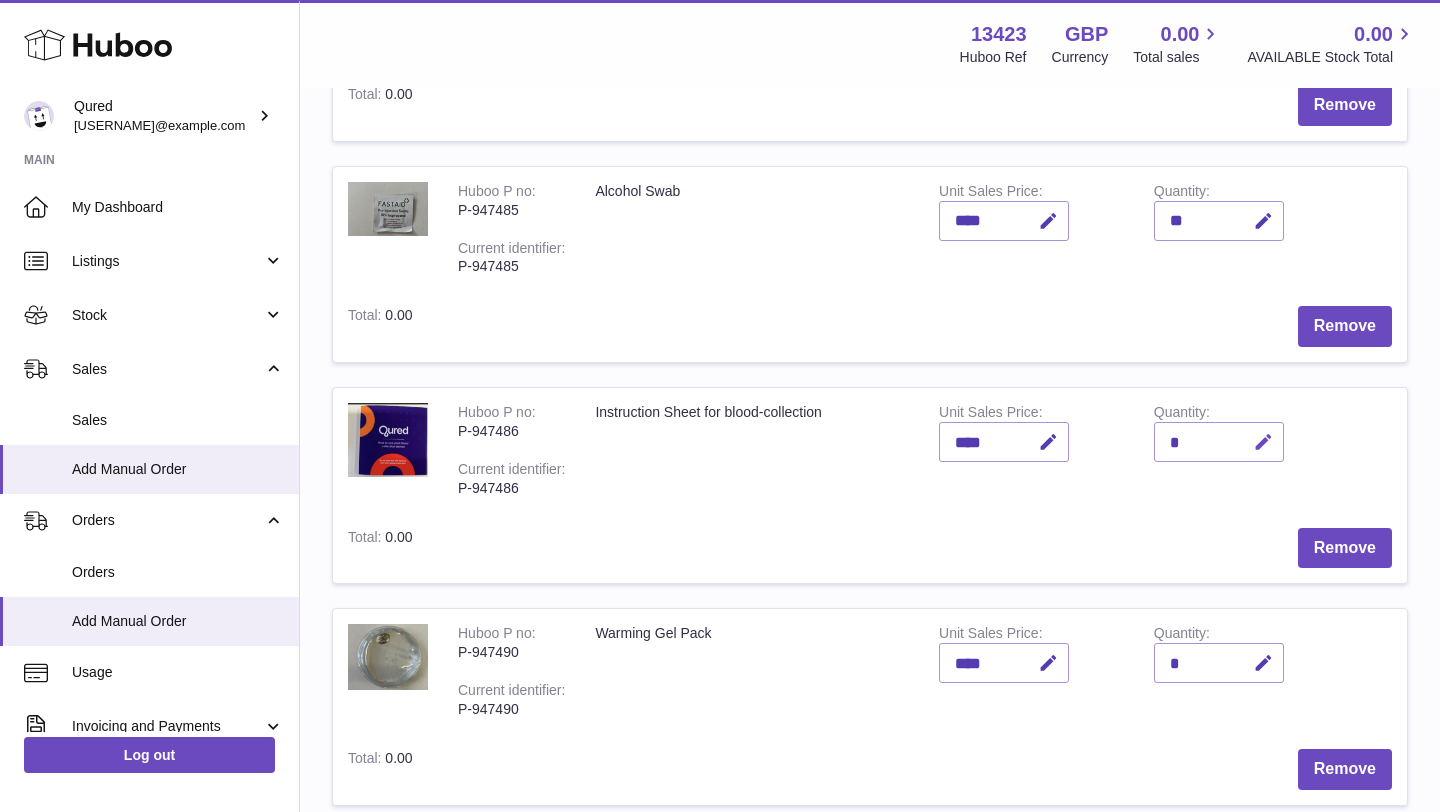 click at bounding box center (1263, 442) 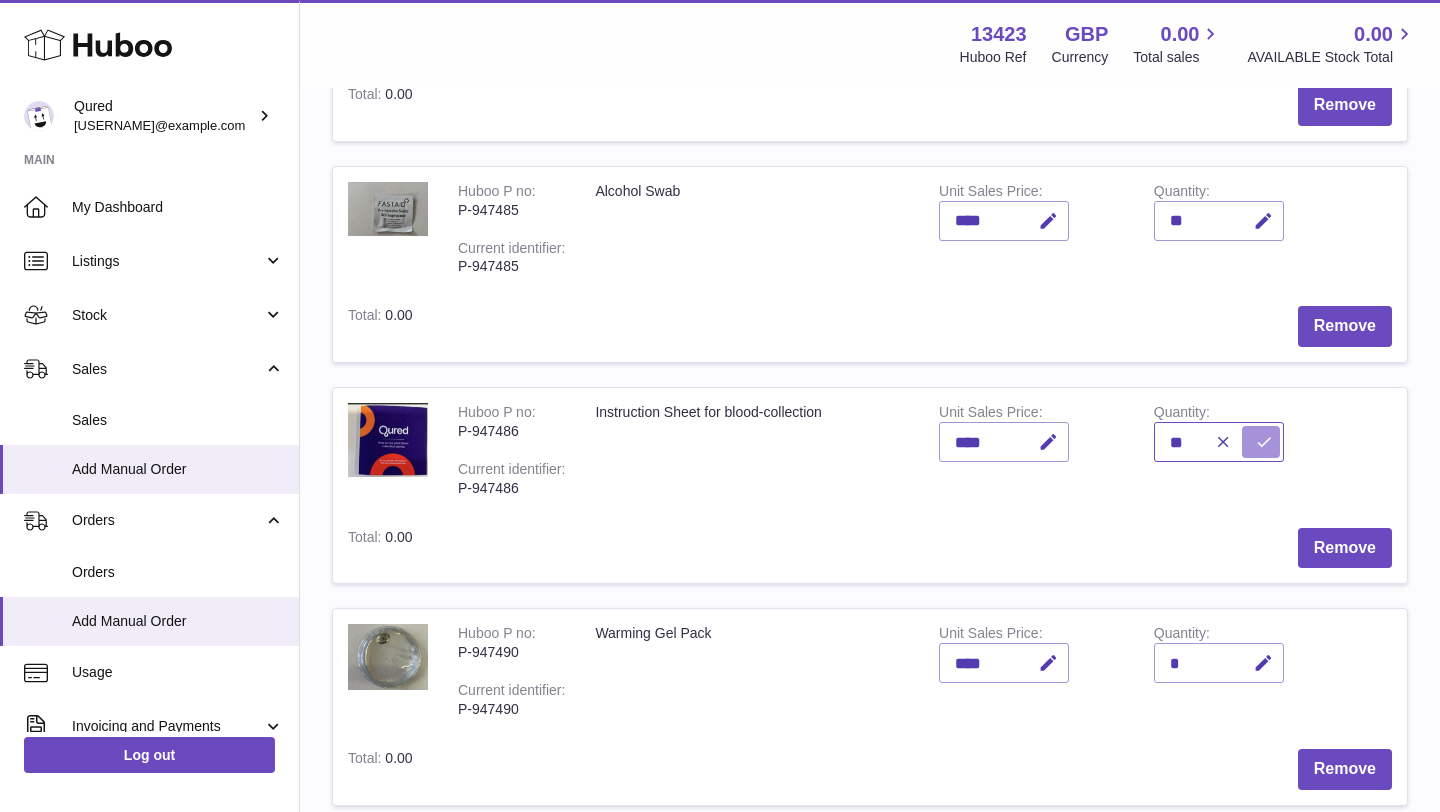type on "**" 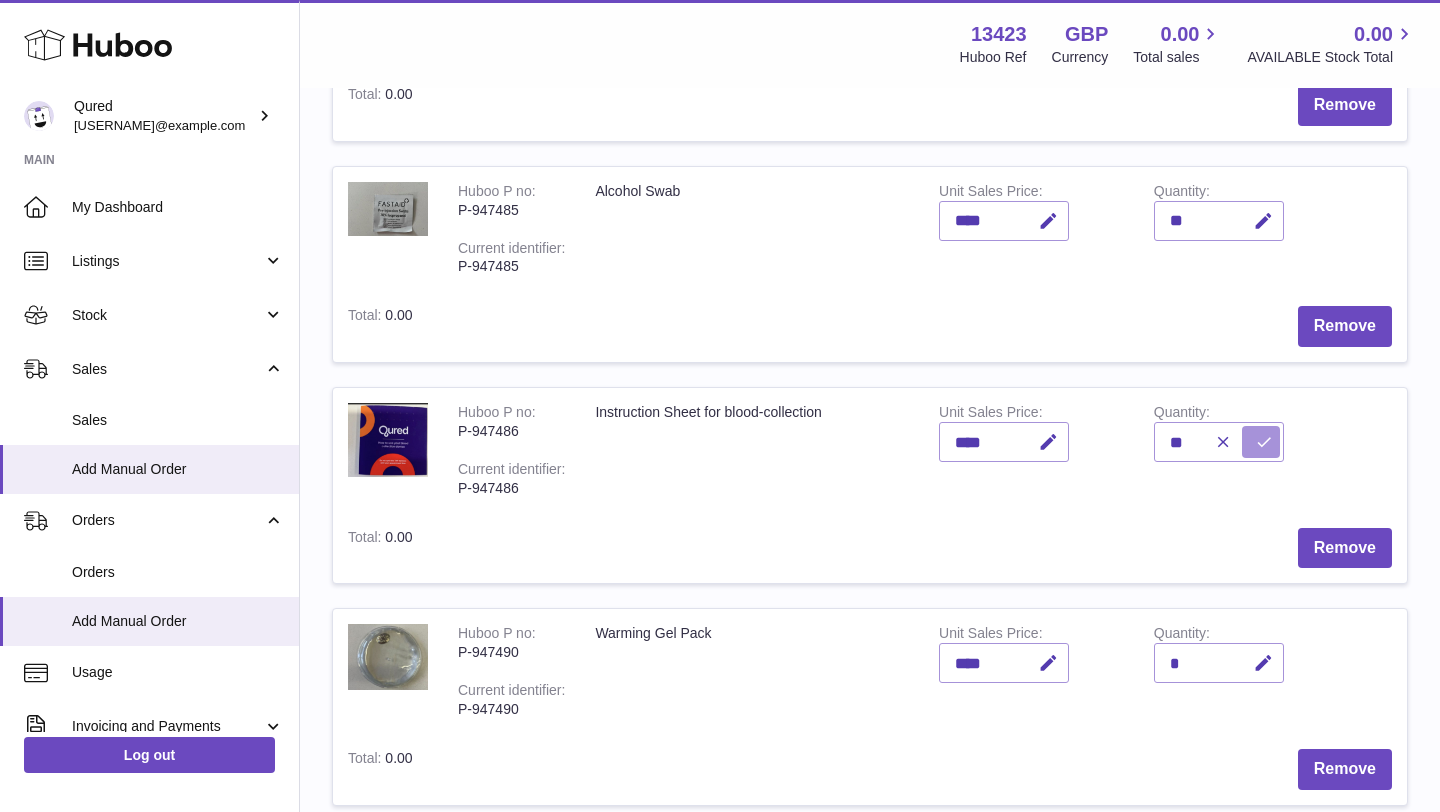 click at bounding box center [1261, 442] 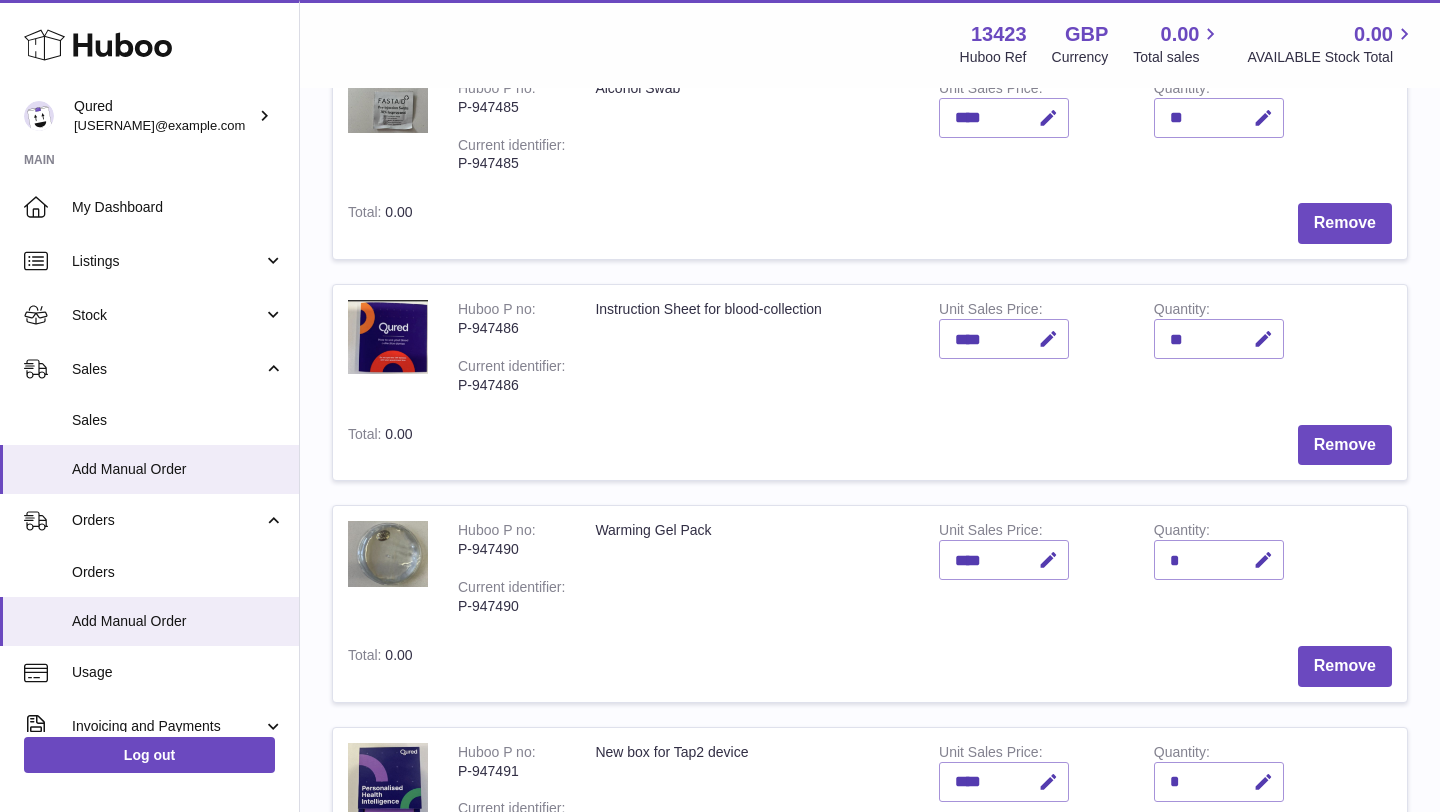 scroll, scrollTop: 567, scrollLeft: 0, axis: vertical 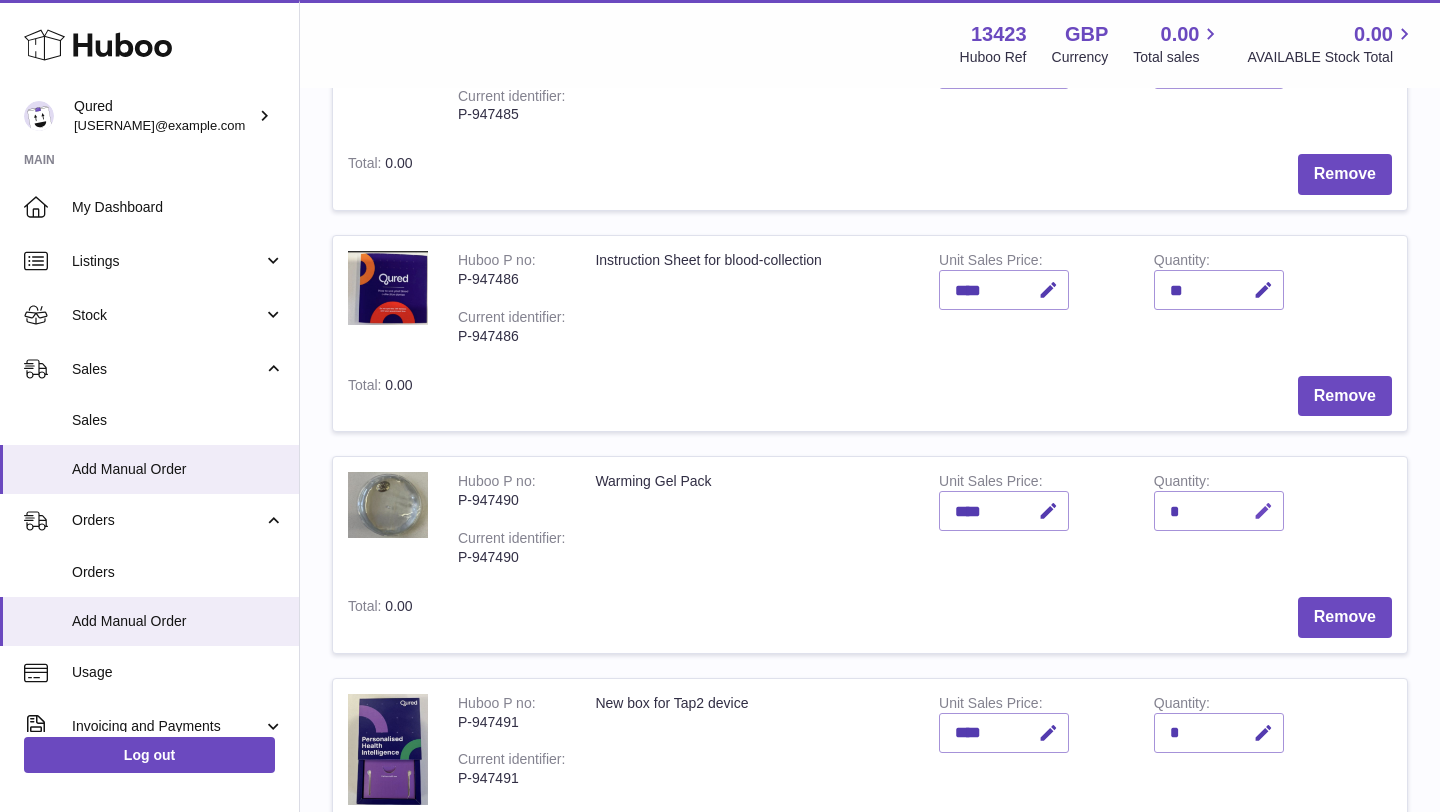 click at bounding box center [1263, 511] 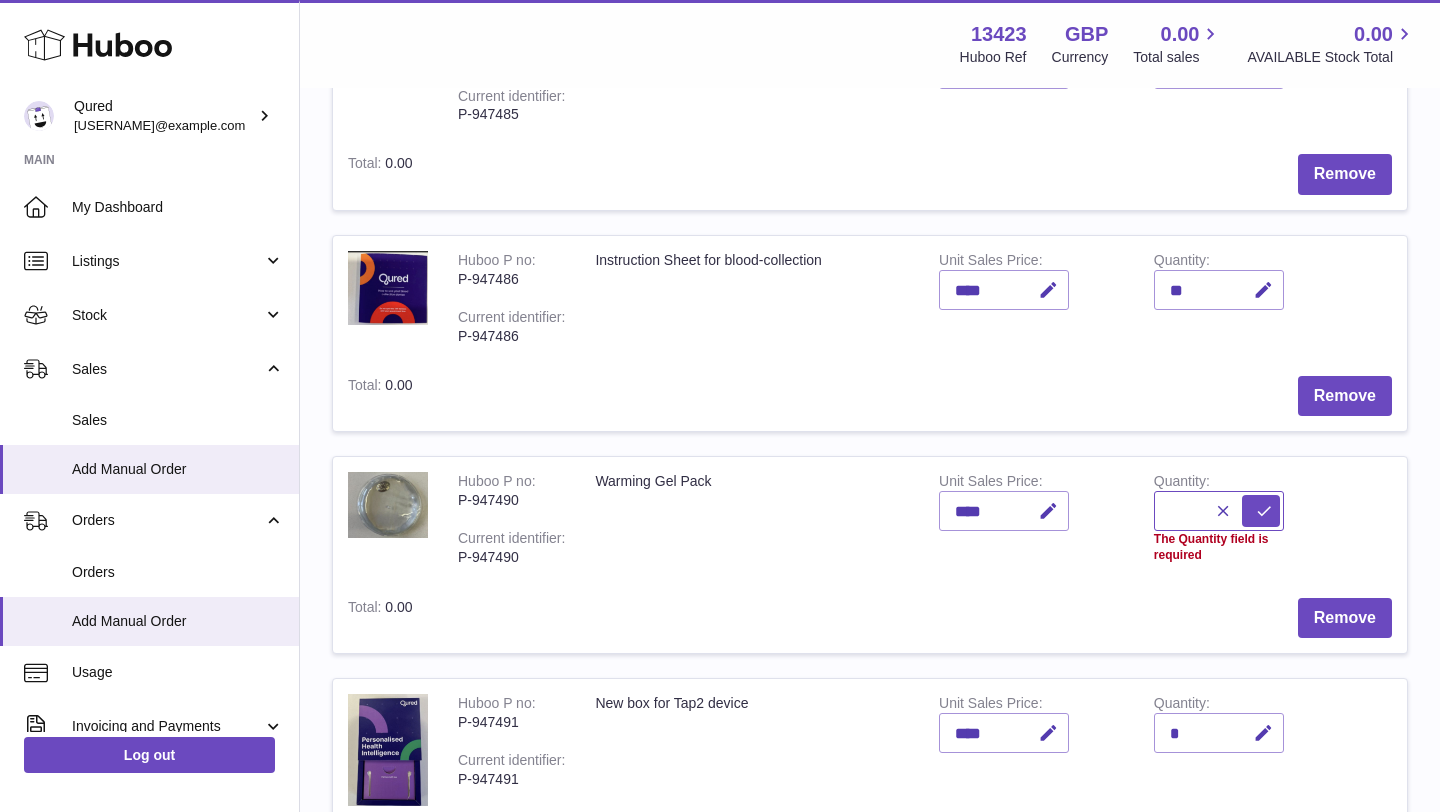 type on "*" 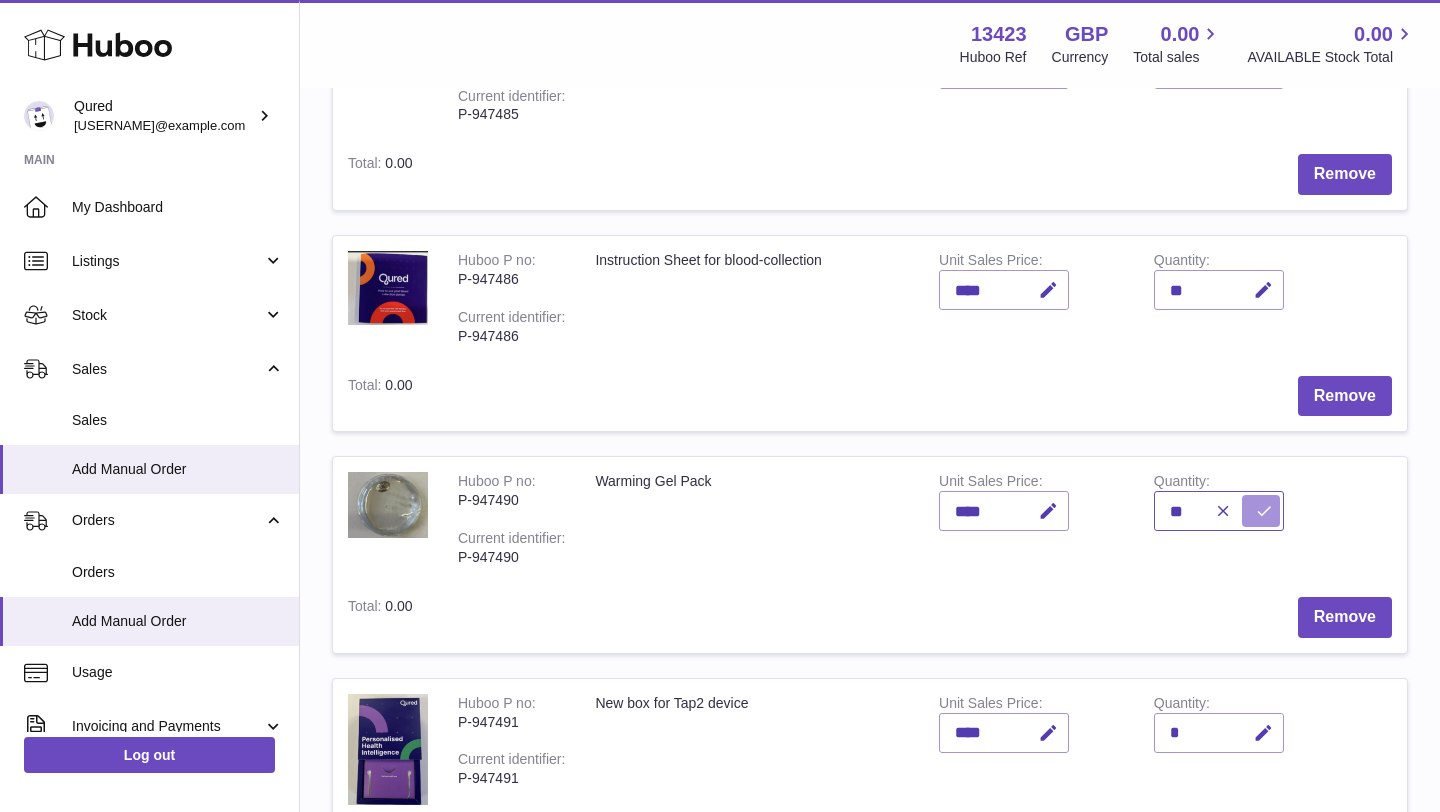 type on "**" 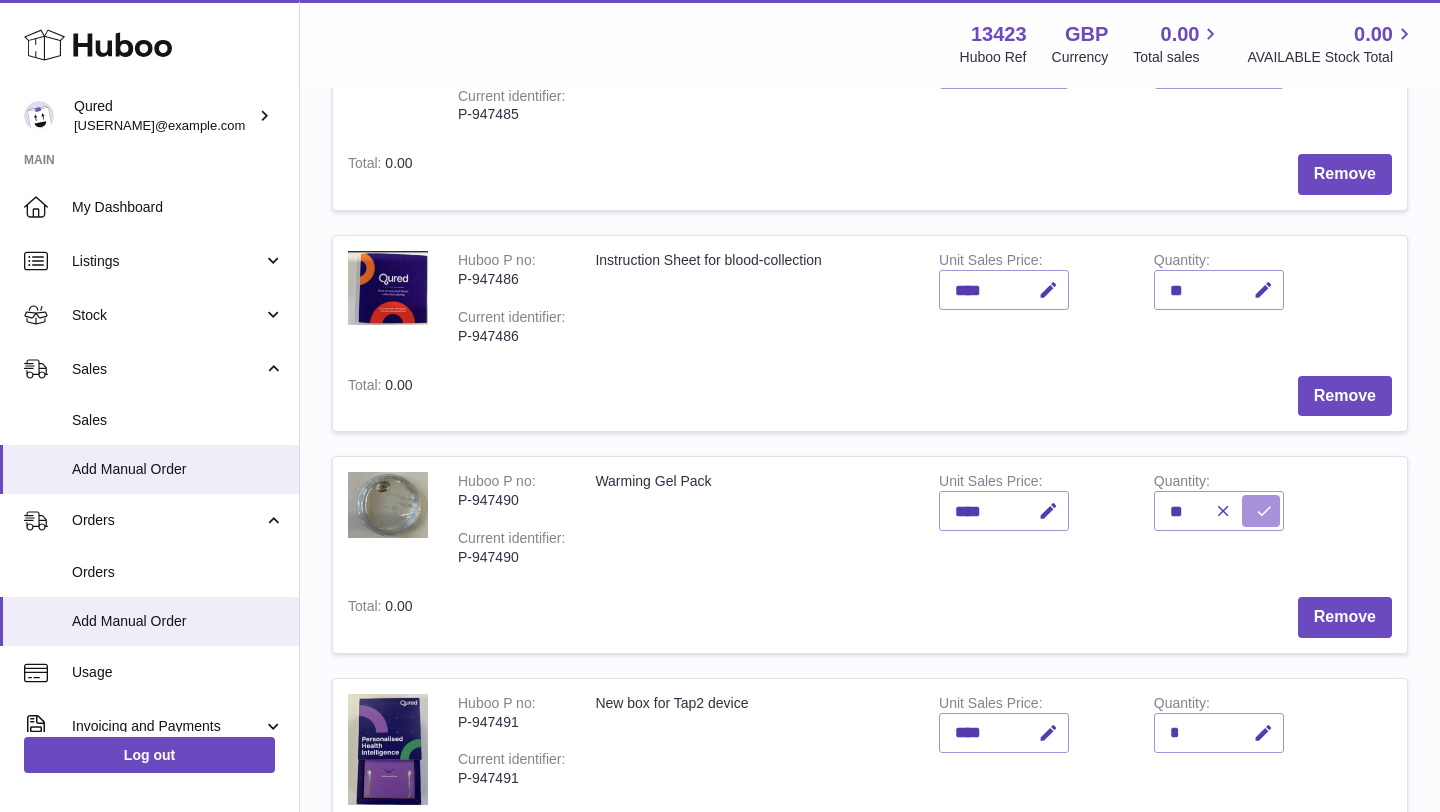 click at bounding box center (1264, 511) 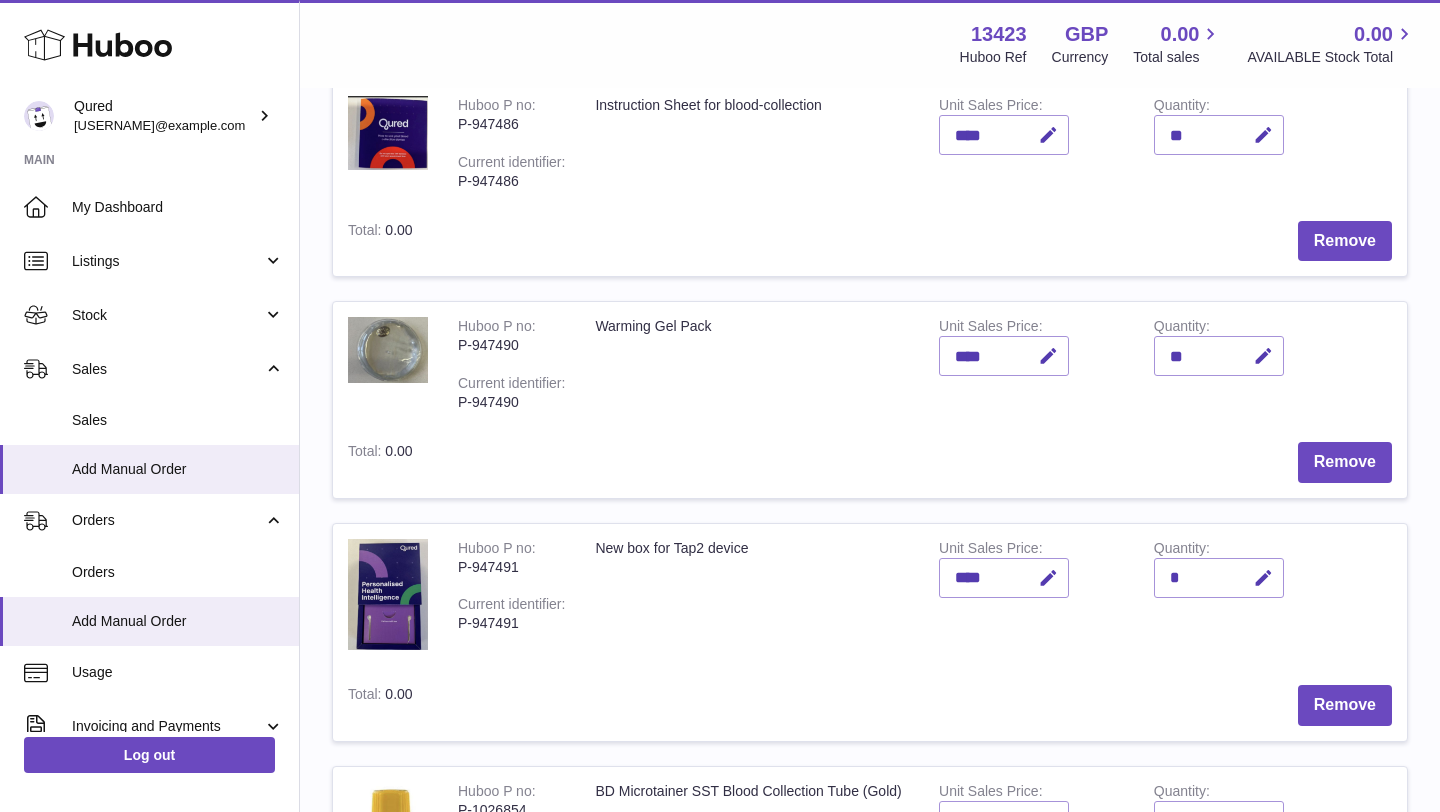 scroll, scrollTop: 873, scrollLeft: 0, axis: vertical 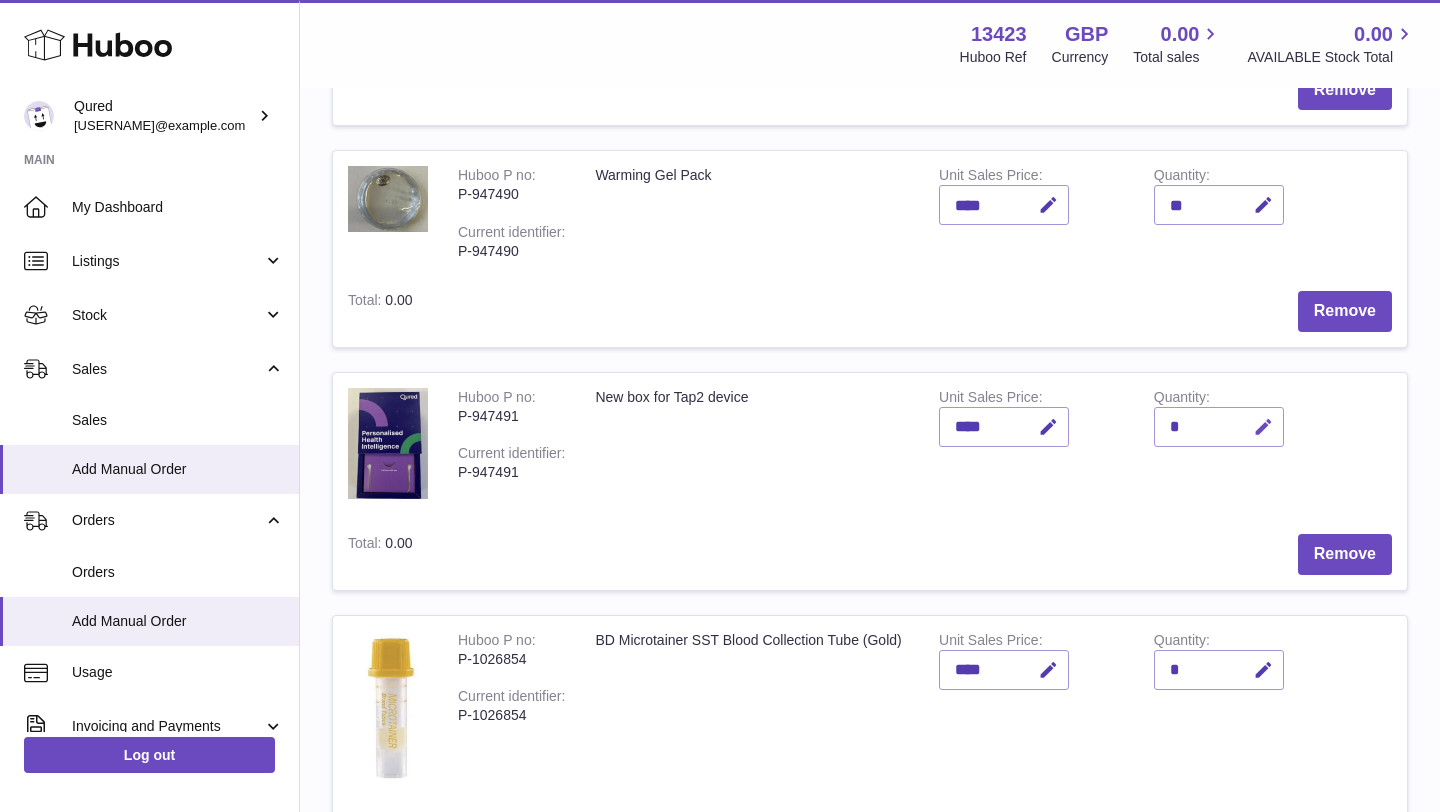 click at bounding box center (1263, 427) 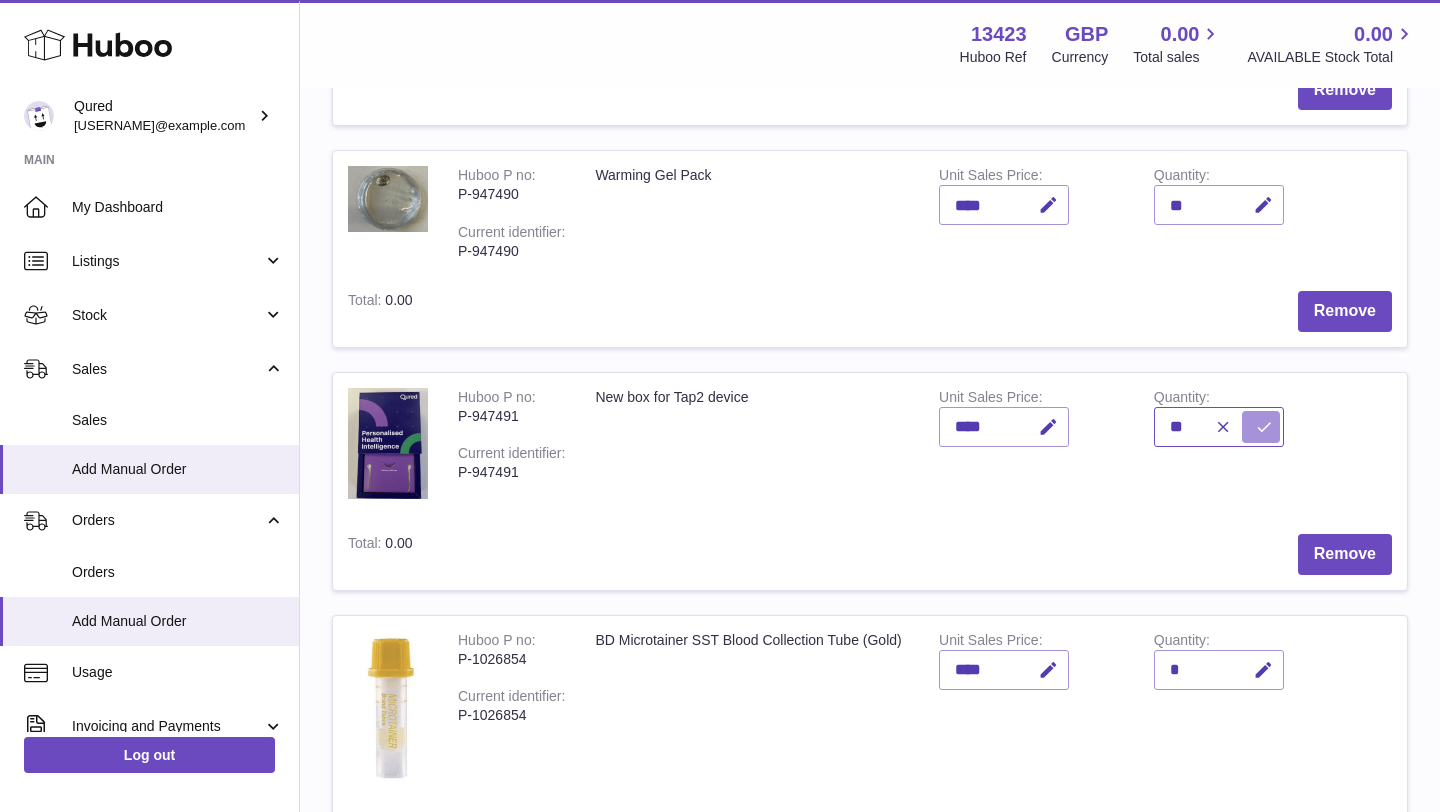 type on "**" 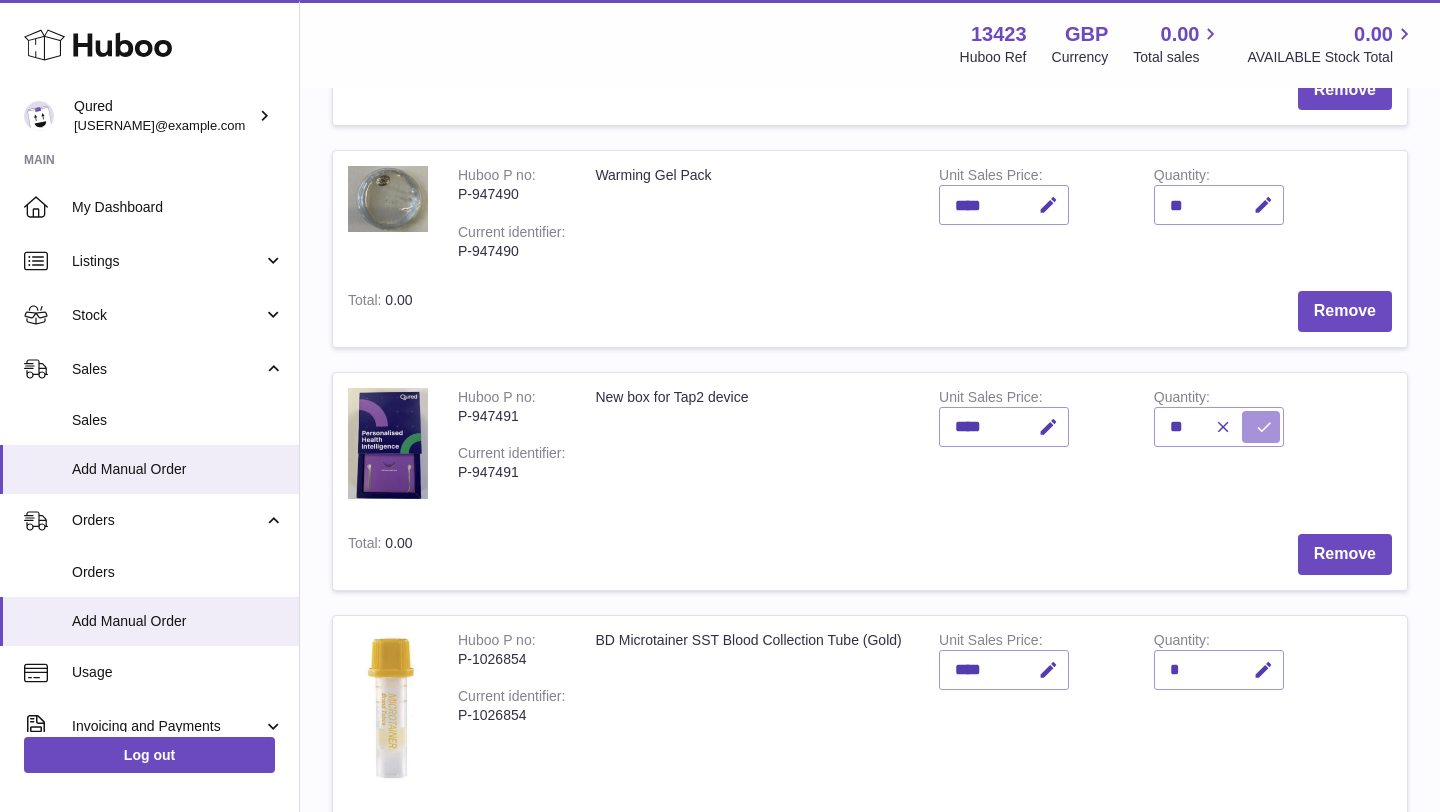 click at bounding box center (1261, 427) 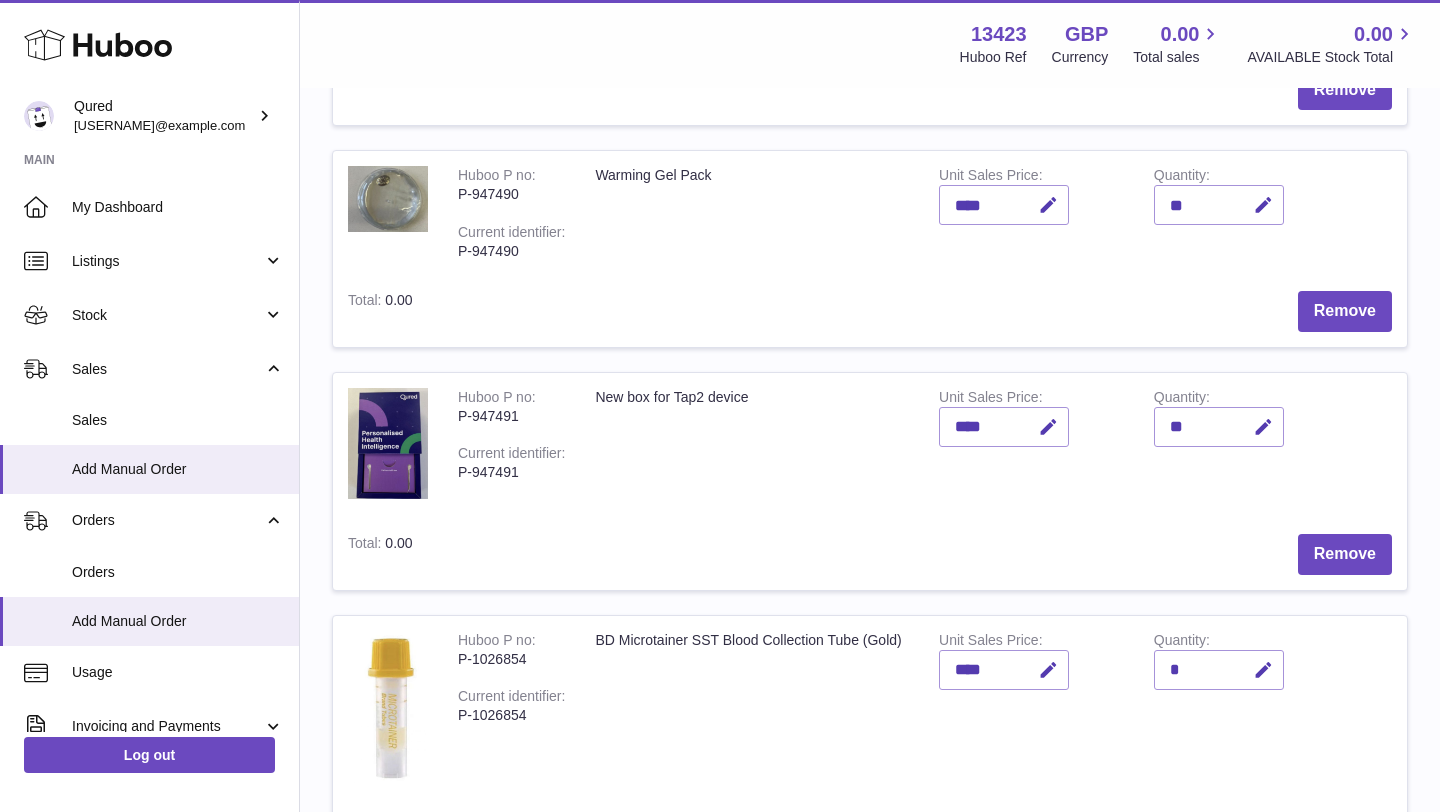 scroll, scrollTop: 1168, scrollLeft: 0, axis: vertical 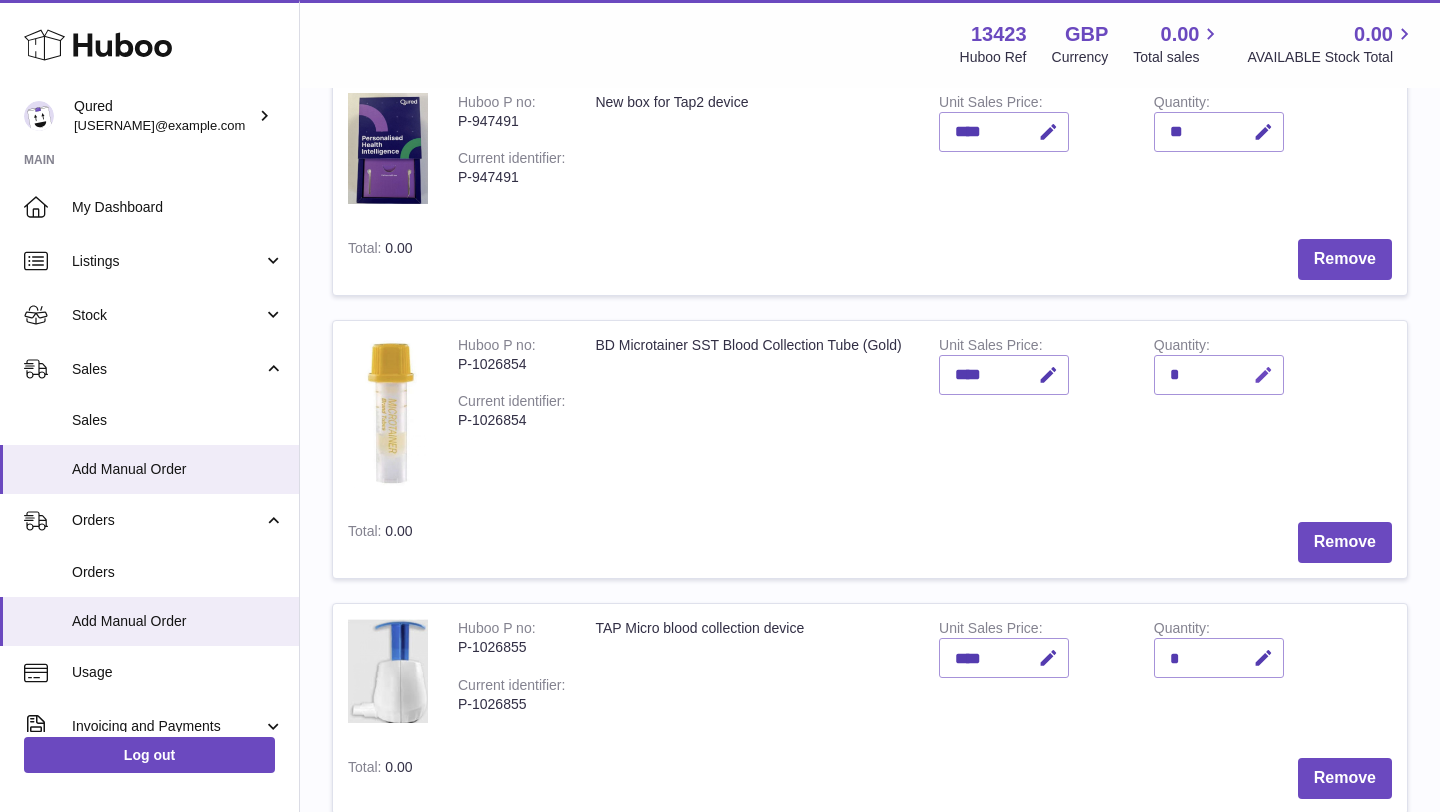 click at bounding box center [1263, 375] 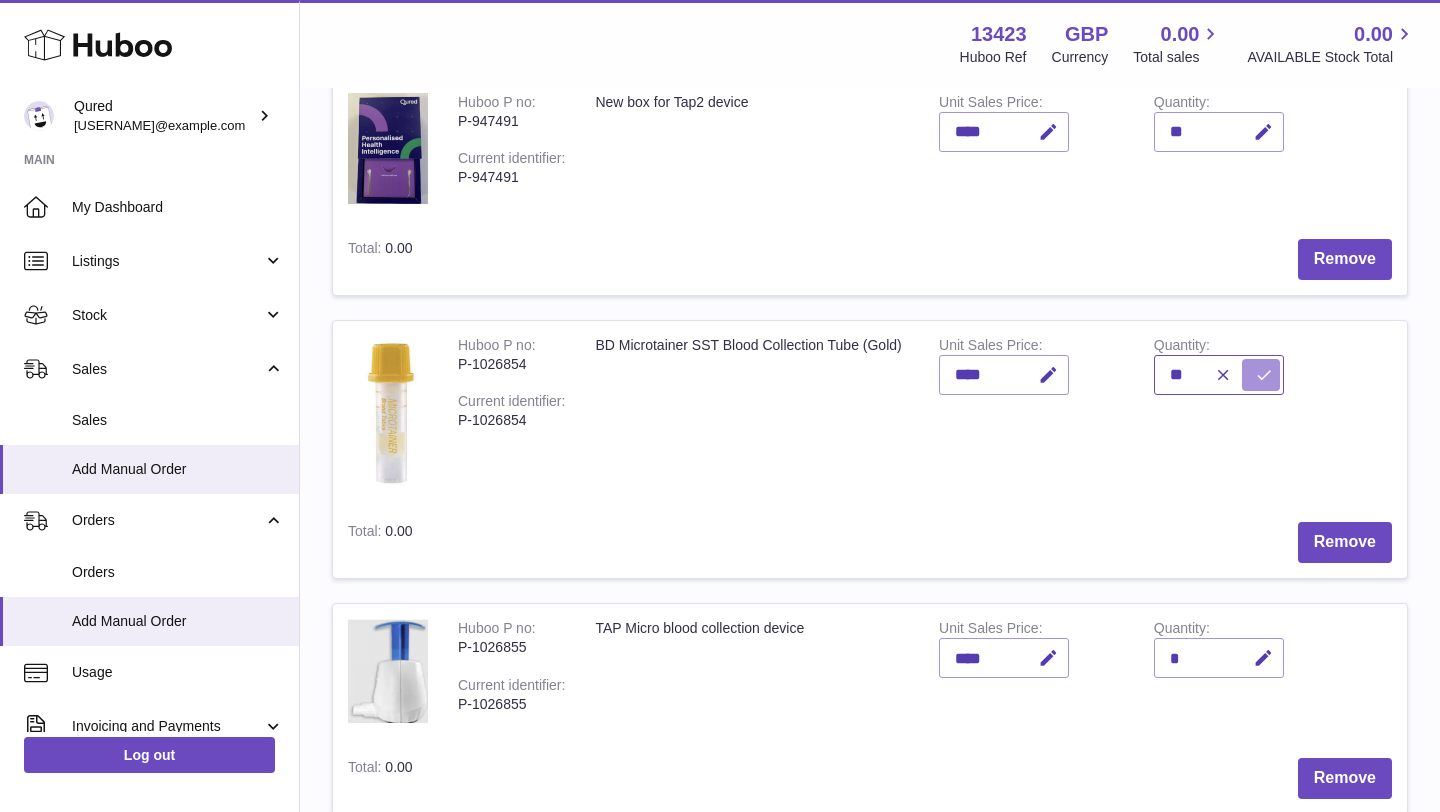 type on "**" 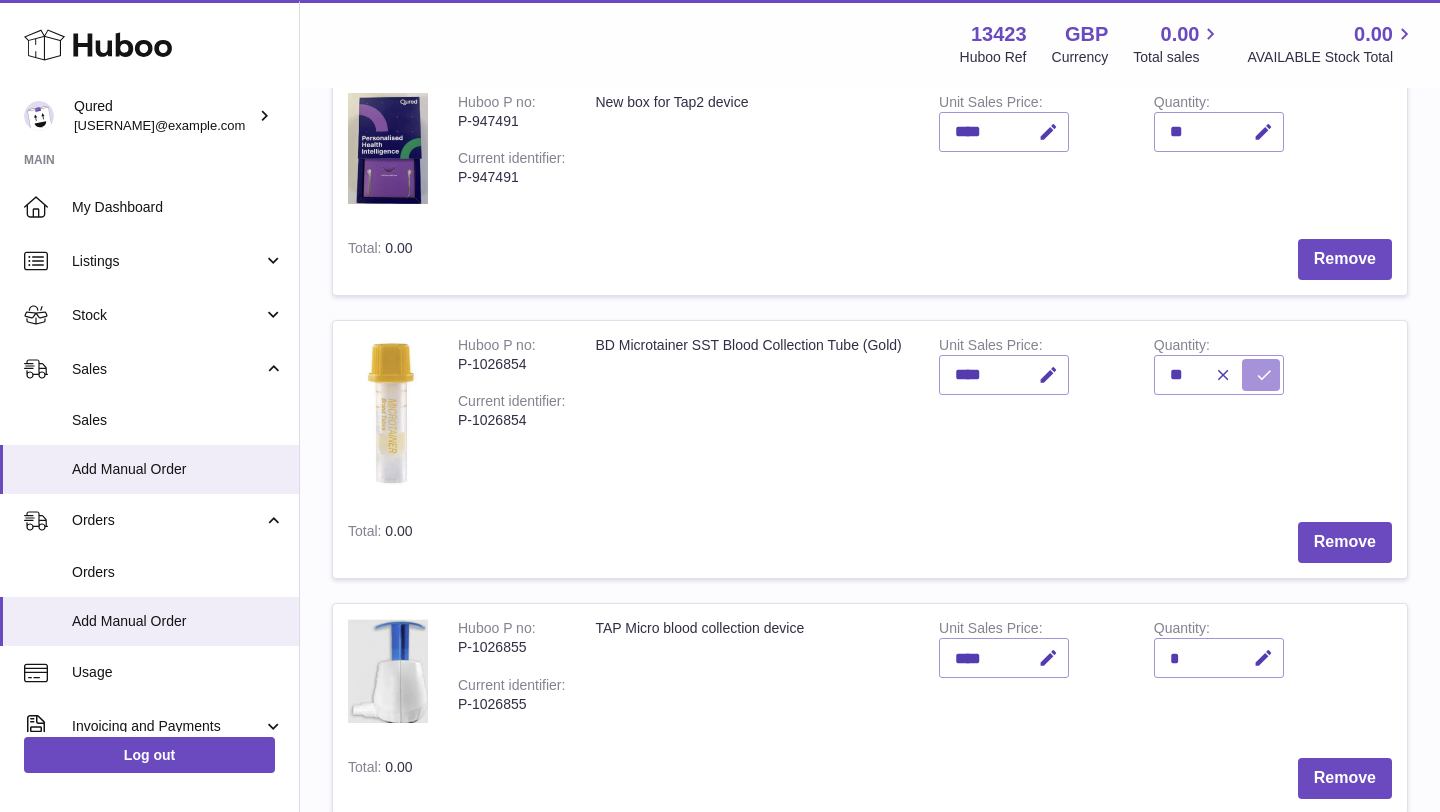 click at bounding box center [1264, 375] 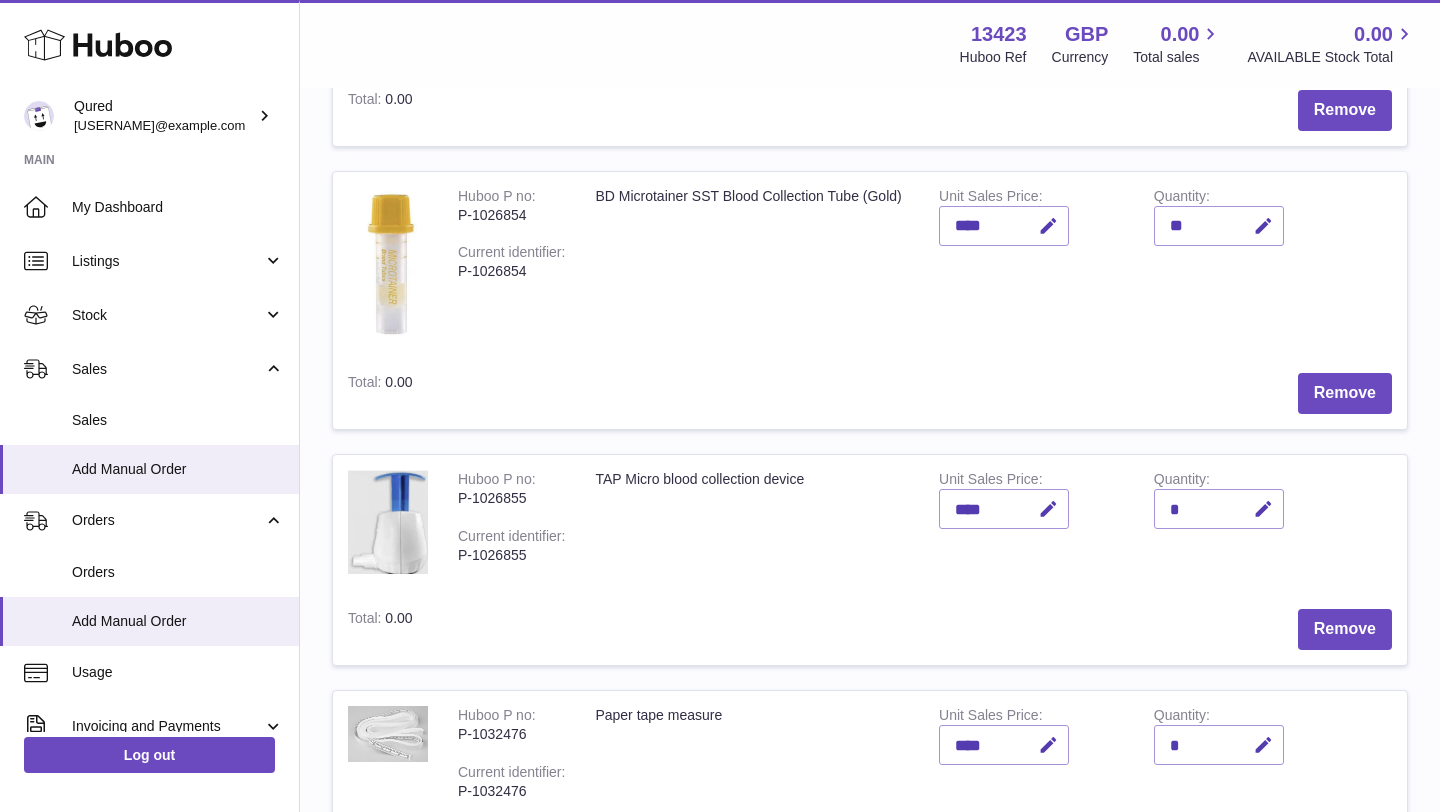 scroll, scrollTop: 1341, scrollLeft: 0, axis: vertical 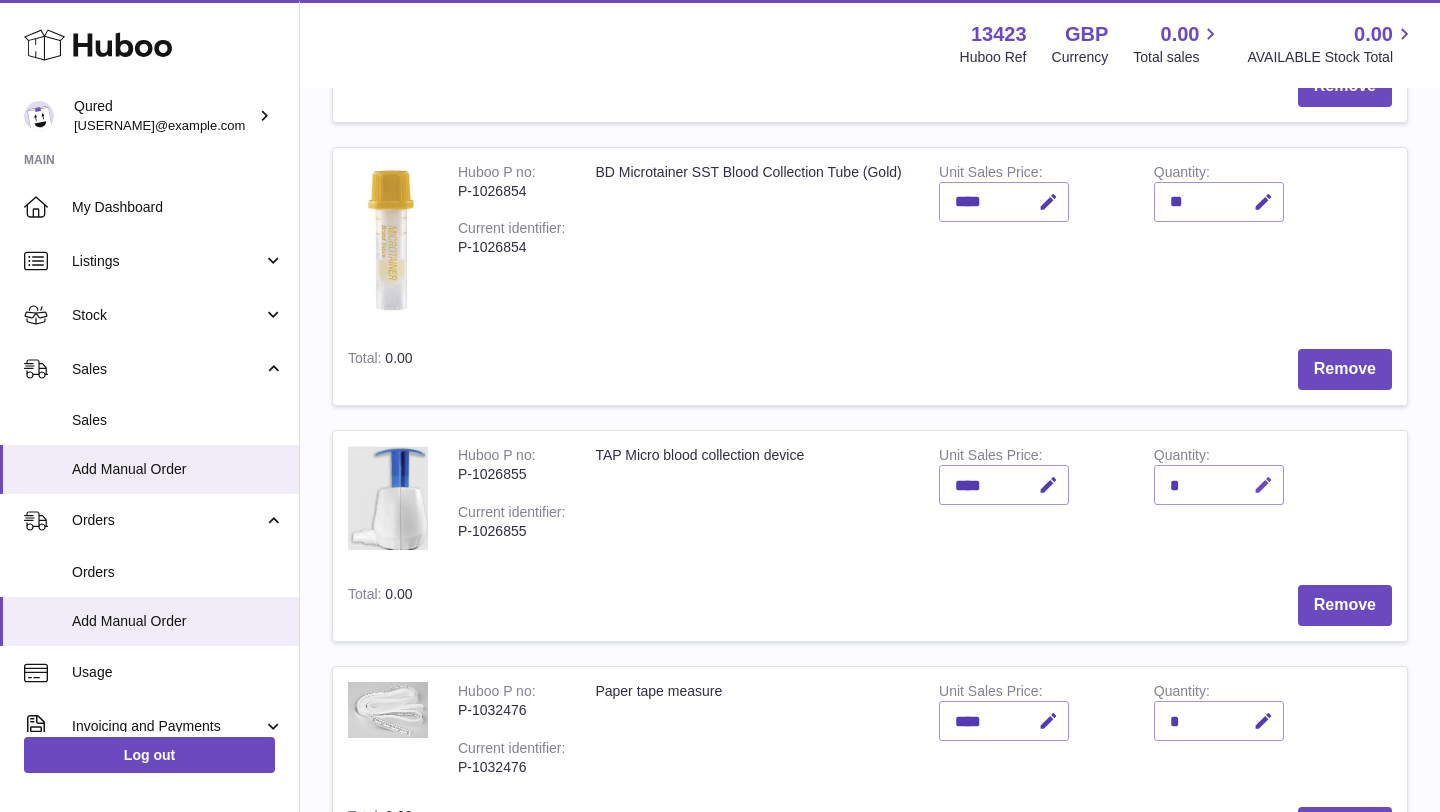 click at bounding box center [1263, 485] 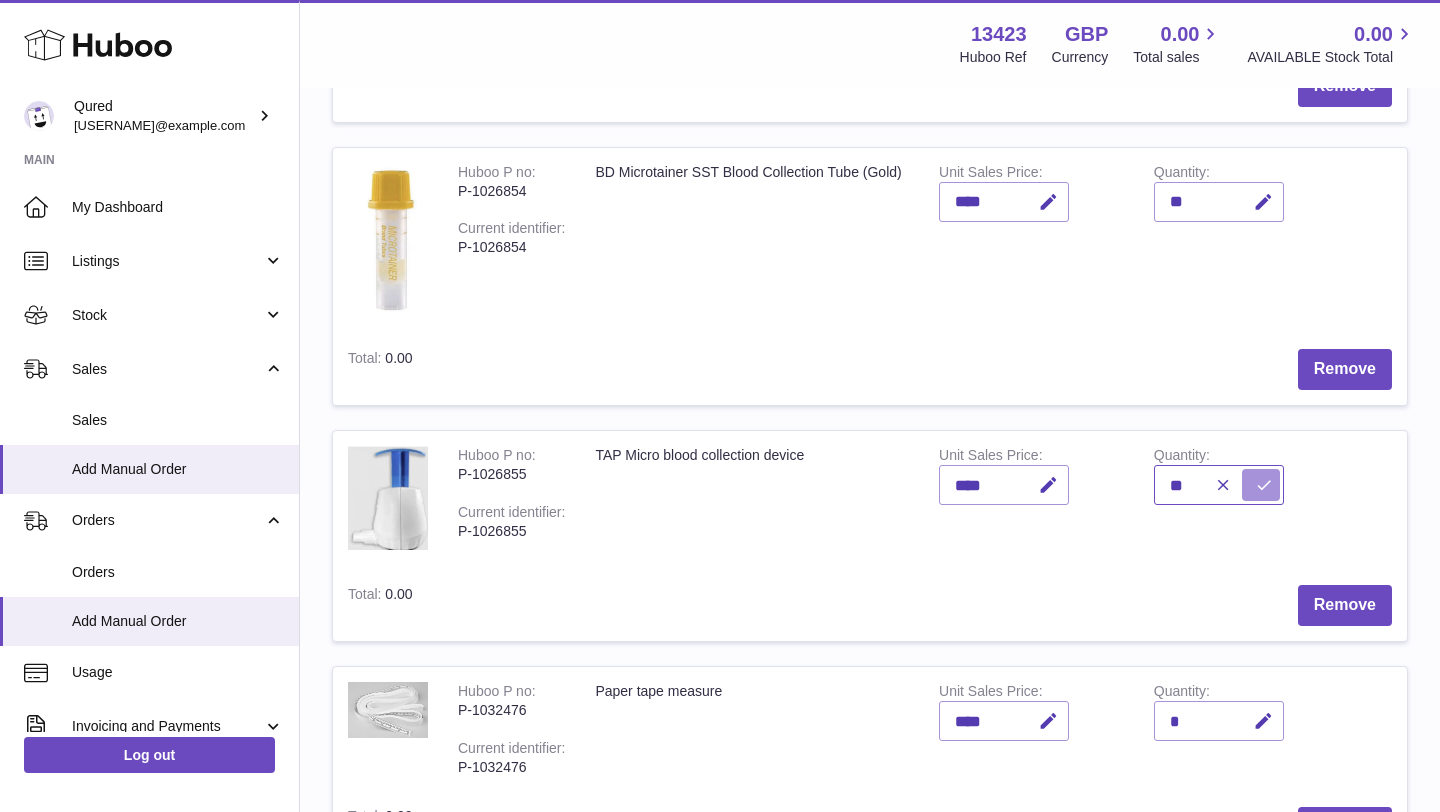type on "**" 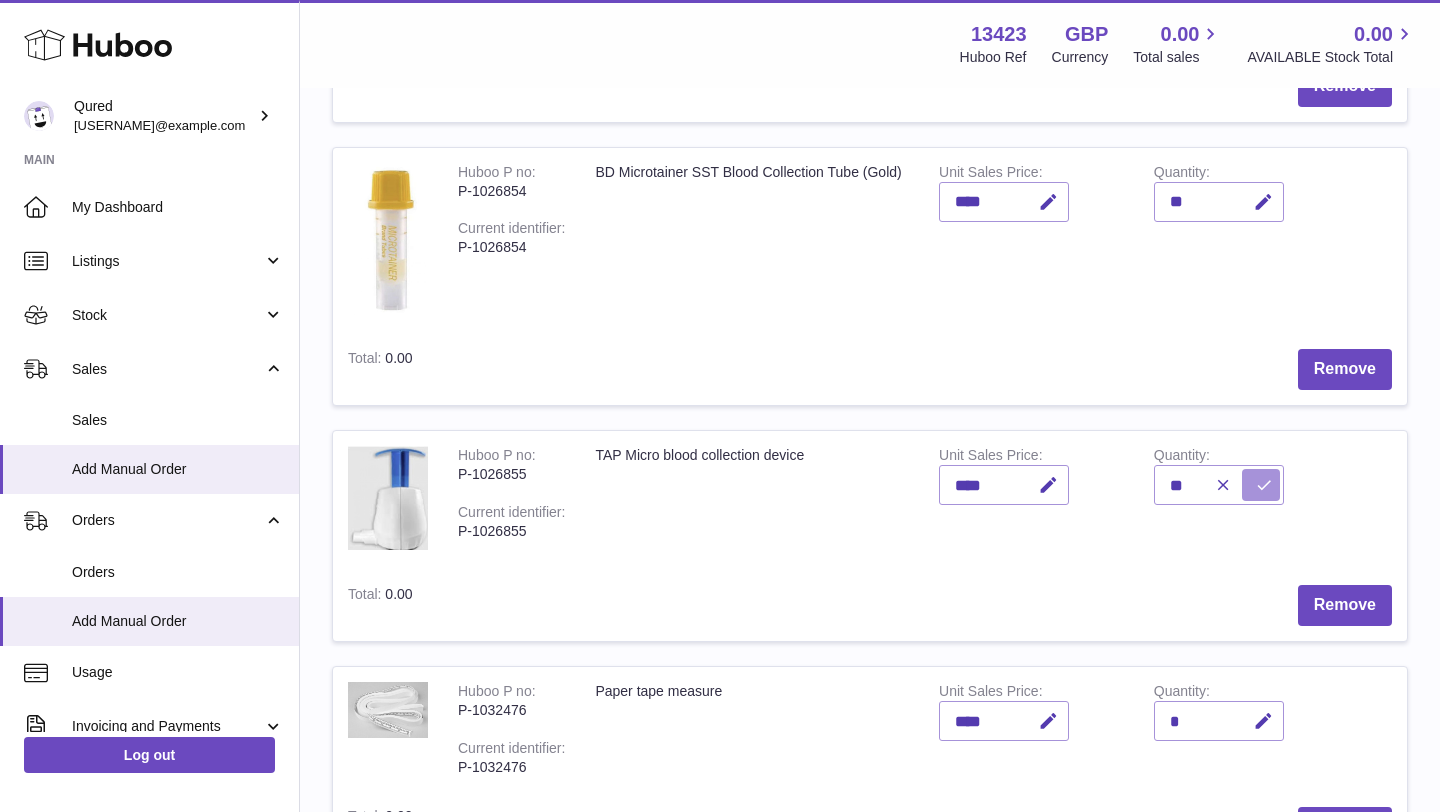 click at bounding box center [1264, 485] 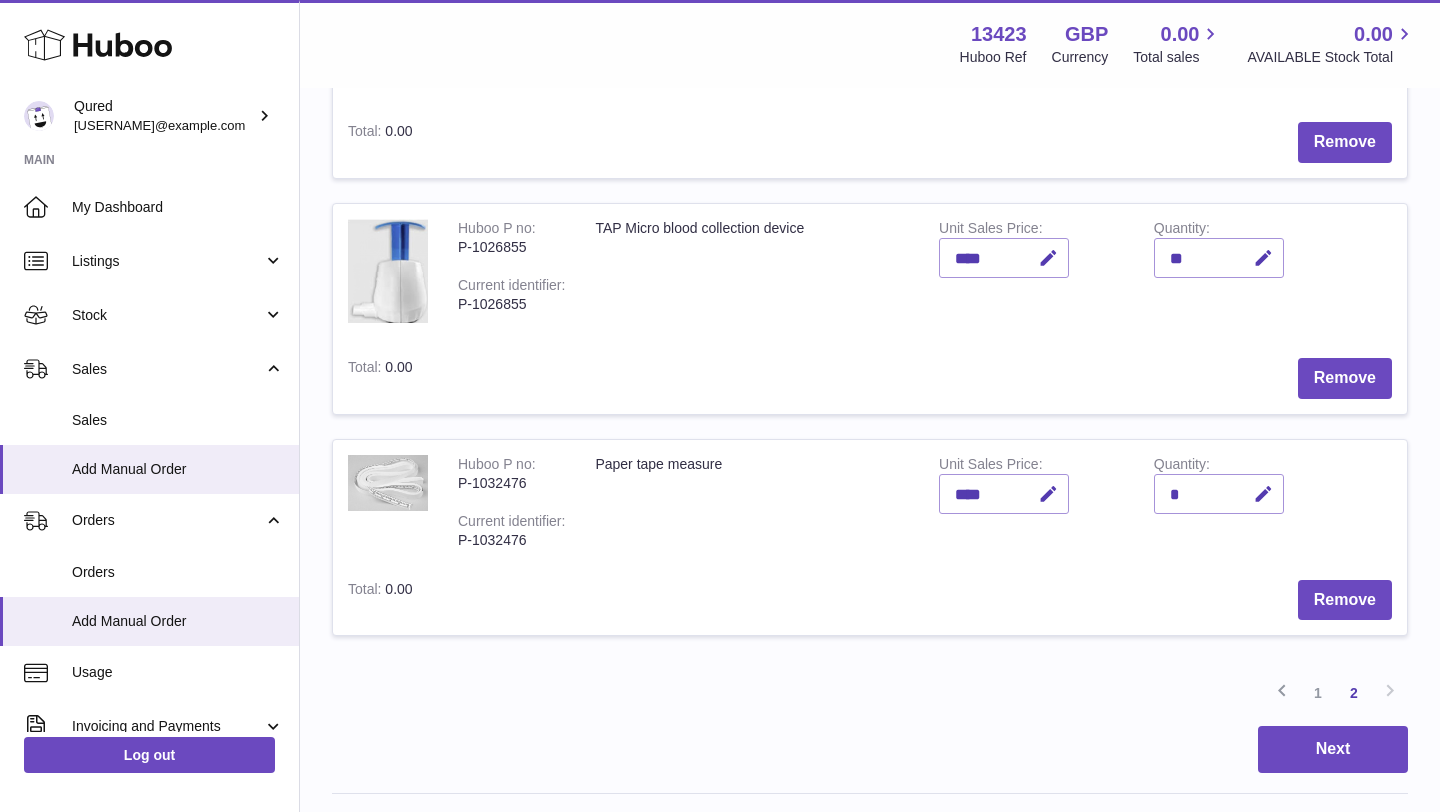 scroll, scrollTop: 1656, scrollLeft: 0, axis: vertical 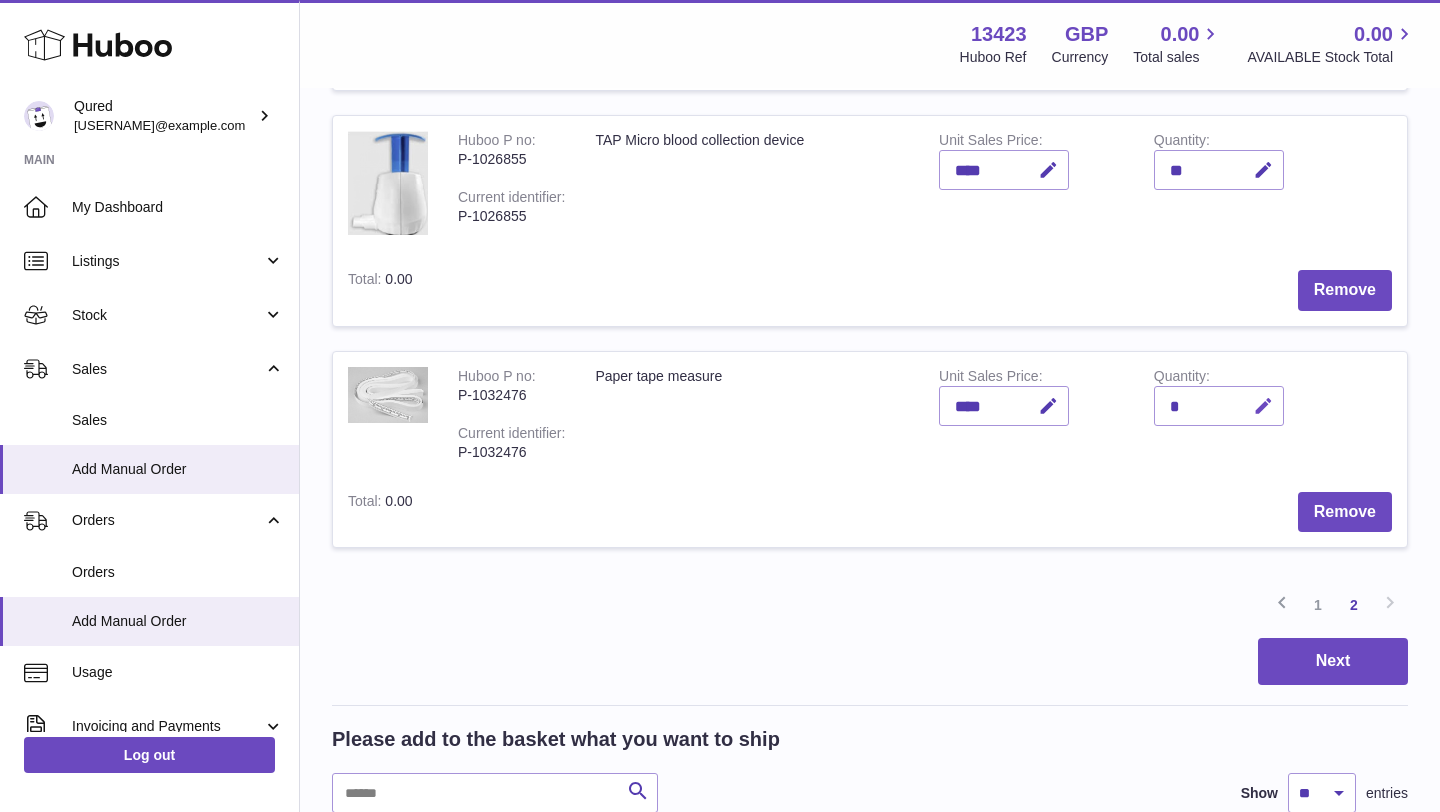 click at bounding box center [1263, 406] 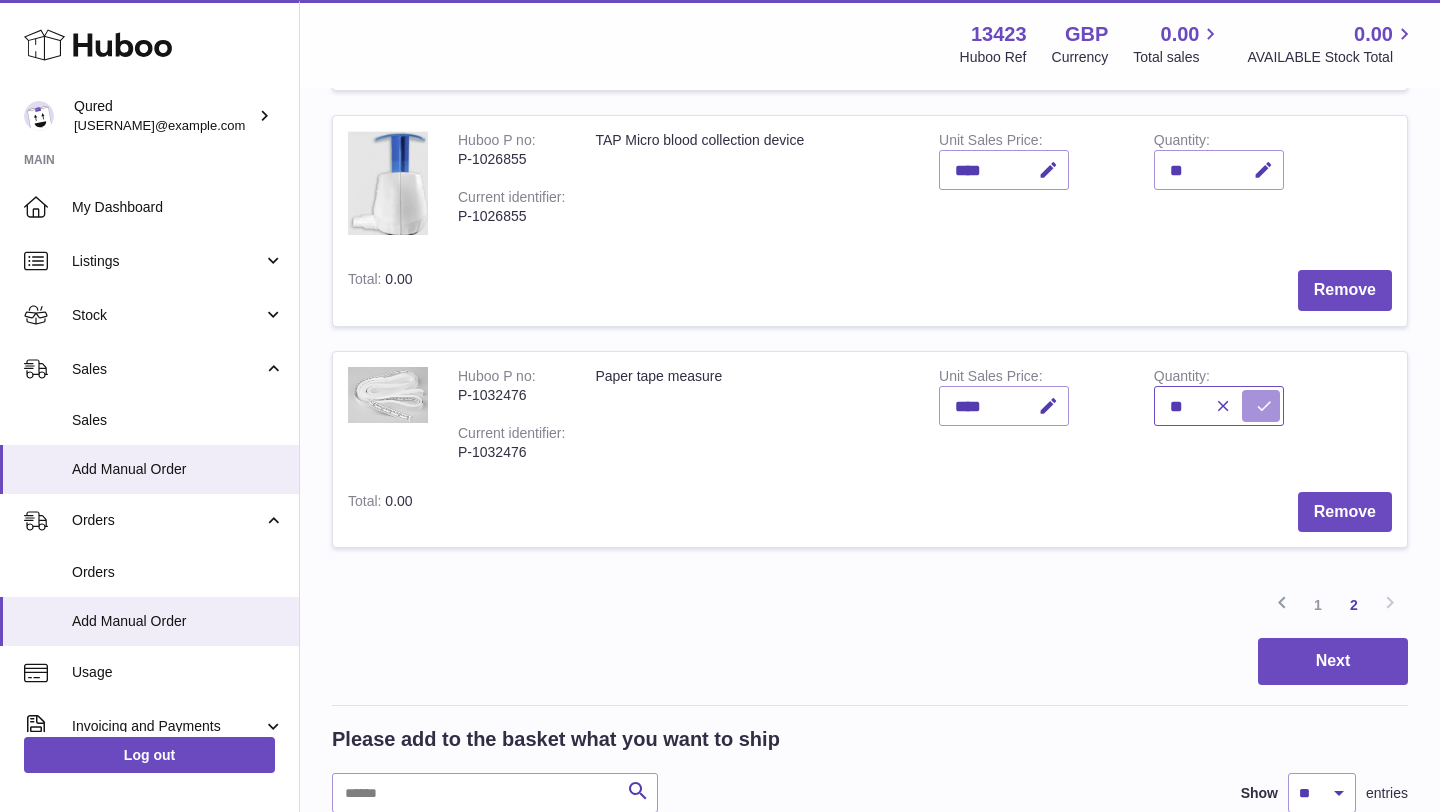 type on "**" 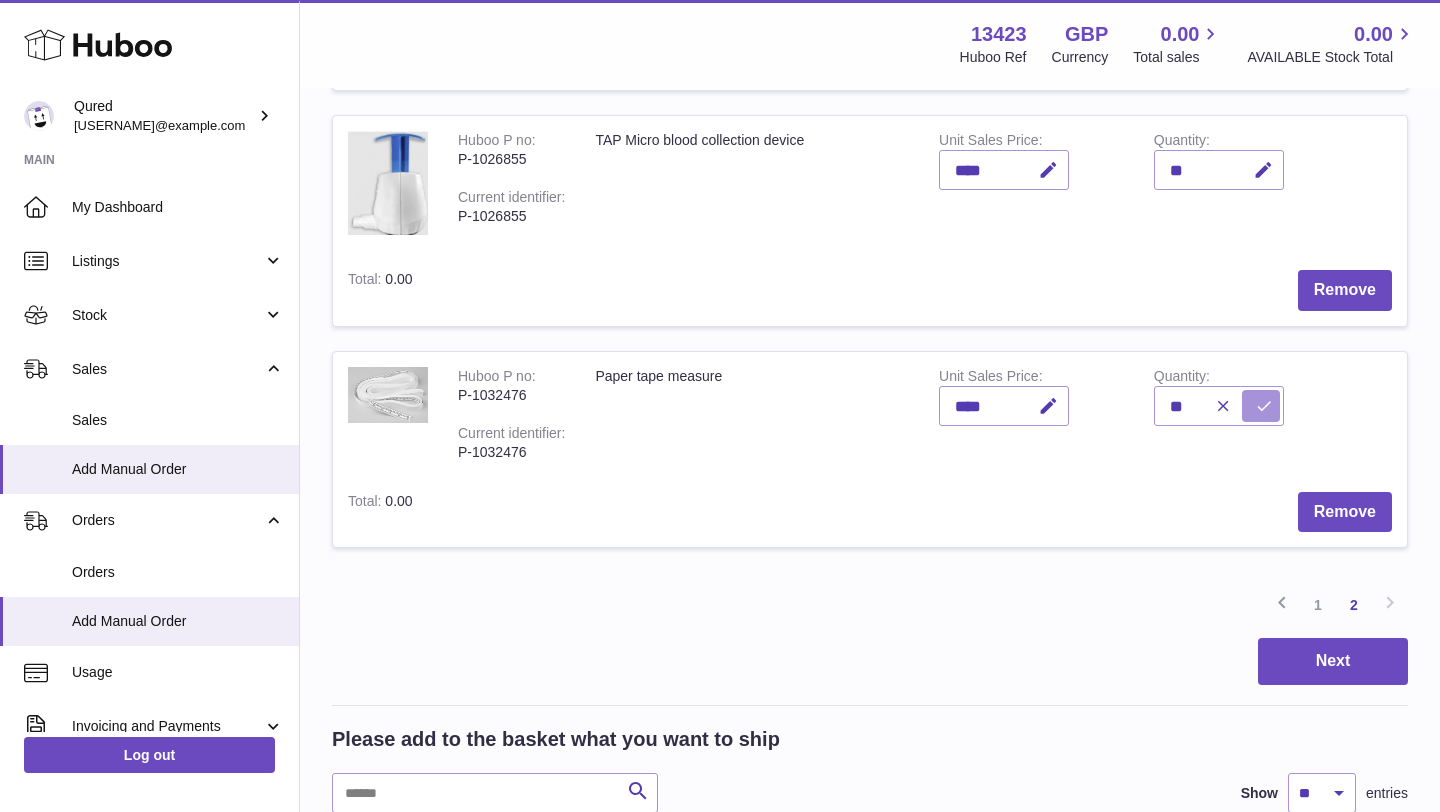 click at bounding box center (1264, 406) 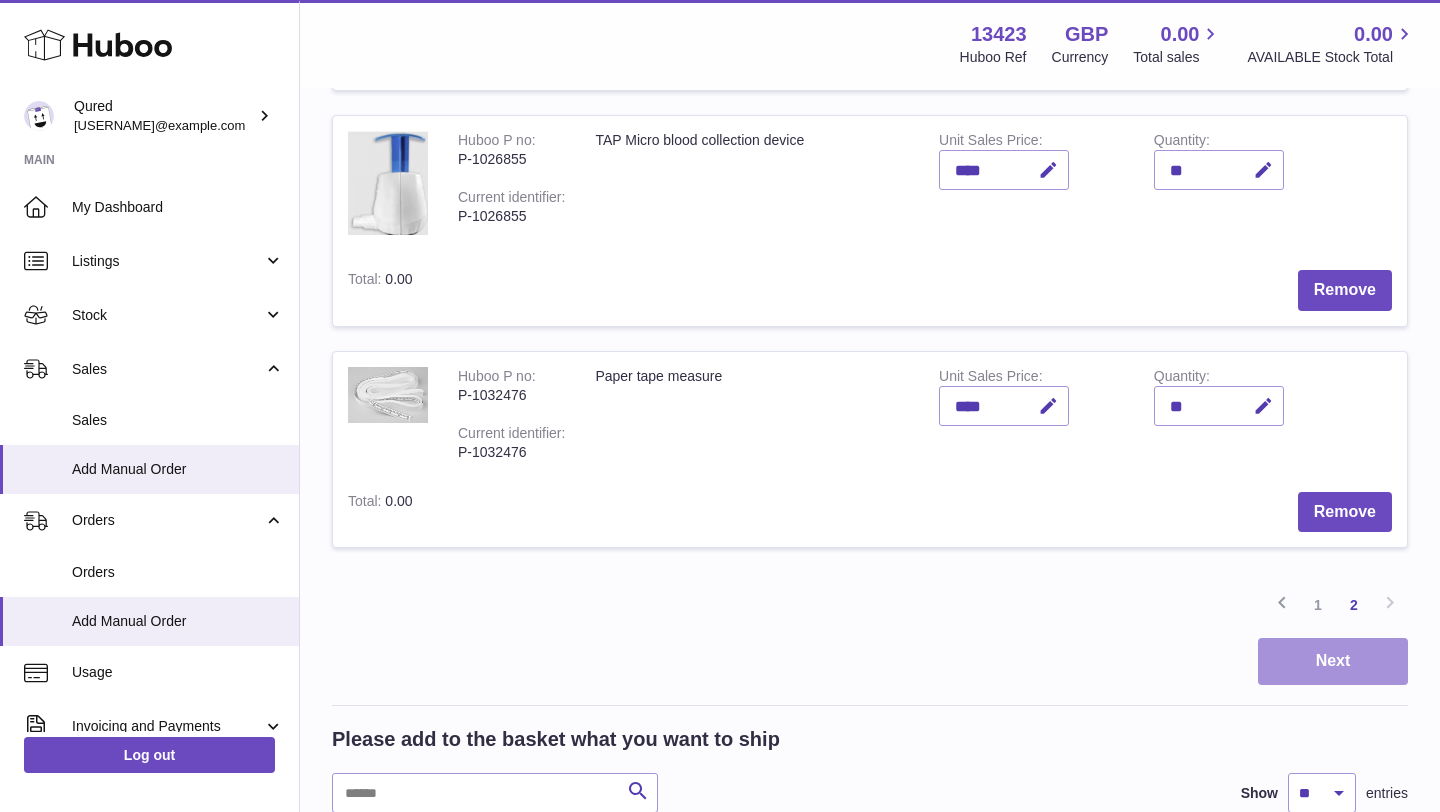 click on "Next" at bounding box center (1333, 661) 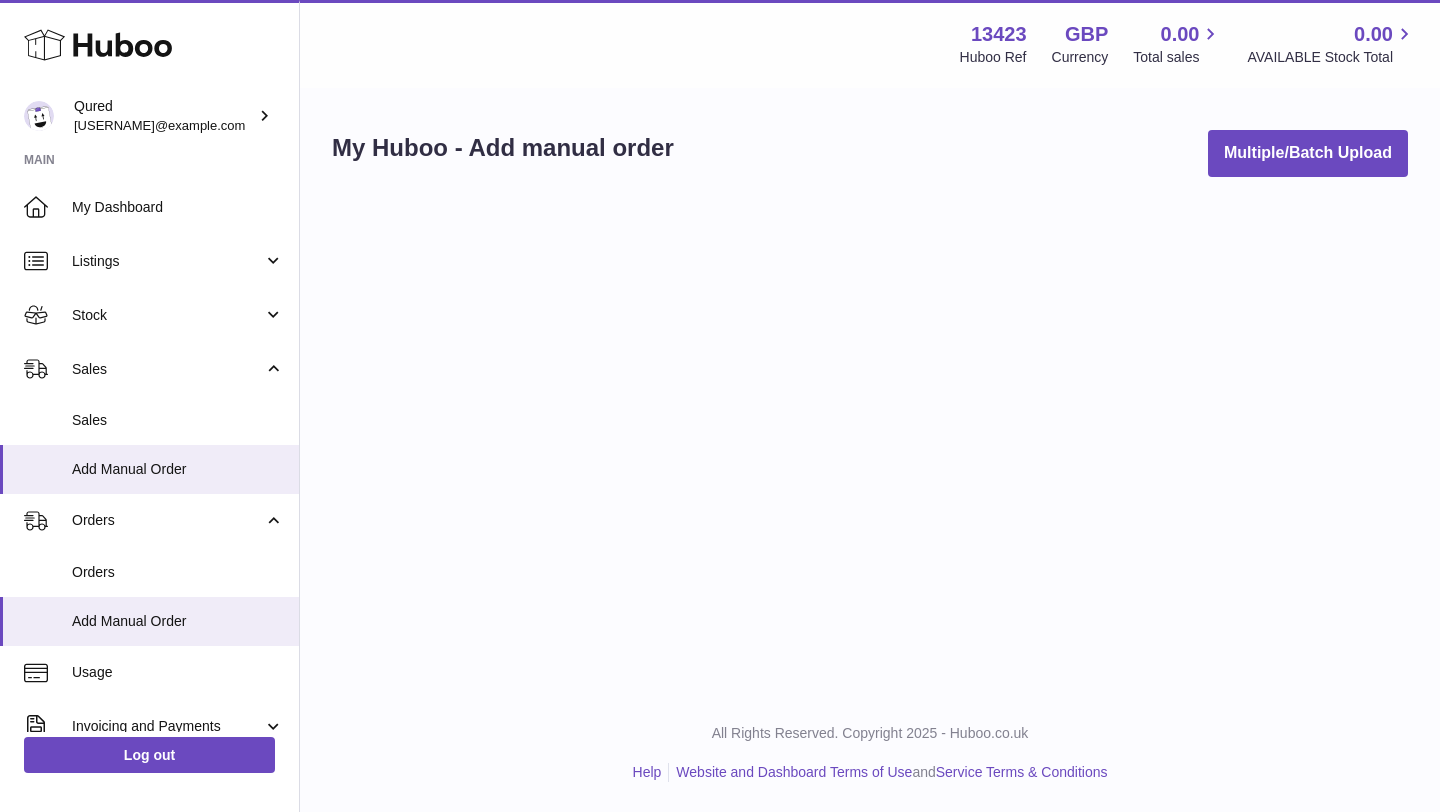 scroll, scrollTop: 0, scrollLeft: 0, axis: both 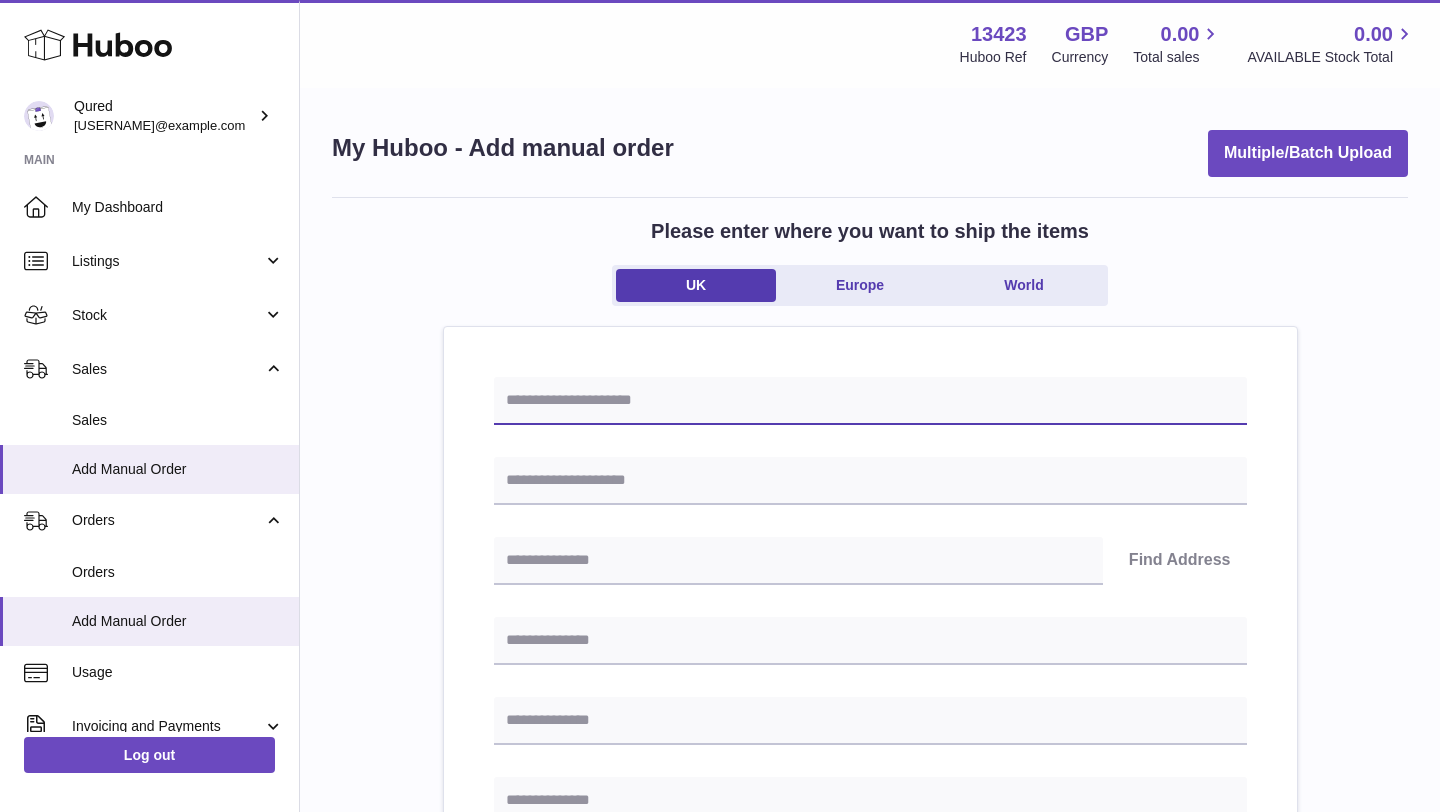 click at bounding box center (870, 401) 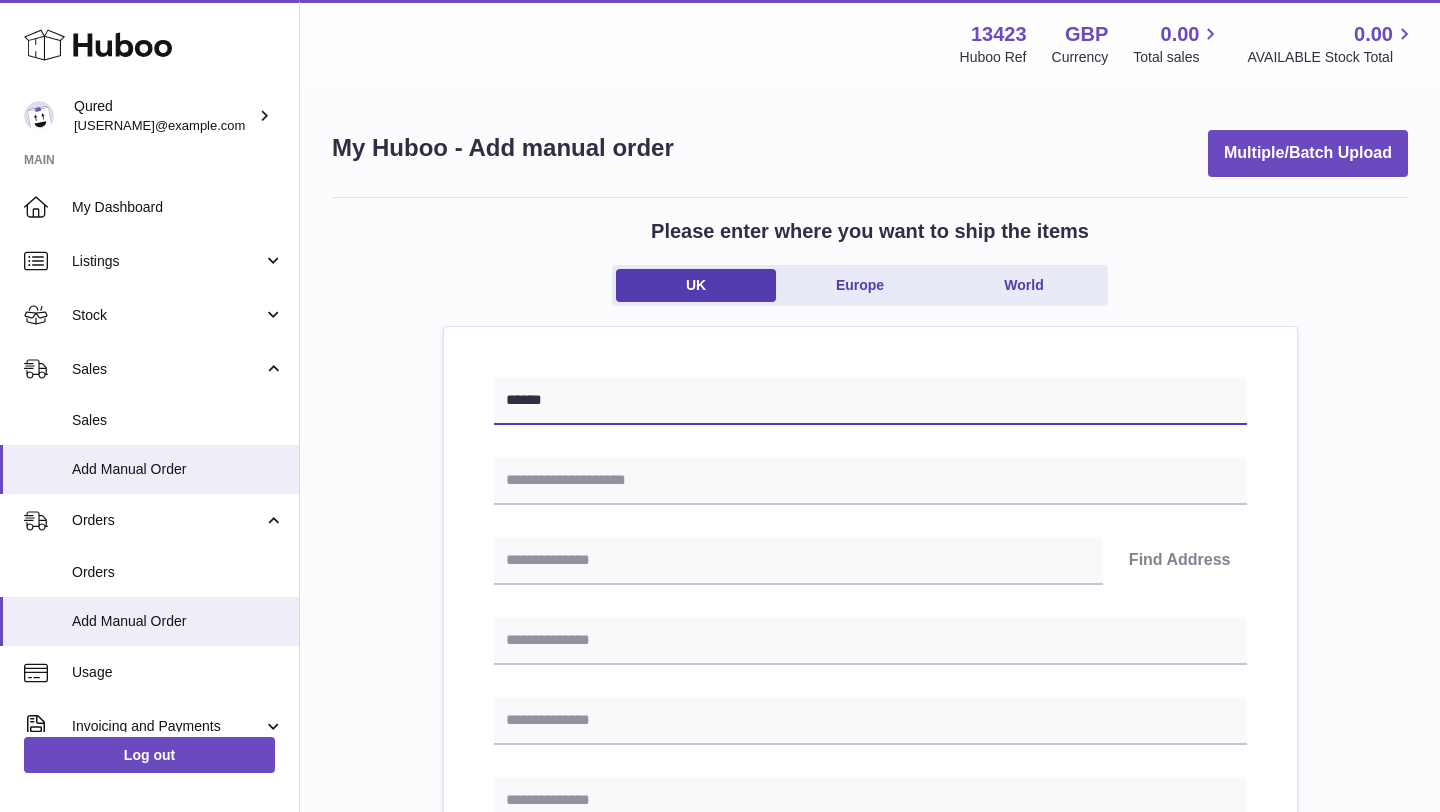 type on "******" 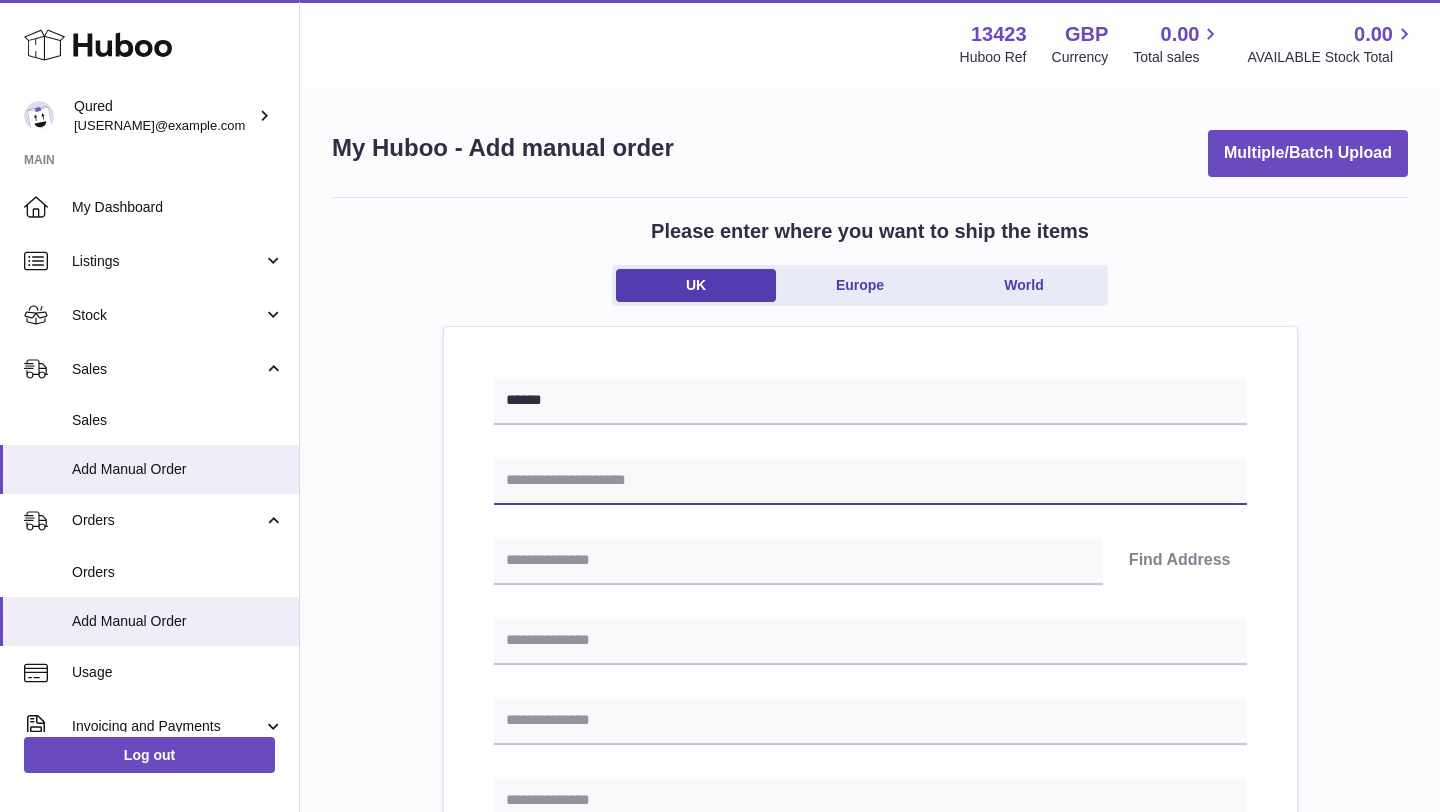 click at bounding box center (870, 481) 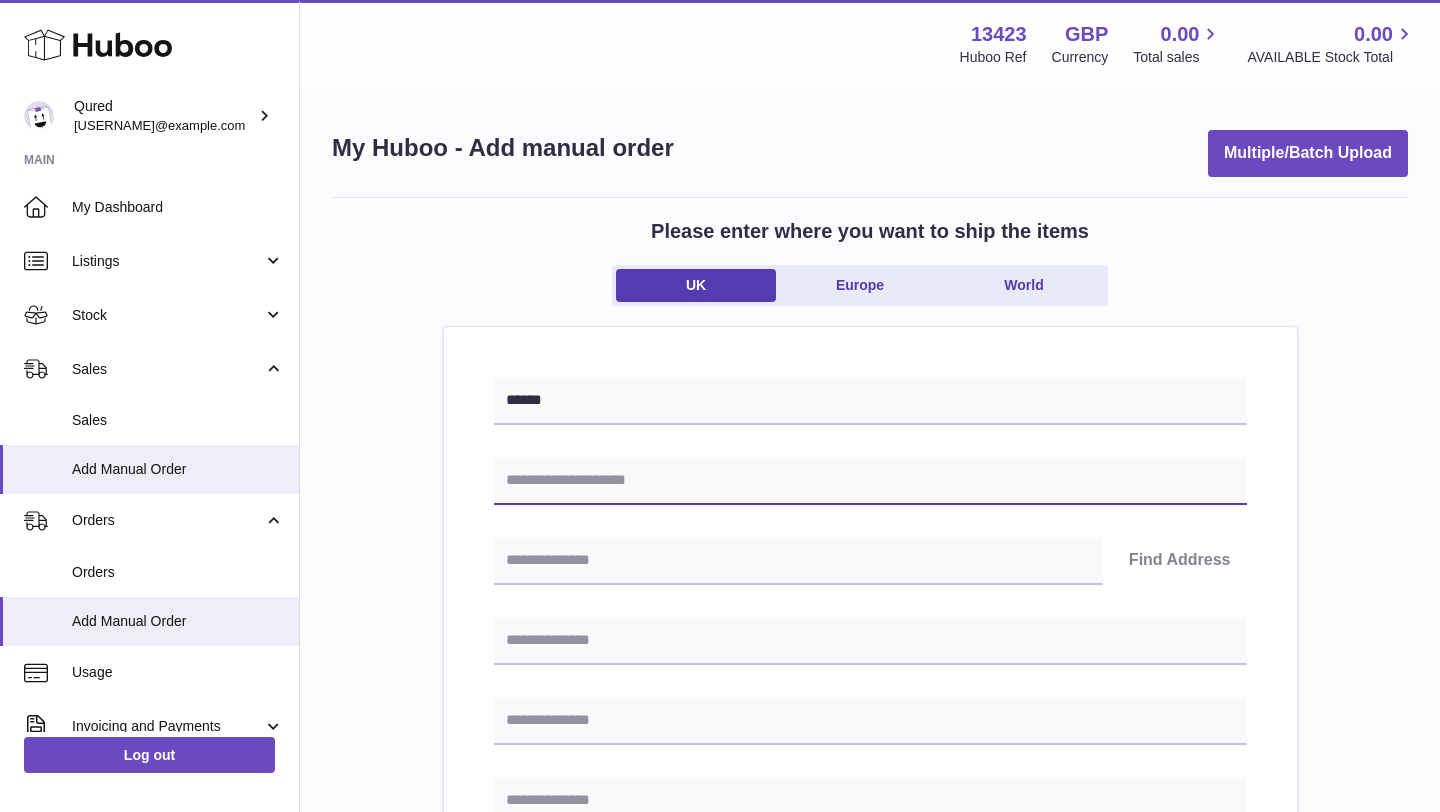 type on "*********" 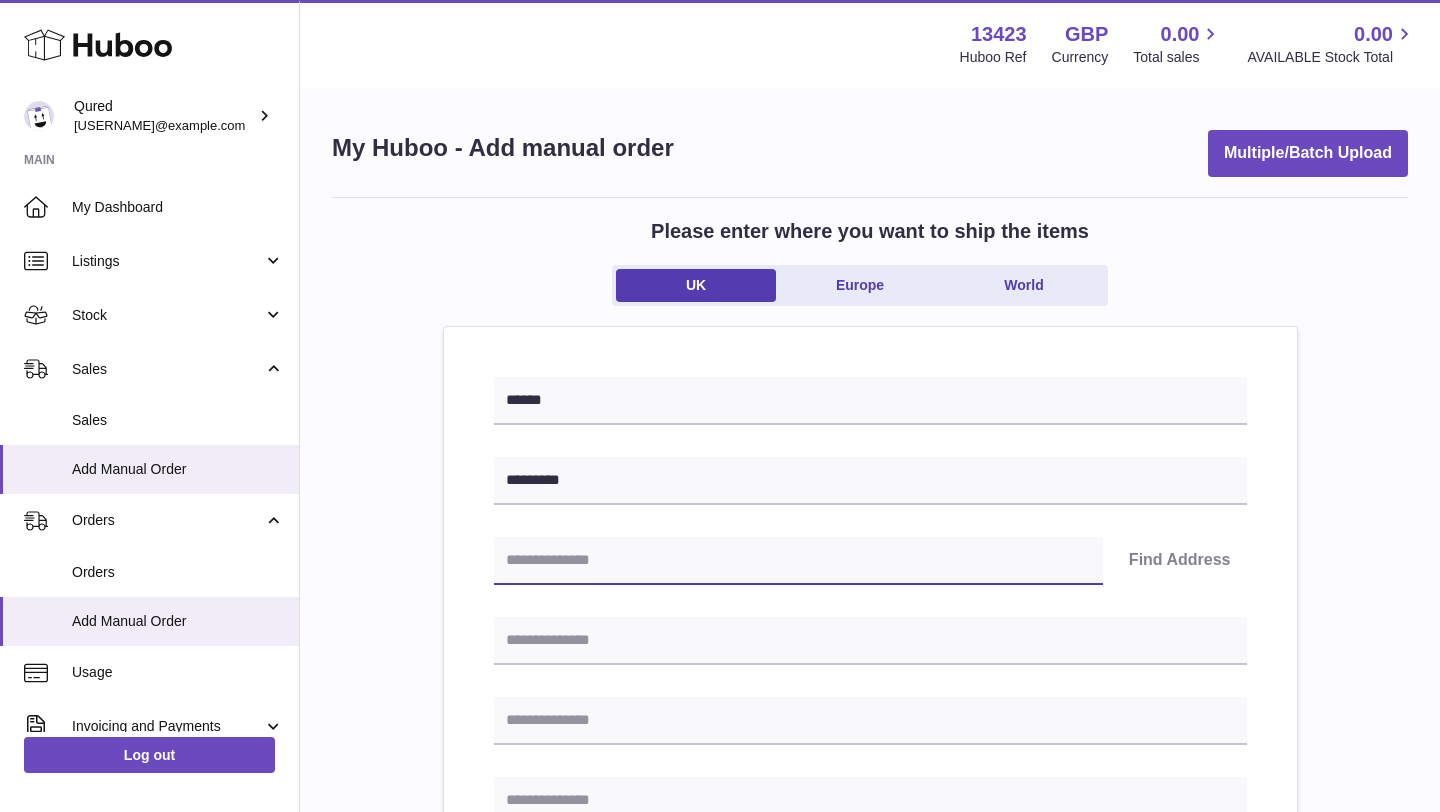 click at bounding box center (798, 561) 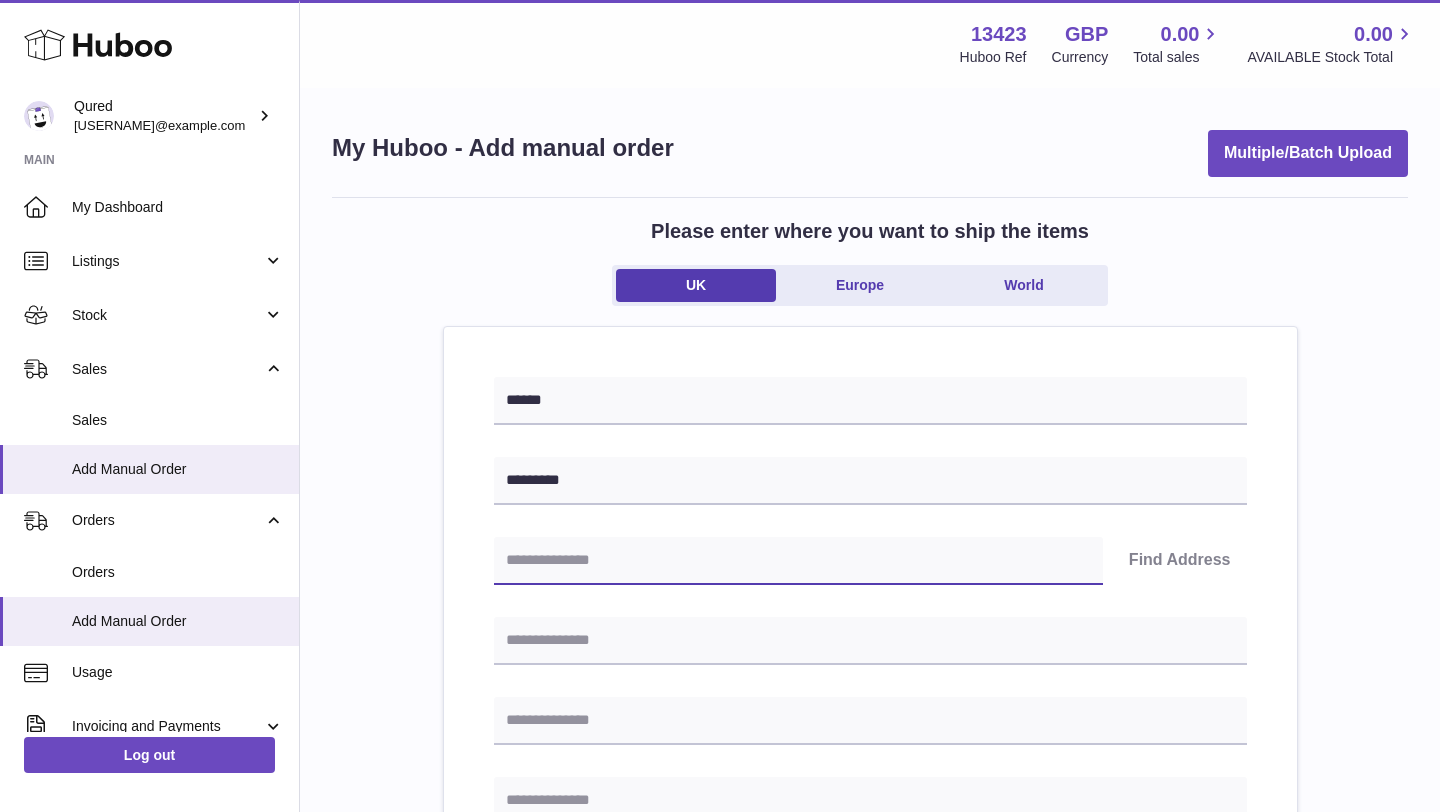 paste on "********" 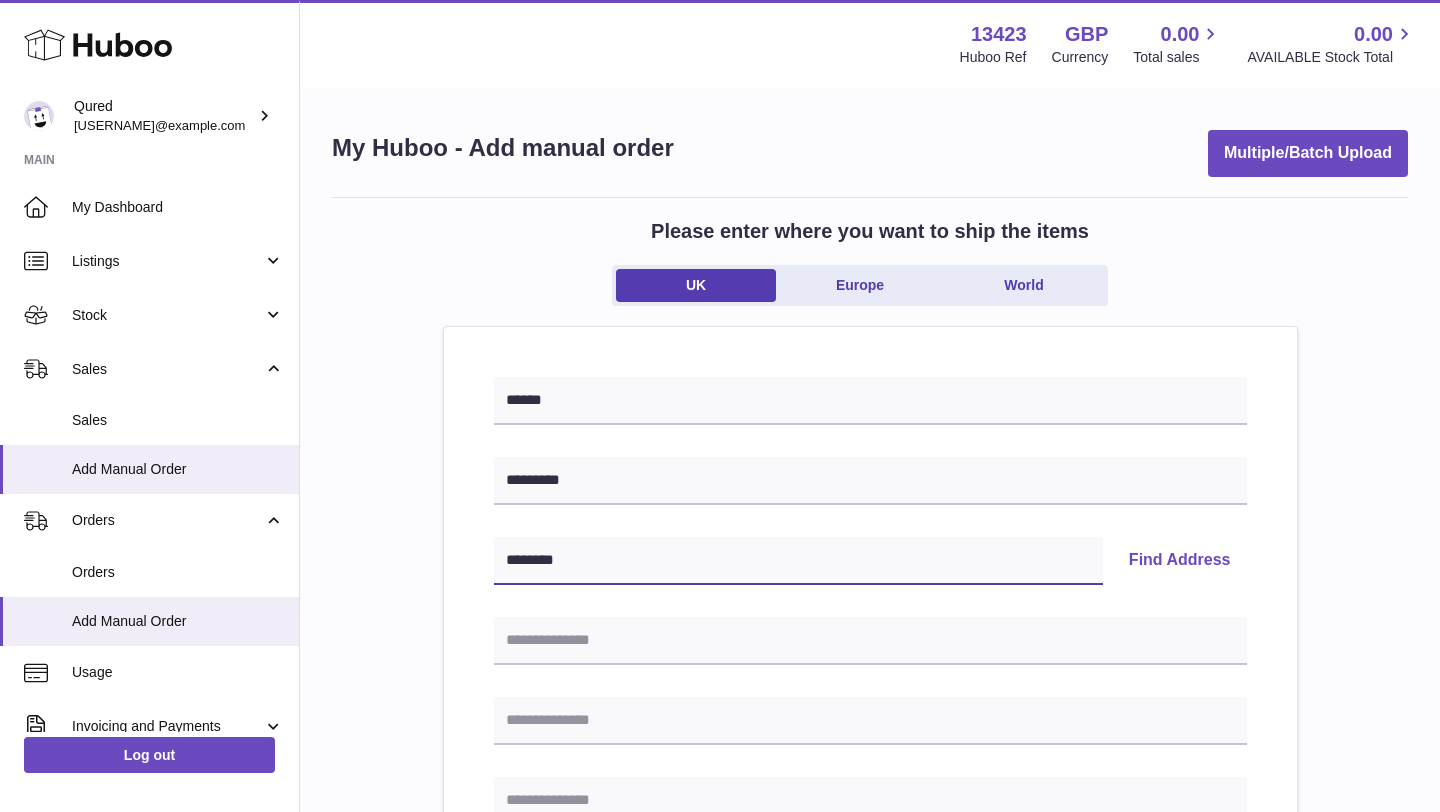 type on "********" 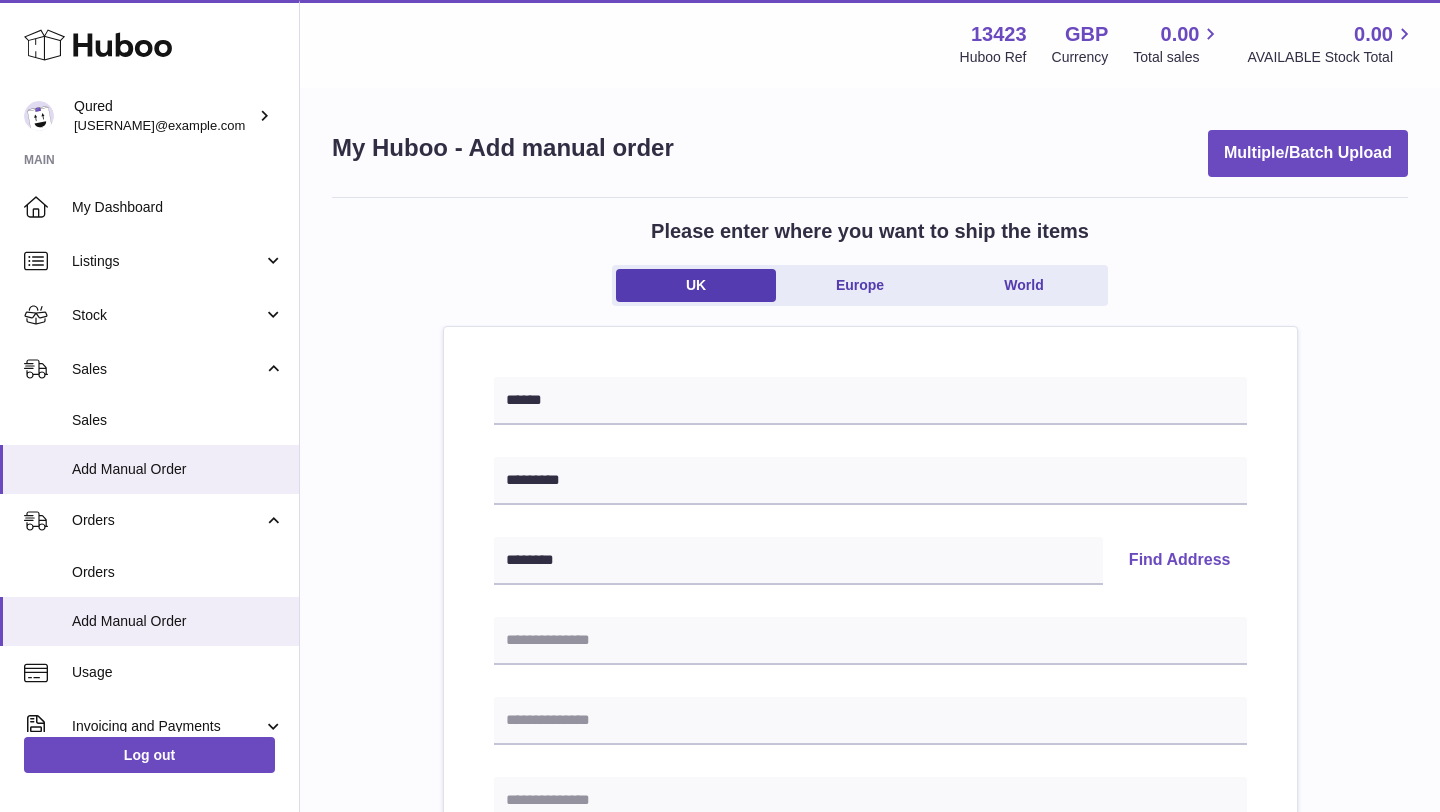 click on "Find Address" at bounding box center (1180, 561) 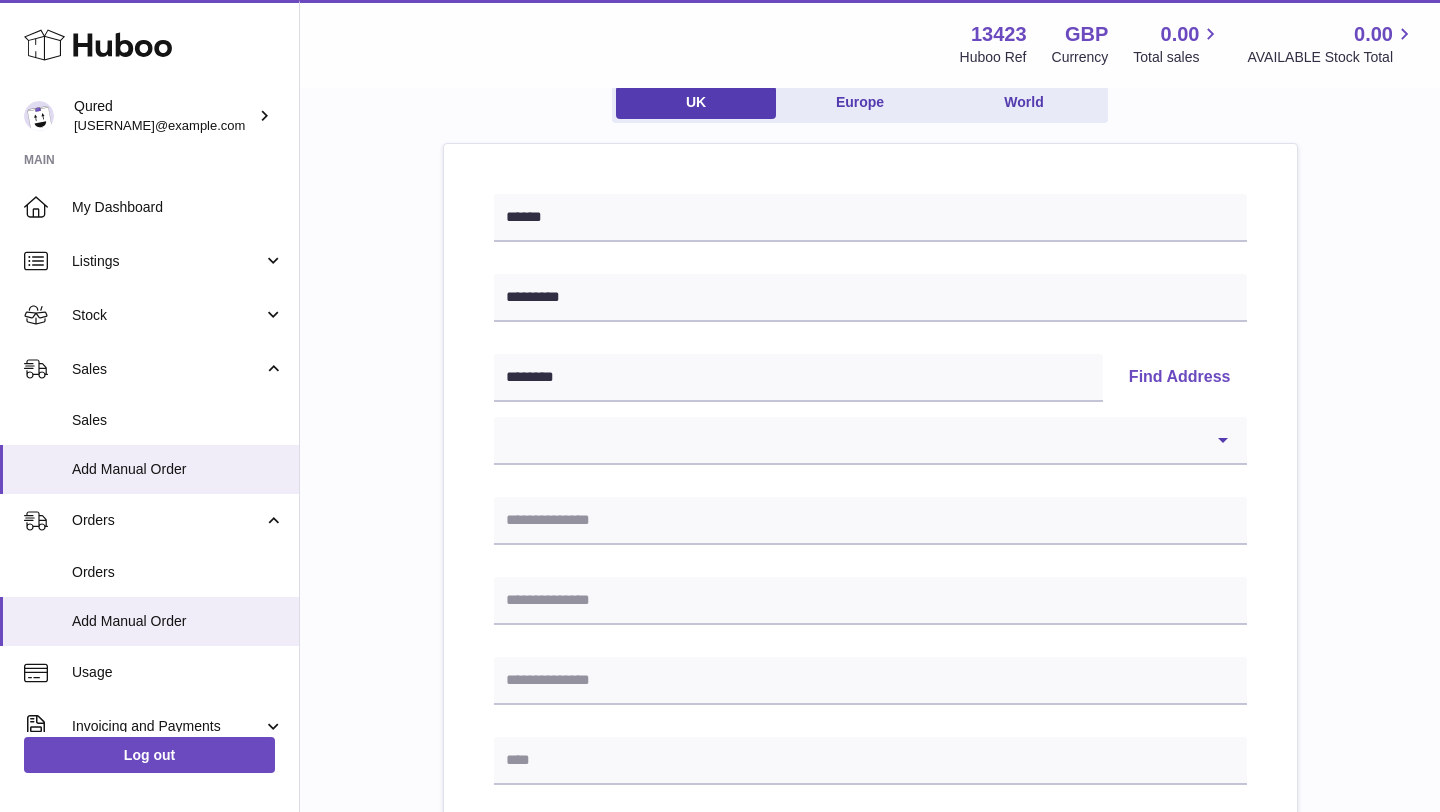scroll, scrollTop: 252, scrollLeft: 0, axis: vertical 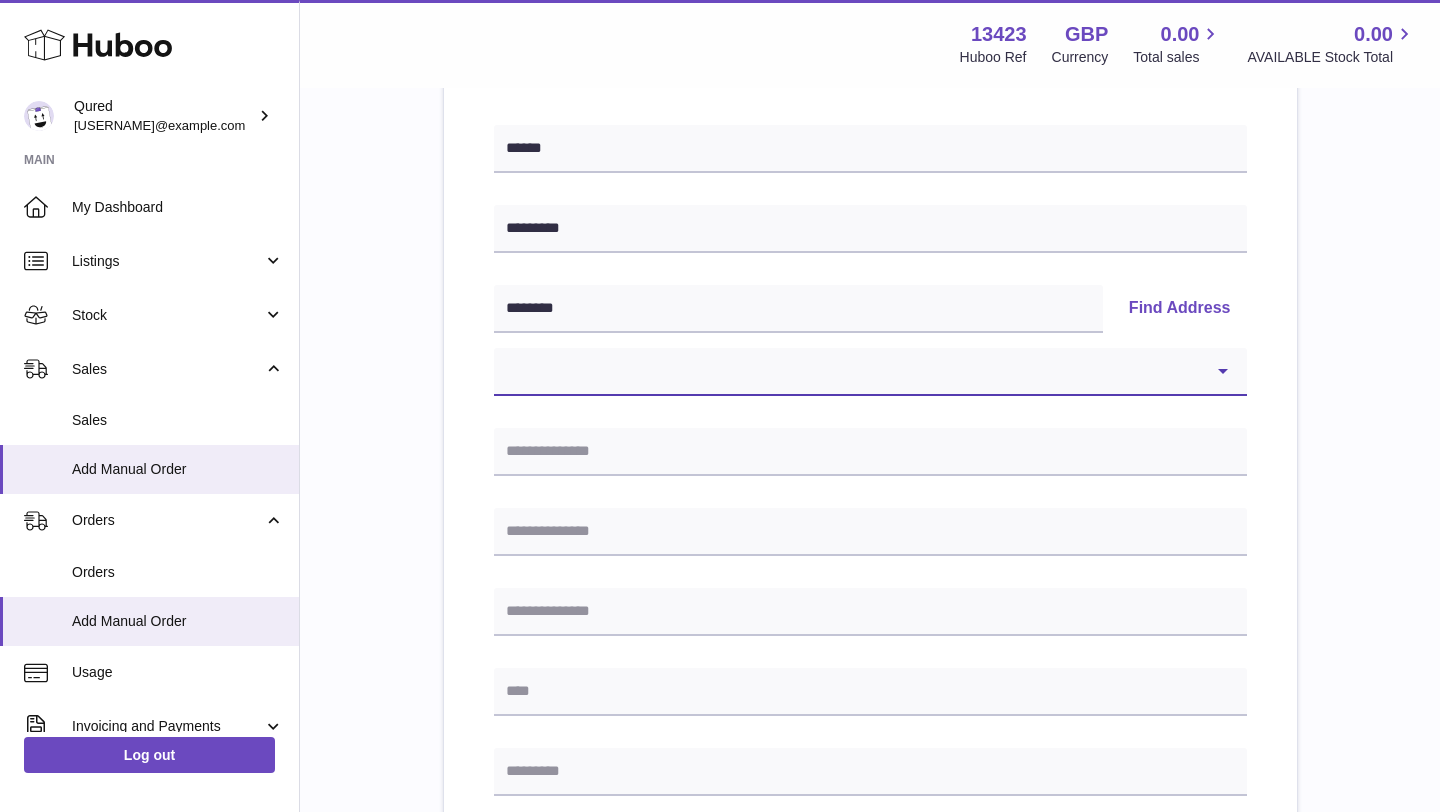 click on "**********" at bounding box center [870, 372] 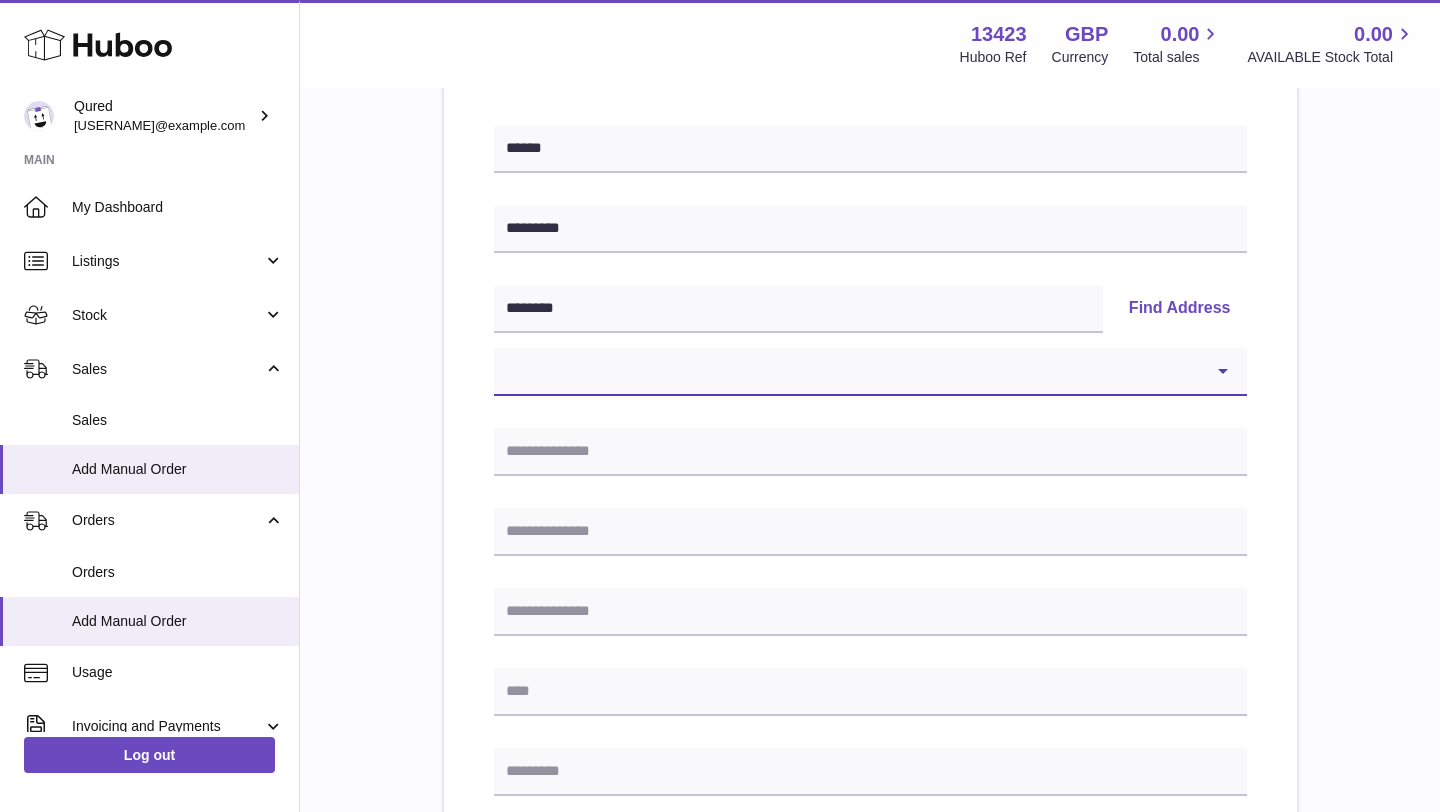 select on "*" 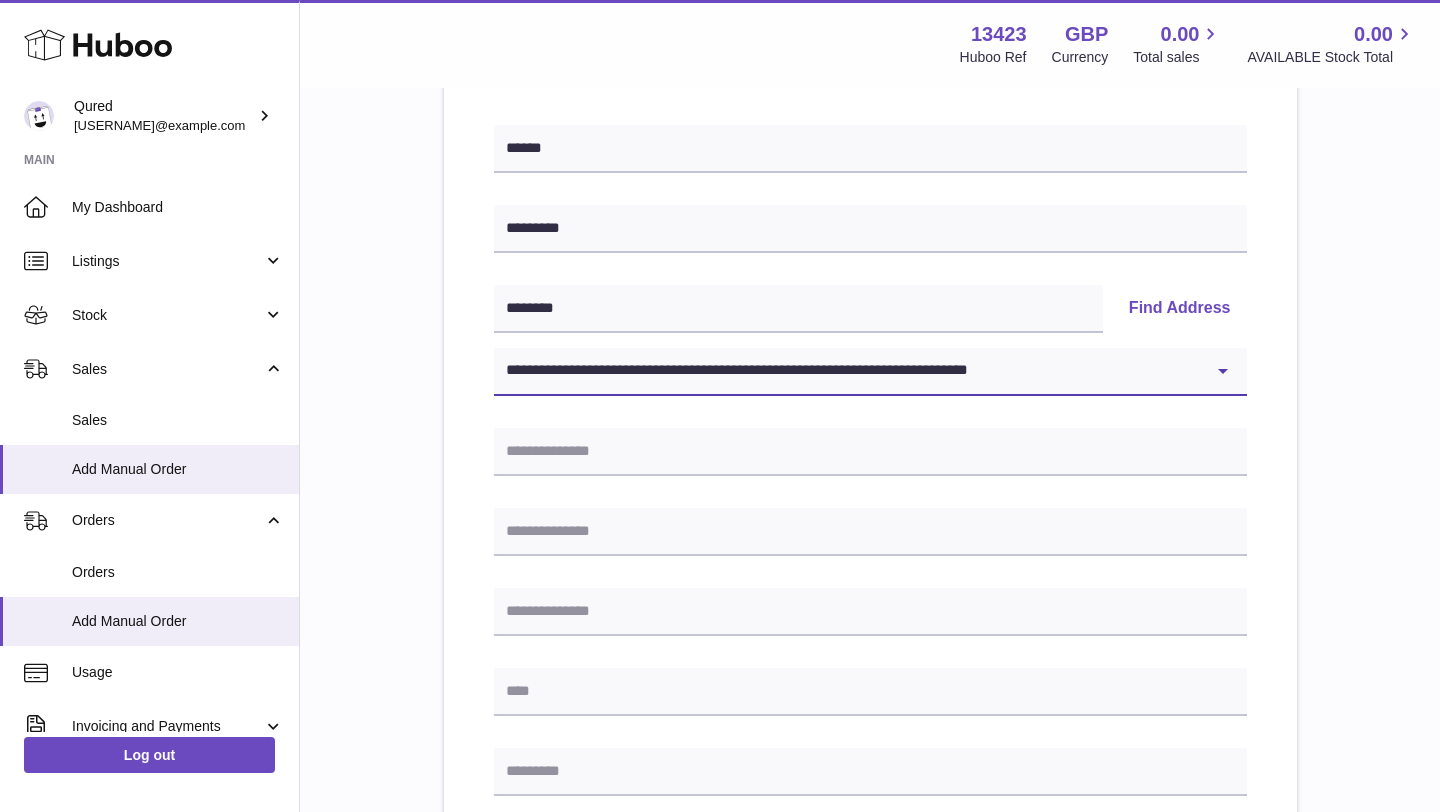 type on "******" 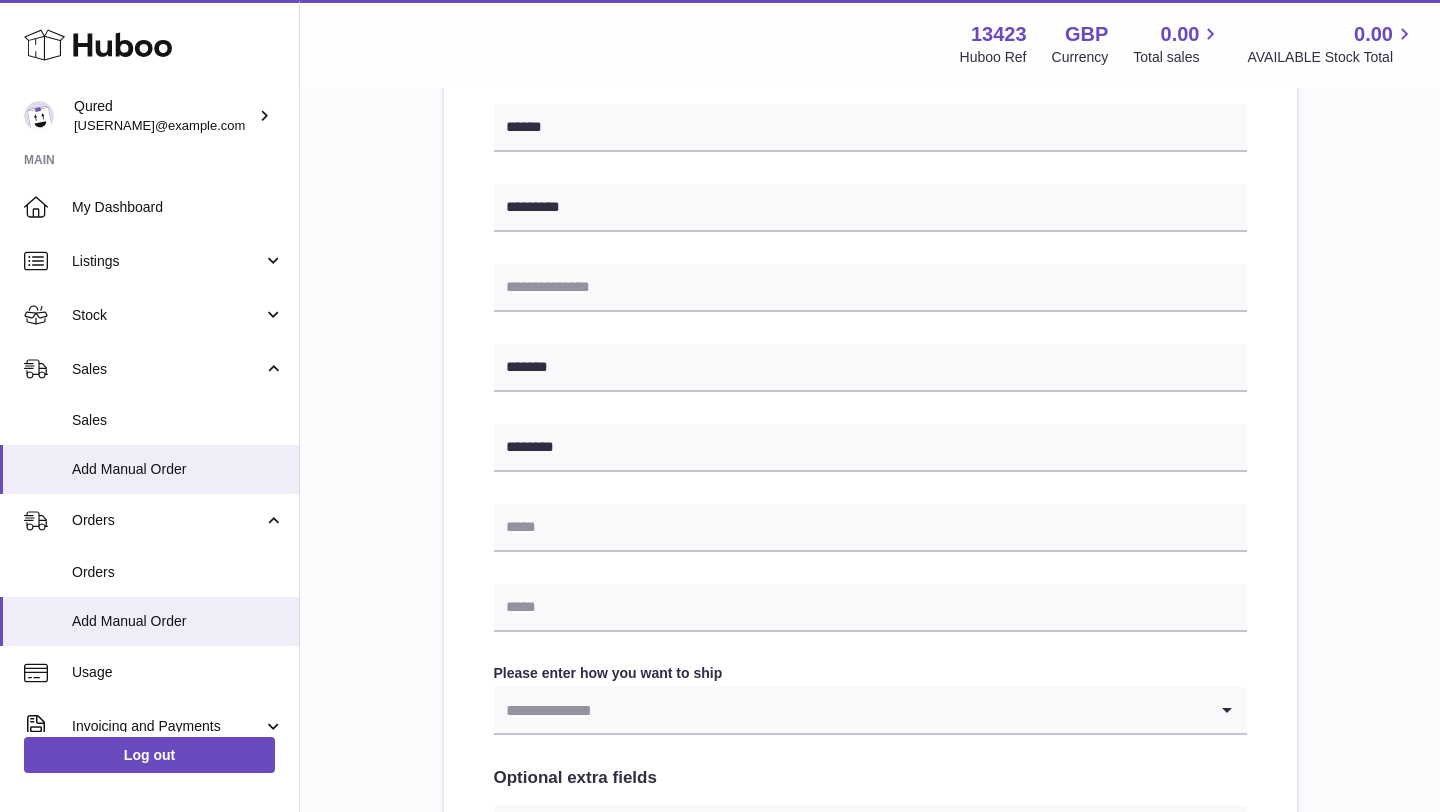 scroll, scrollTop: 587, scrollLeft: 0, axis: vertical 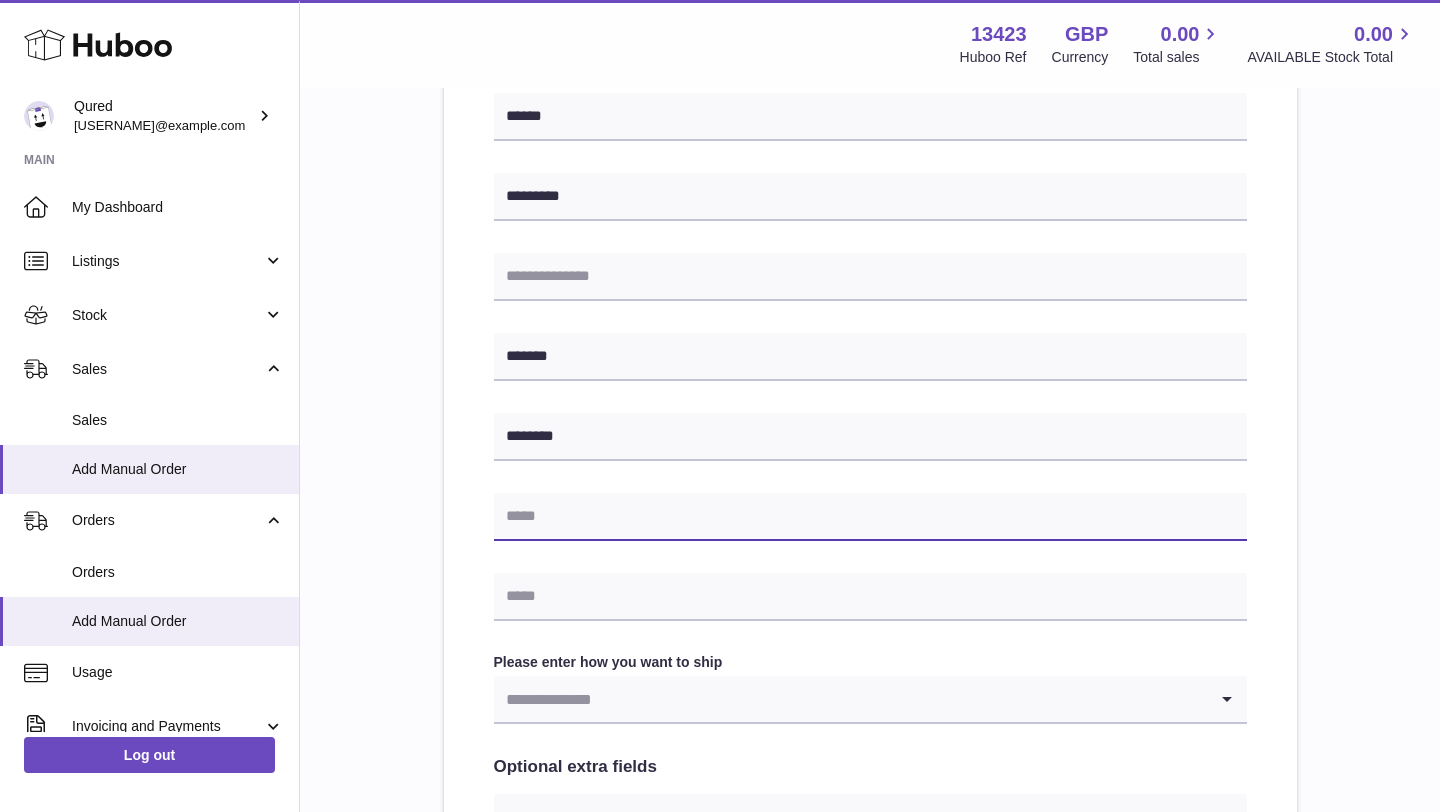 click at bounding box center [870, 517] 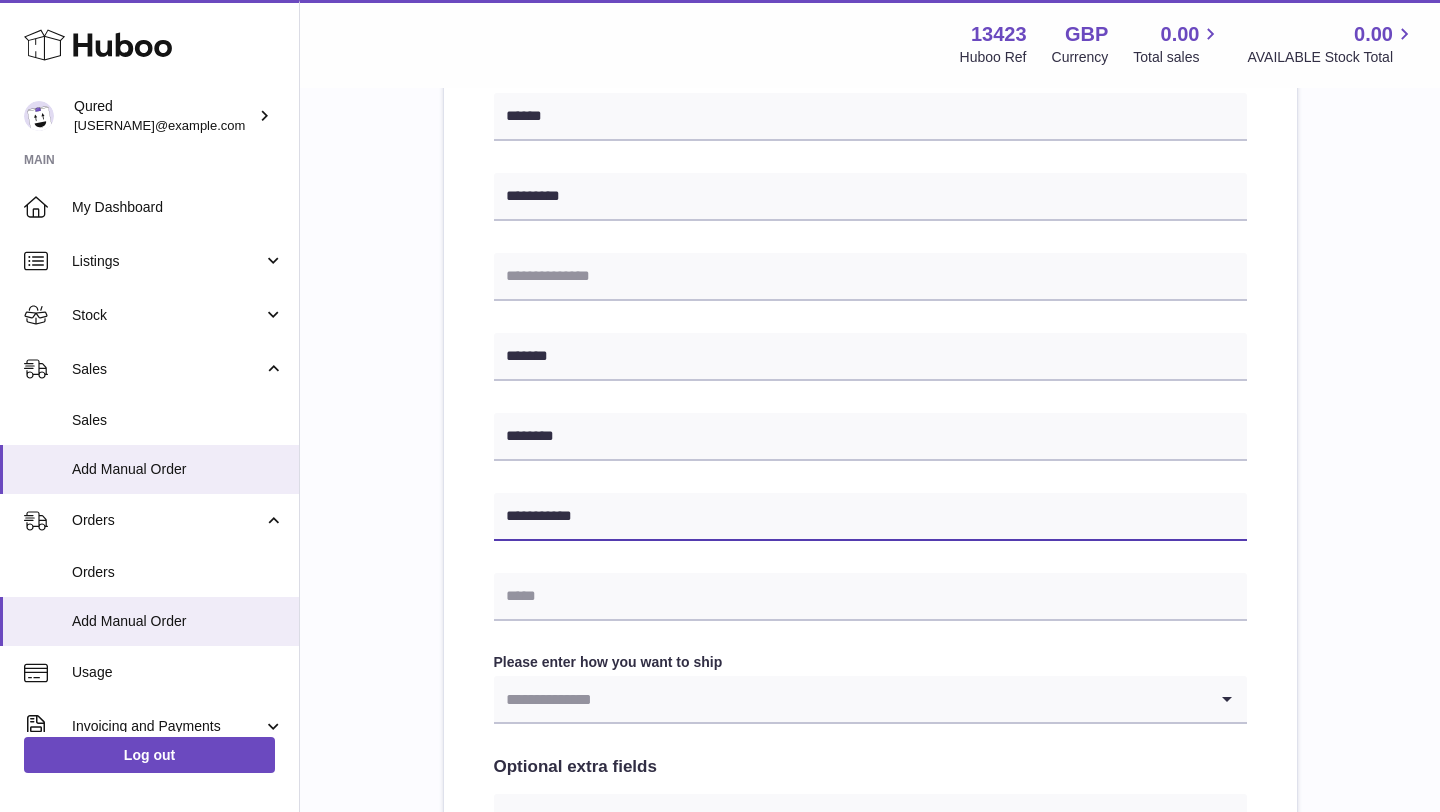 type on "**********" 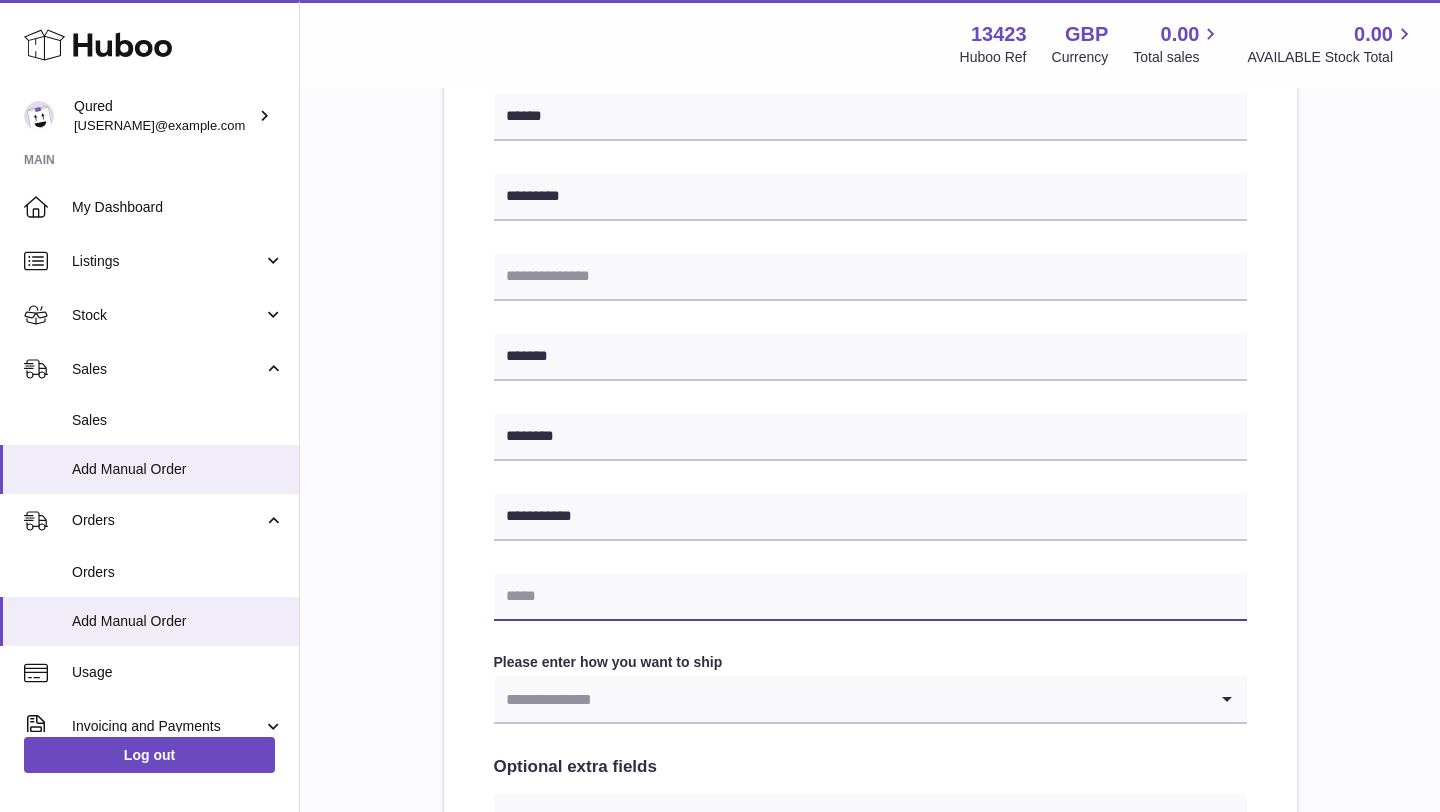 click at bounding box center (870, 597) 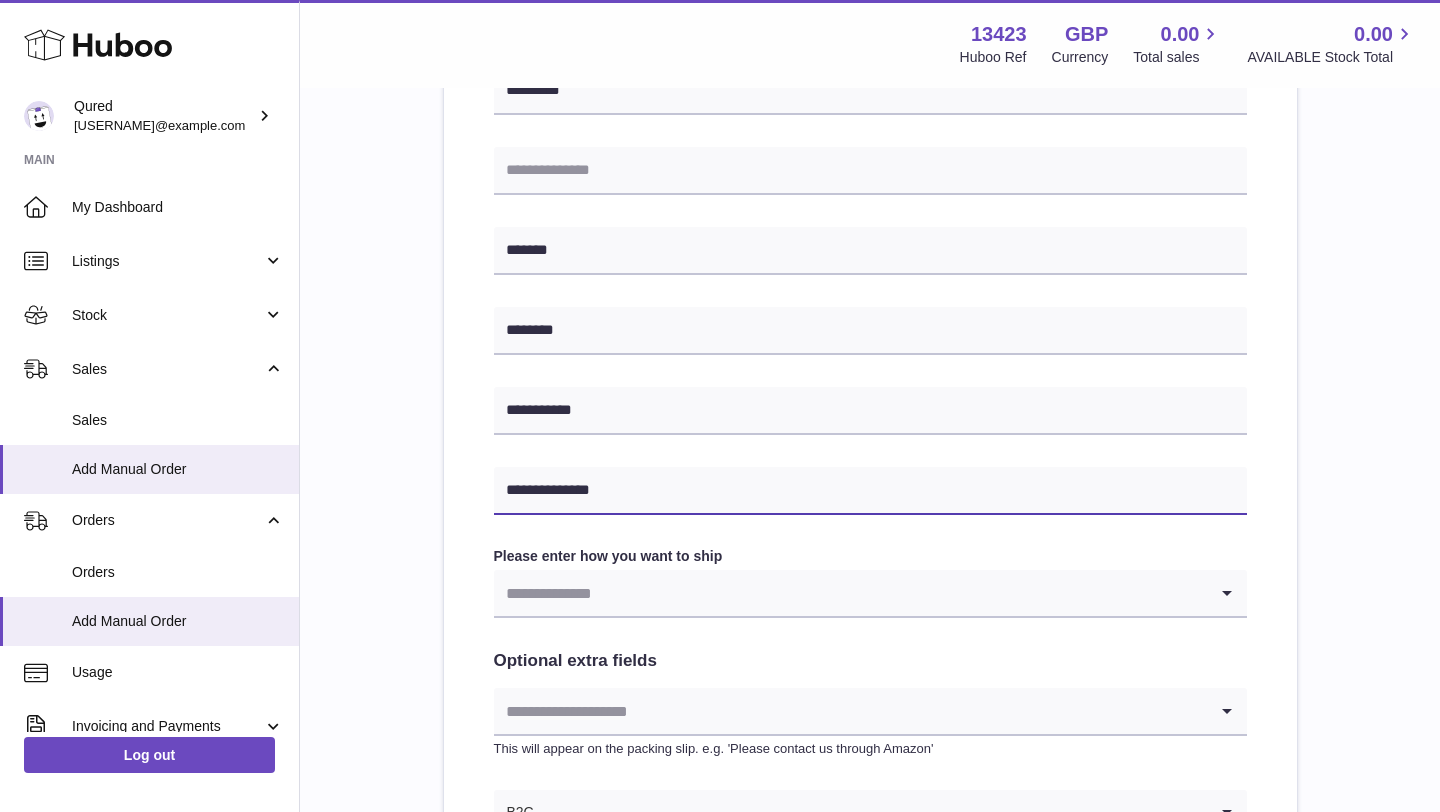 scroll, scrollTop: 751, scrollLeft: 0, axis: vertical 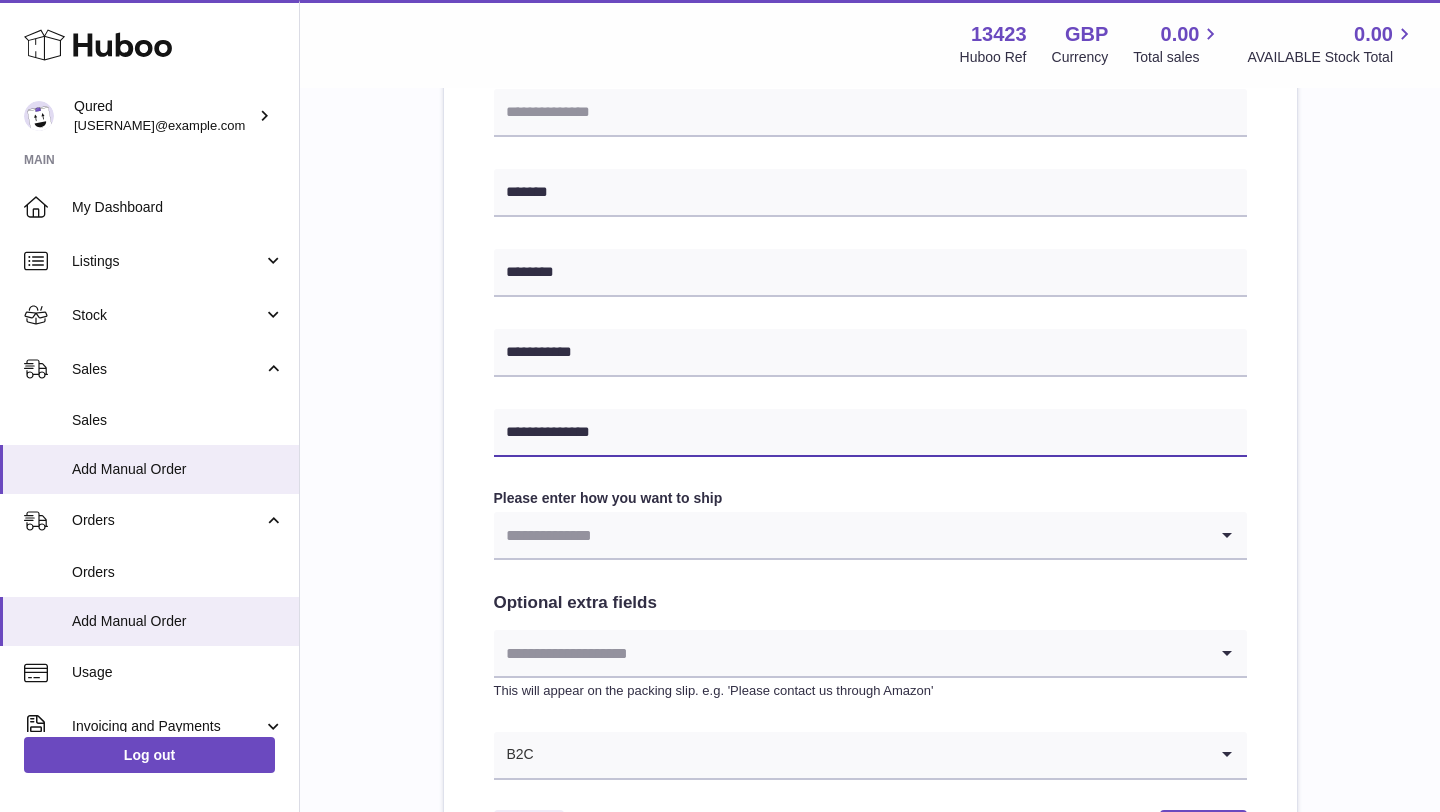 type on "**********" 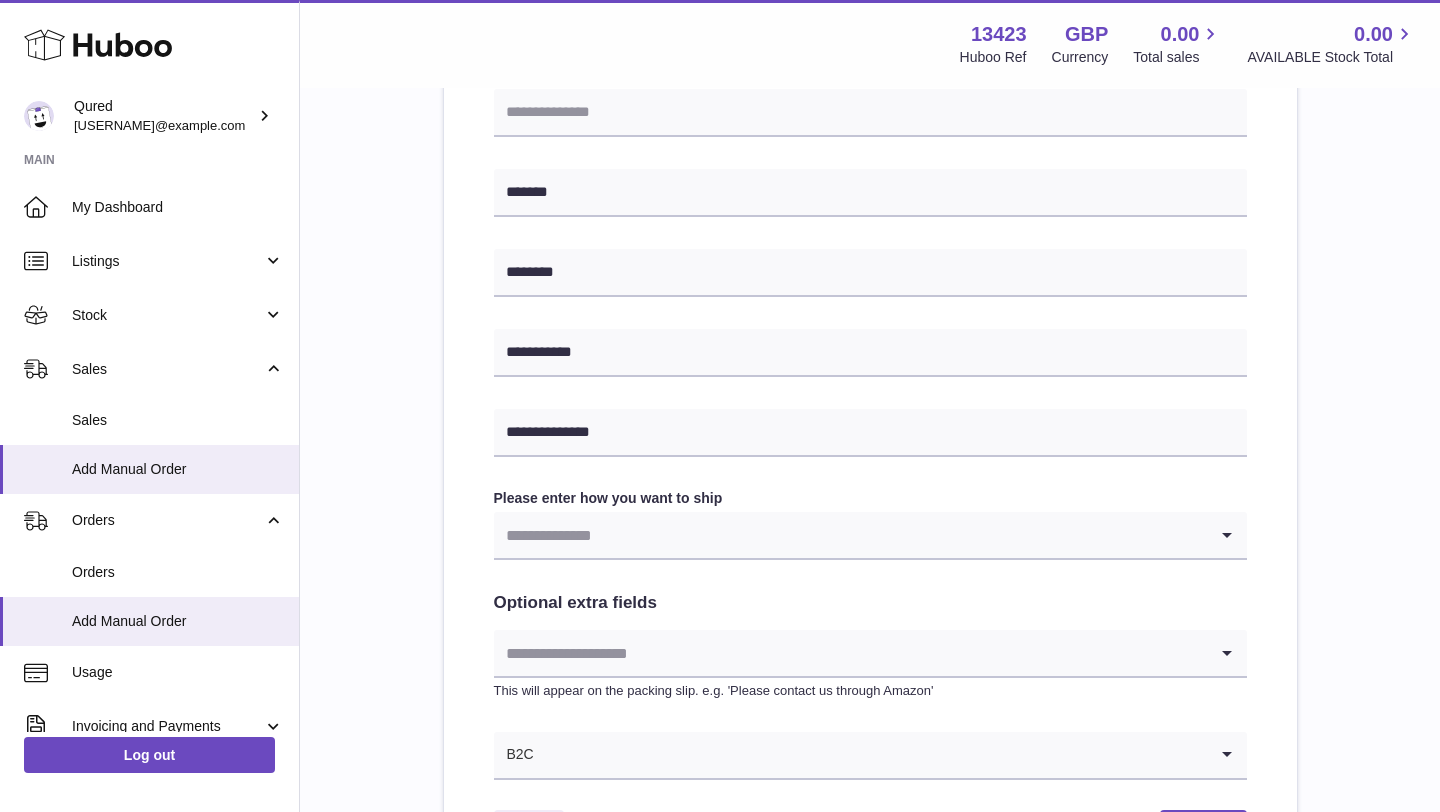 click at bounding box center [850, 535] 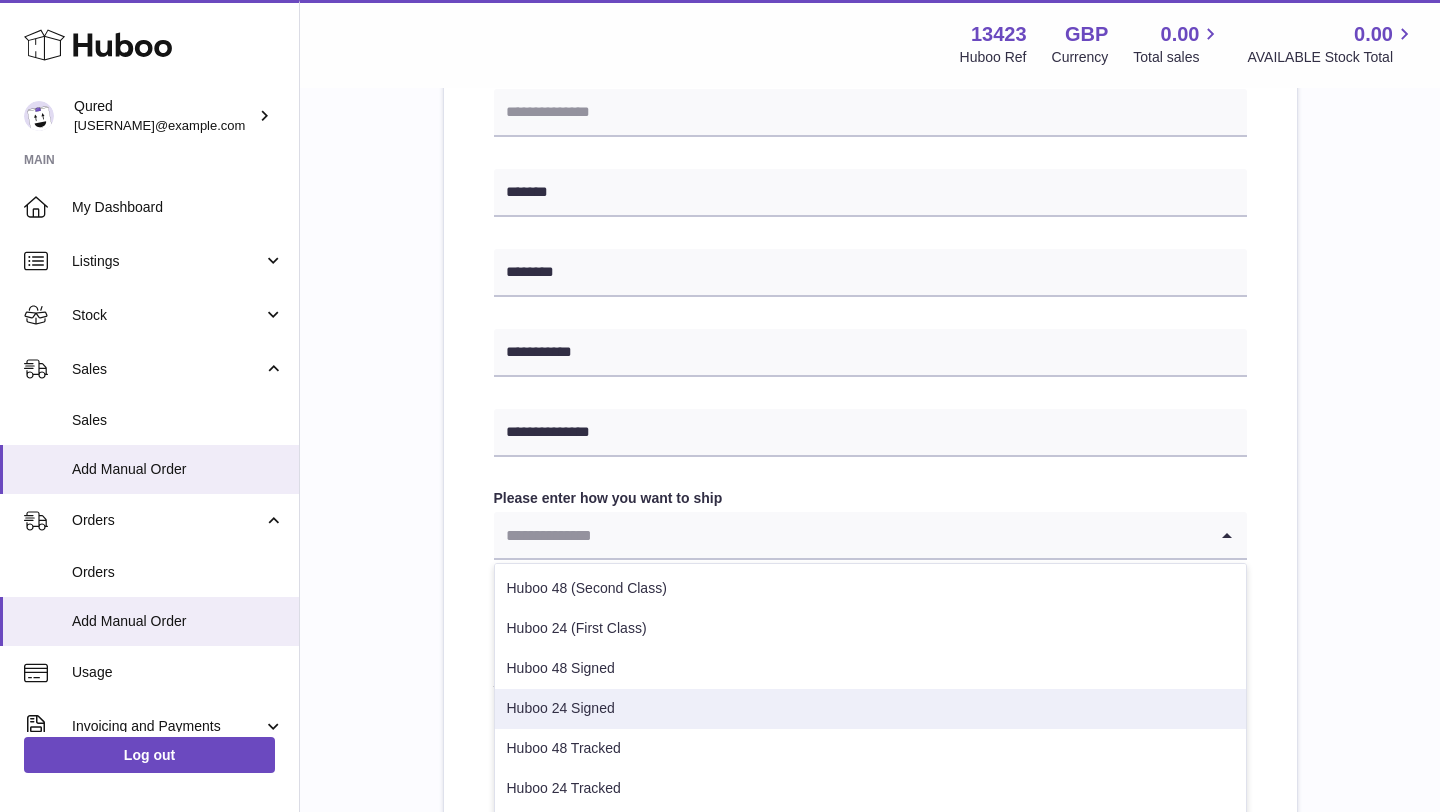 scroll, scrollTop: 62, scrollLeft: 0, axis: vertical 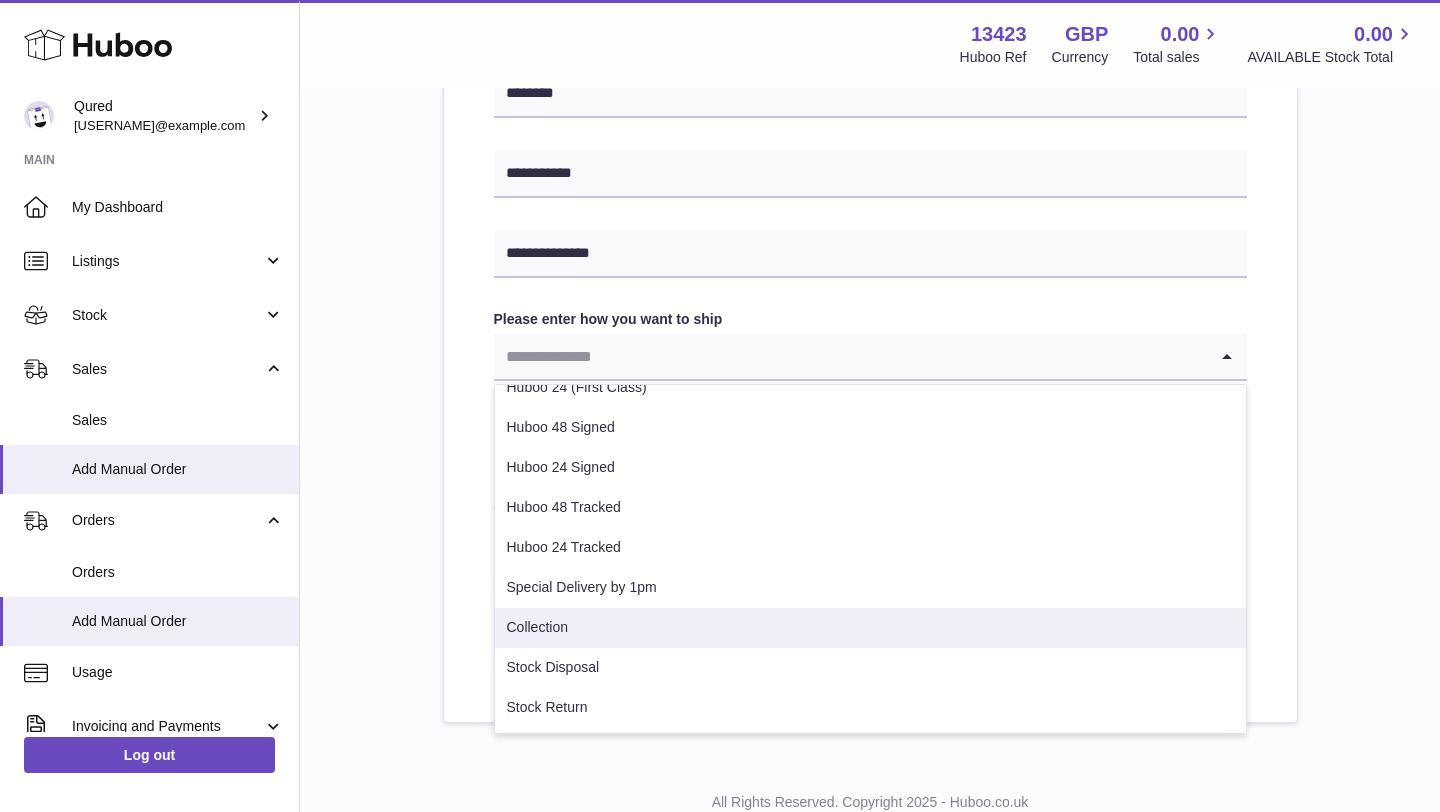 click on "Collection" at bounding box center [870, 628] 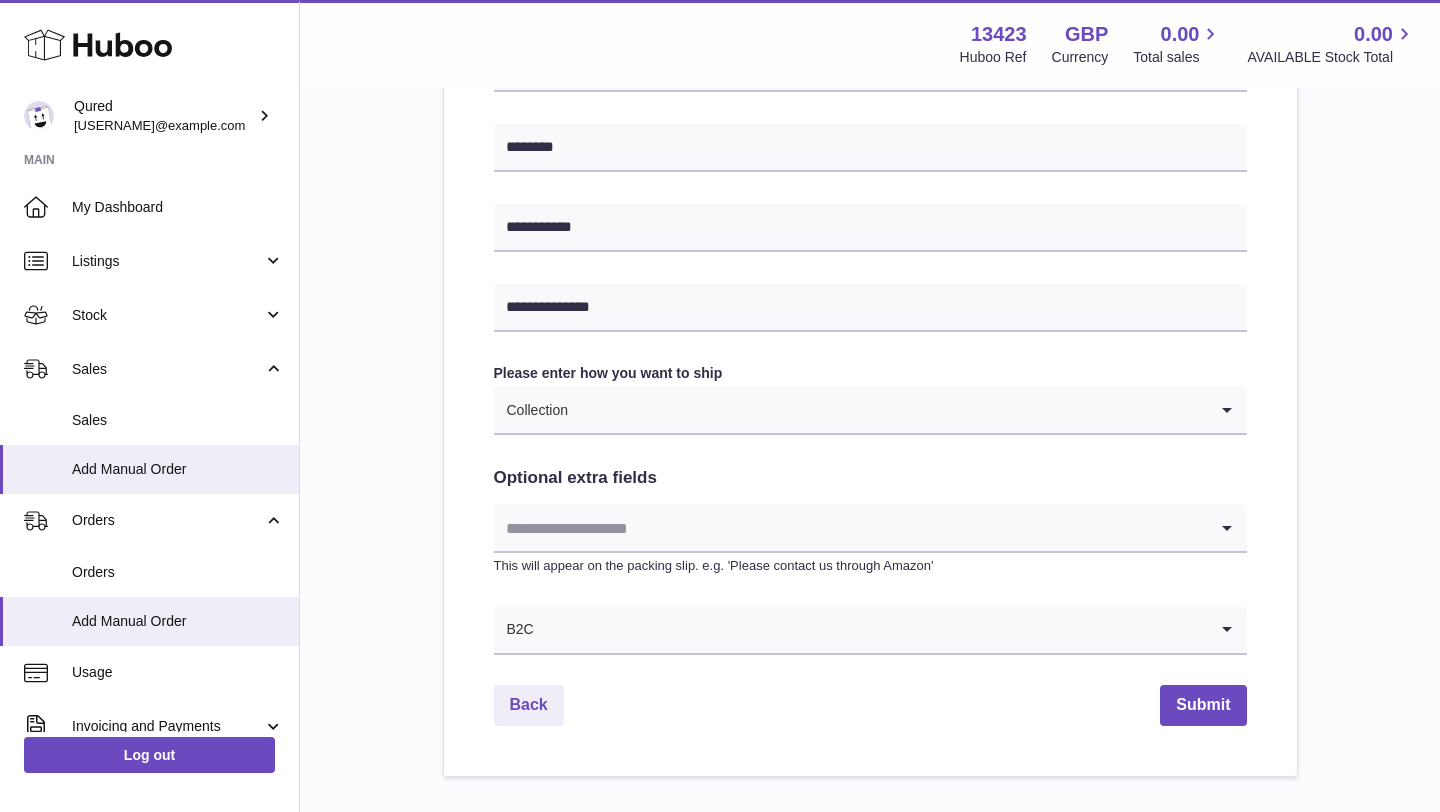 scroll, scrollTop: 998, scrollLeft: 0, axis: vertical 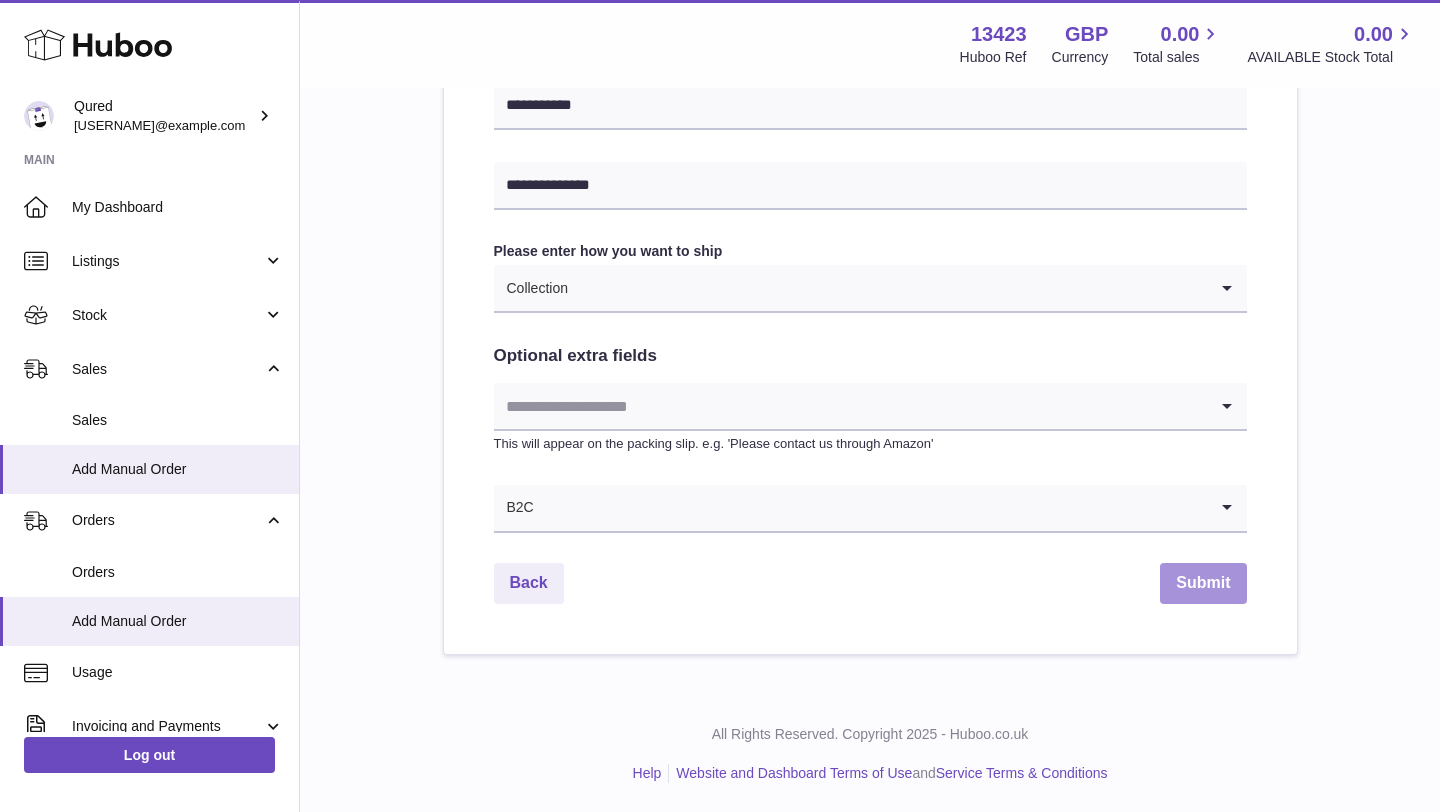 click on "Submit" at bounding box center [1203, 583] 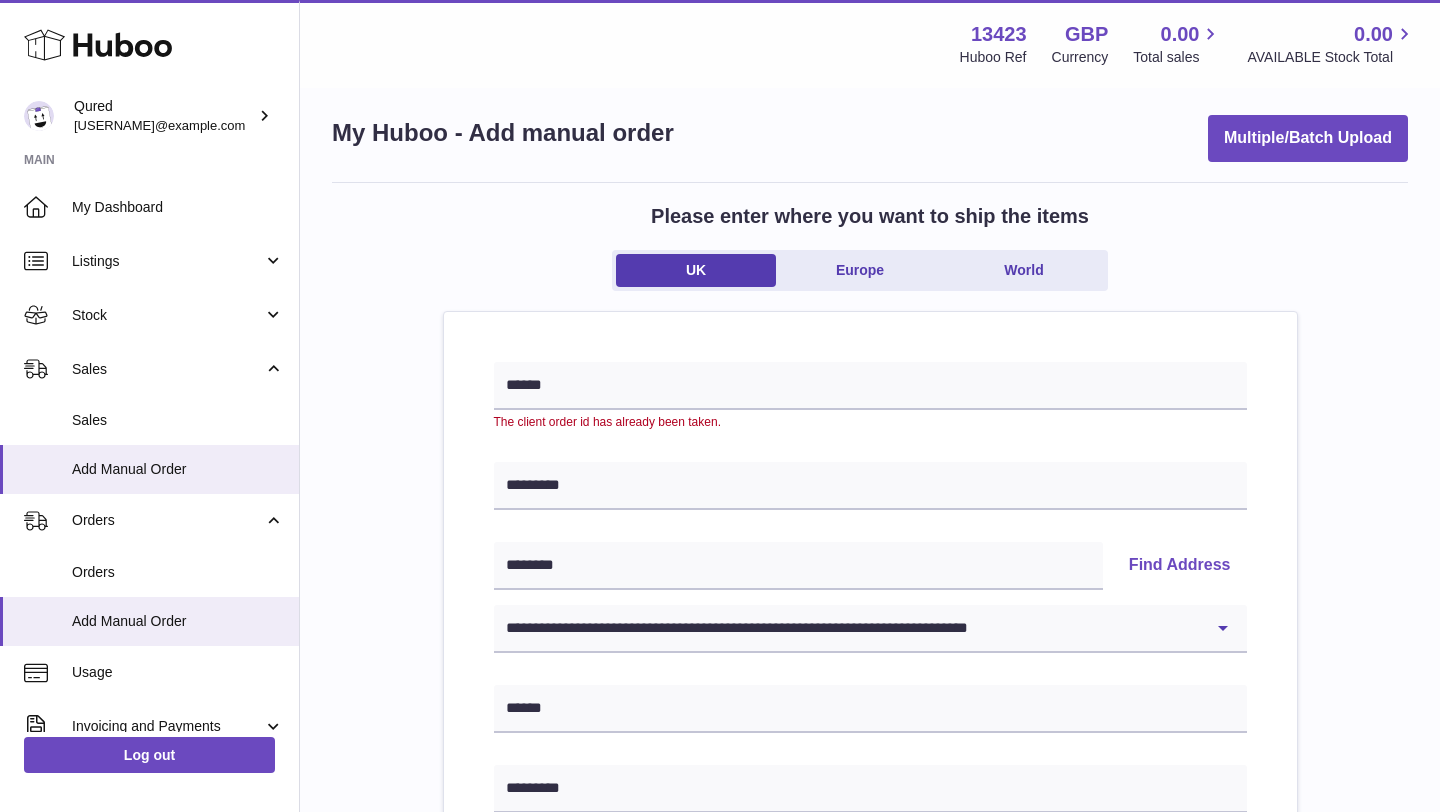 scroll, scrollTop: 0, scrollLeft: 0, axis: both 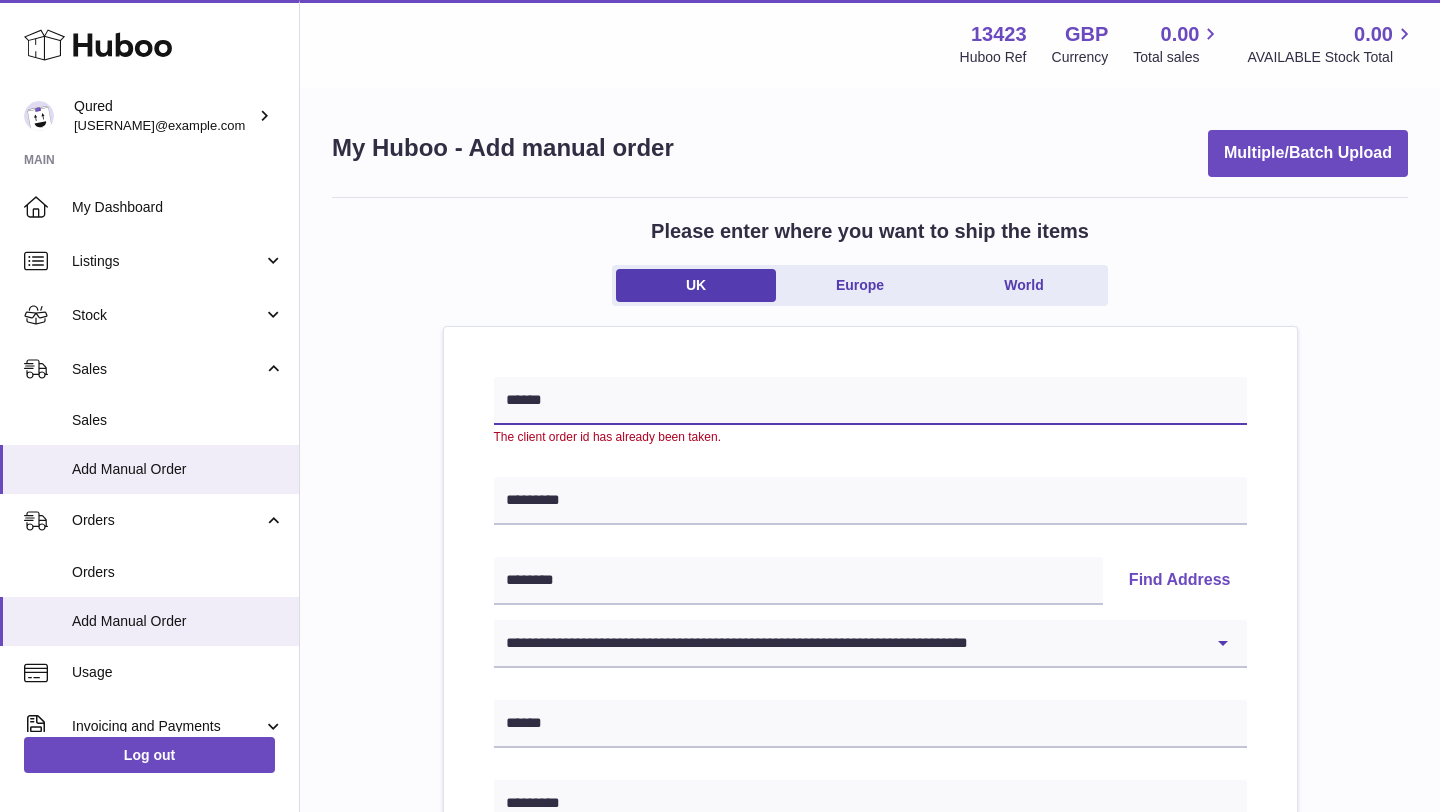 click on "******" at bounding box center [870, 401] 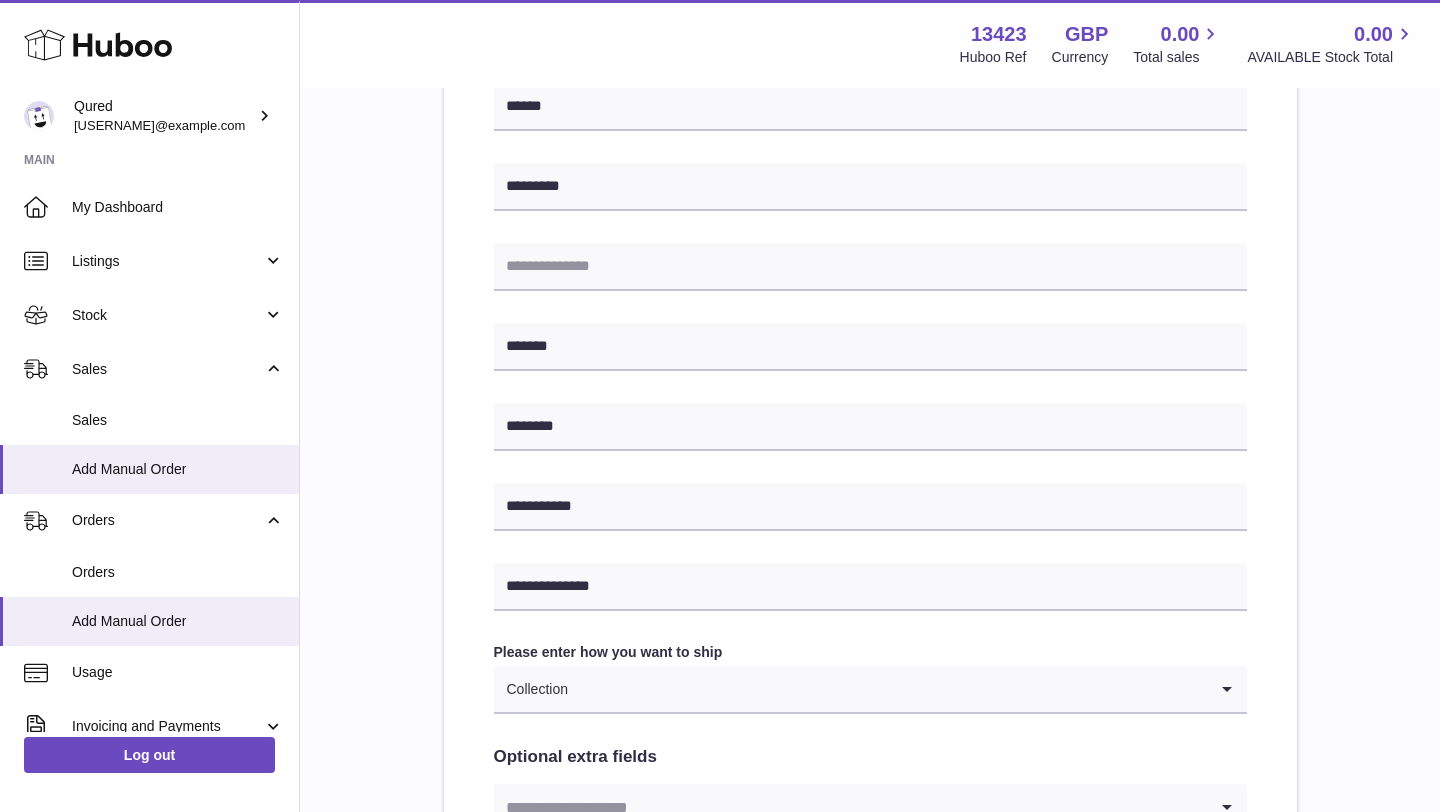 scroll, scrollTop: 998, scrollLeft: 0, axis: vertical 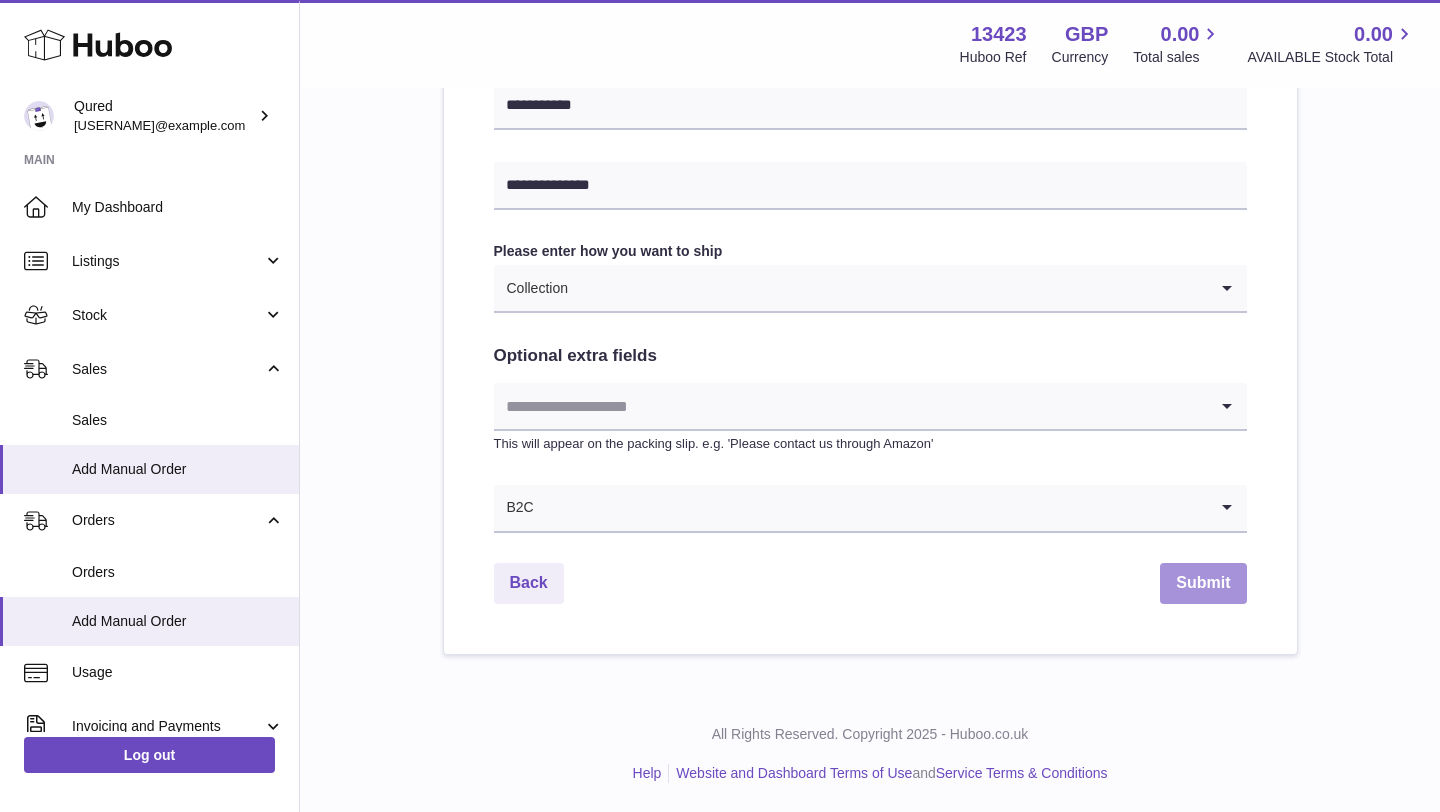 click on "Submit" at bounding box center [1203, 583] 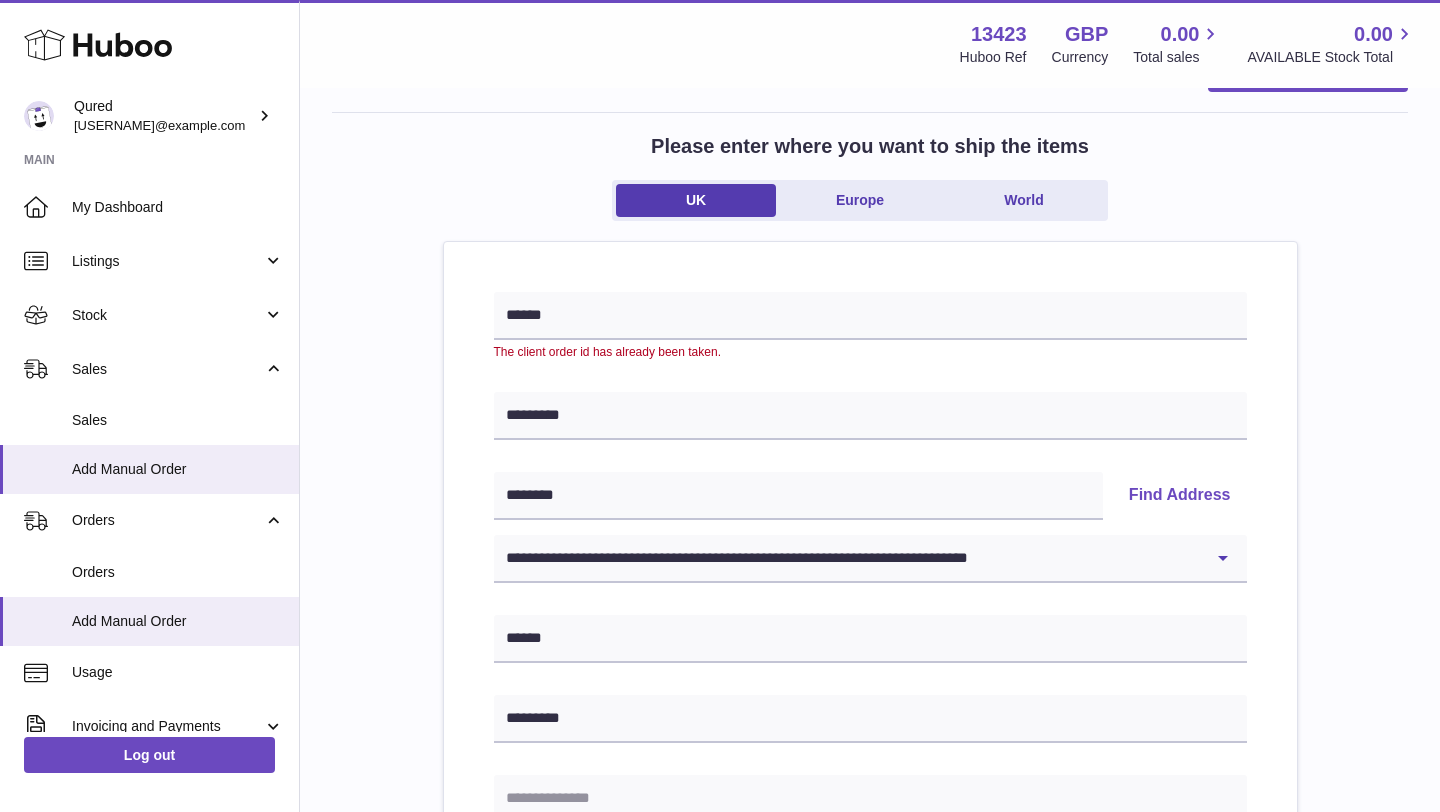 scroll, scrollTop: 0, scrollLeft: 0, axis: both 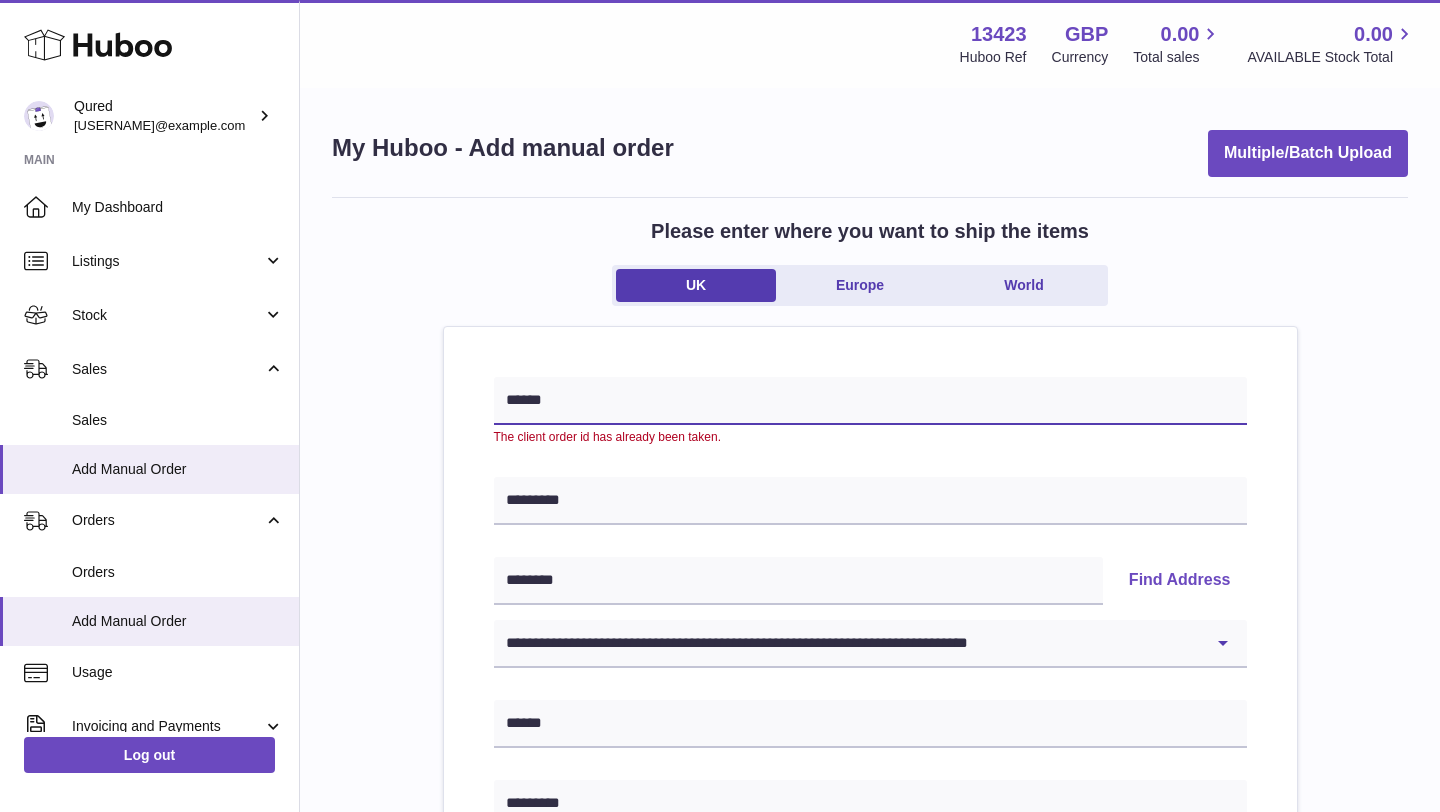 click on "******" at bounding box center [870, 401] 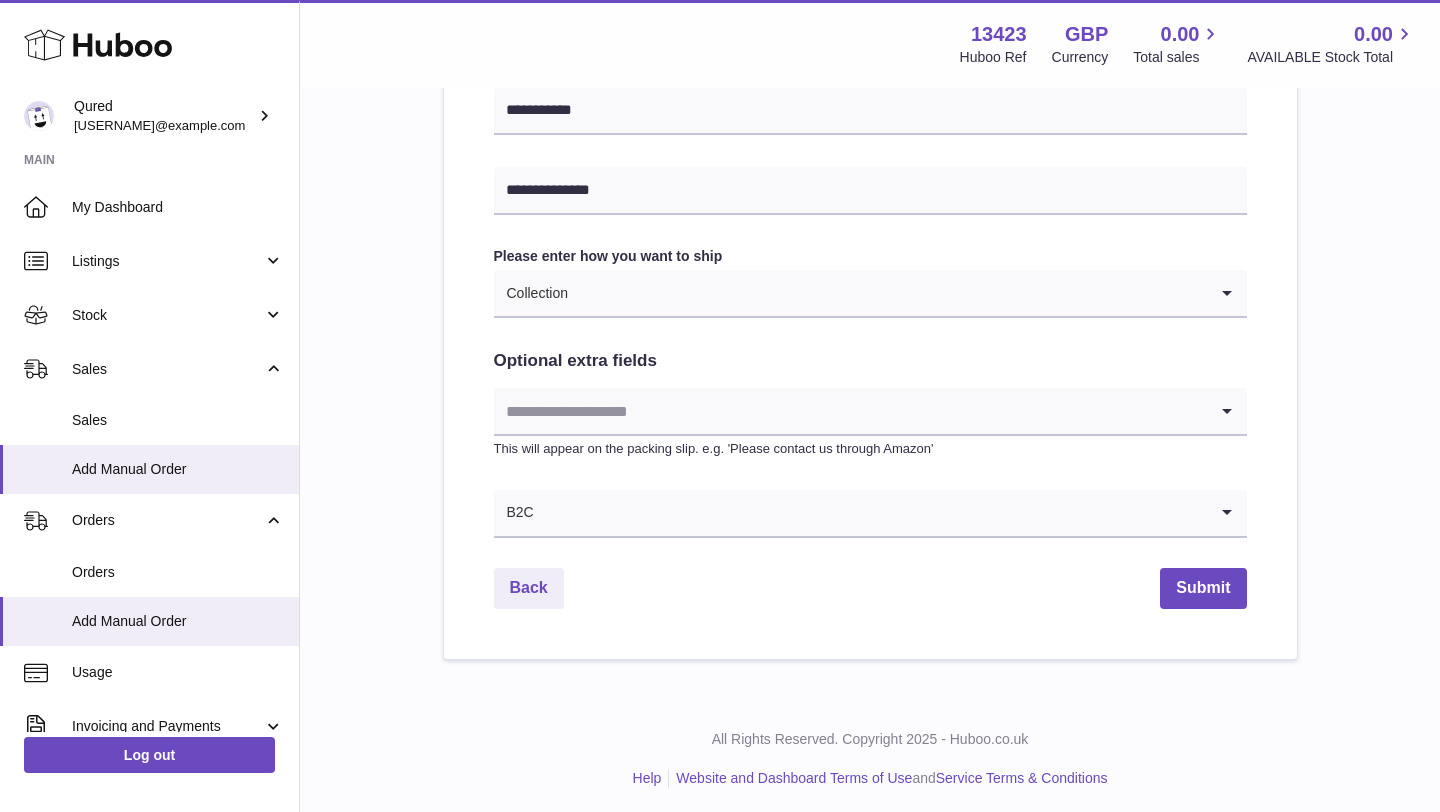 scroll, scrollTop: 998, scrollLeft: 0, axis: vertical 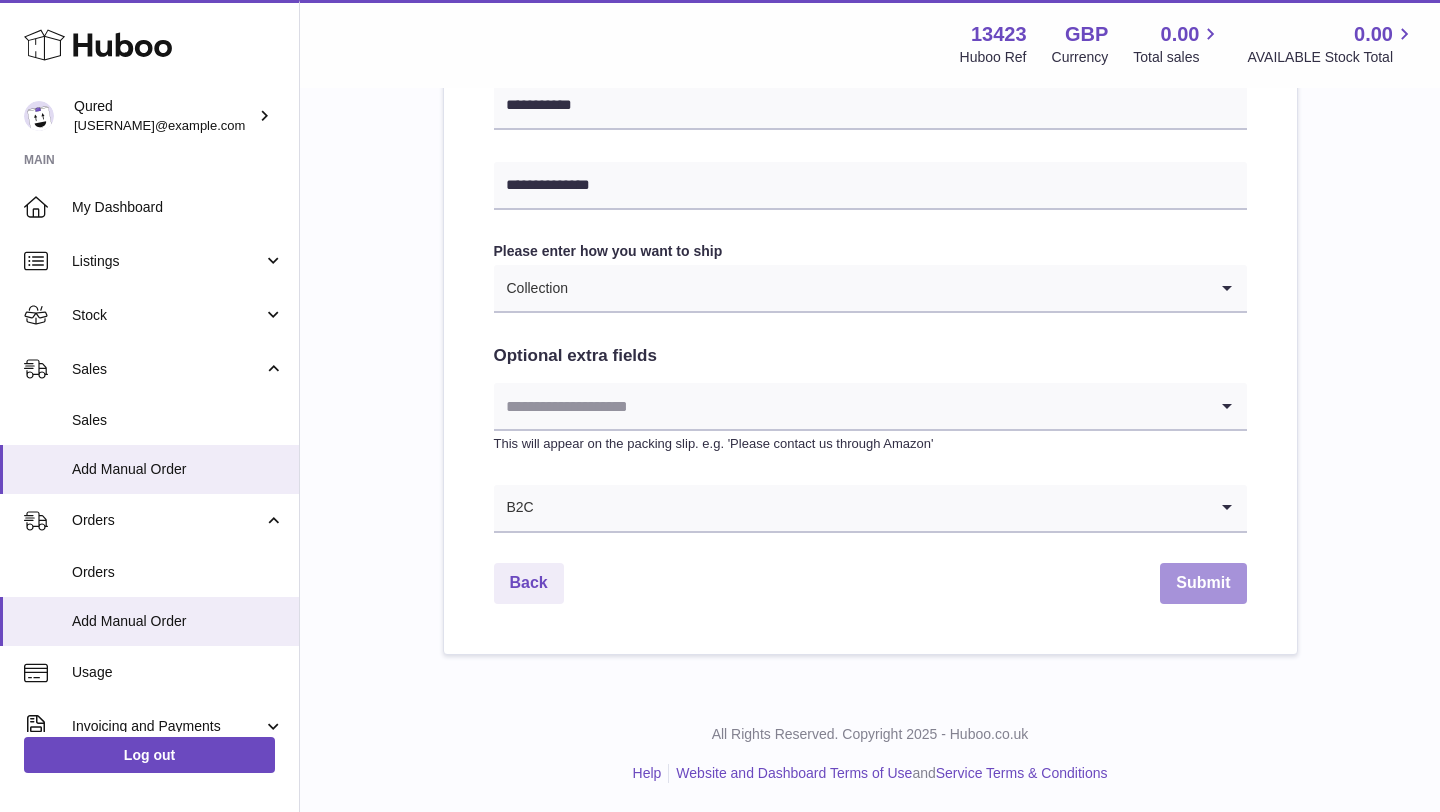 click on "Submit" at bounding box center [1203, 583] 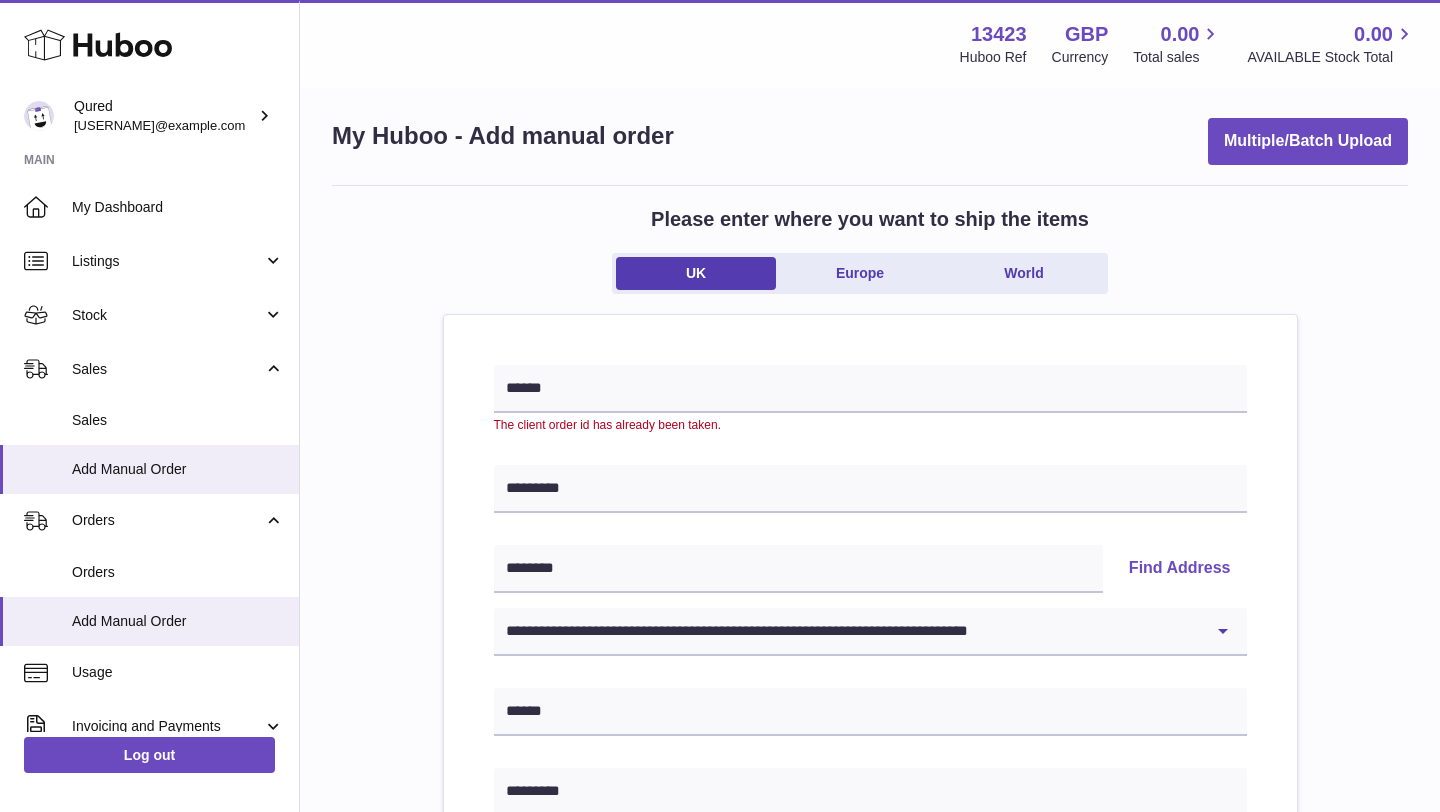 scroll, scrollTop: 0, scrollLeft: 0, axis: both 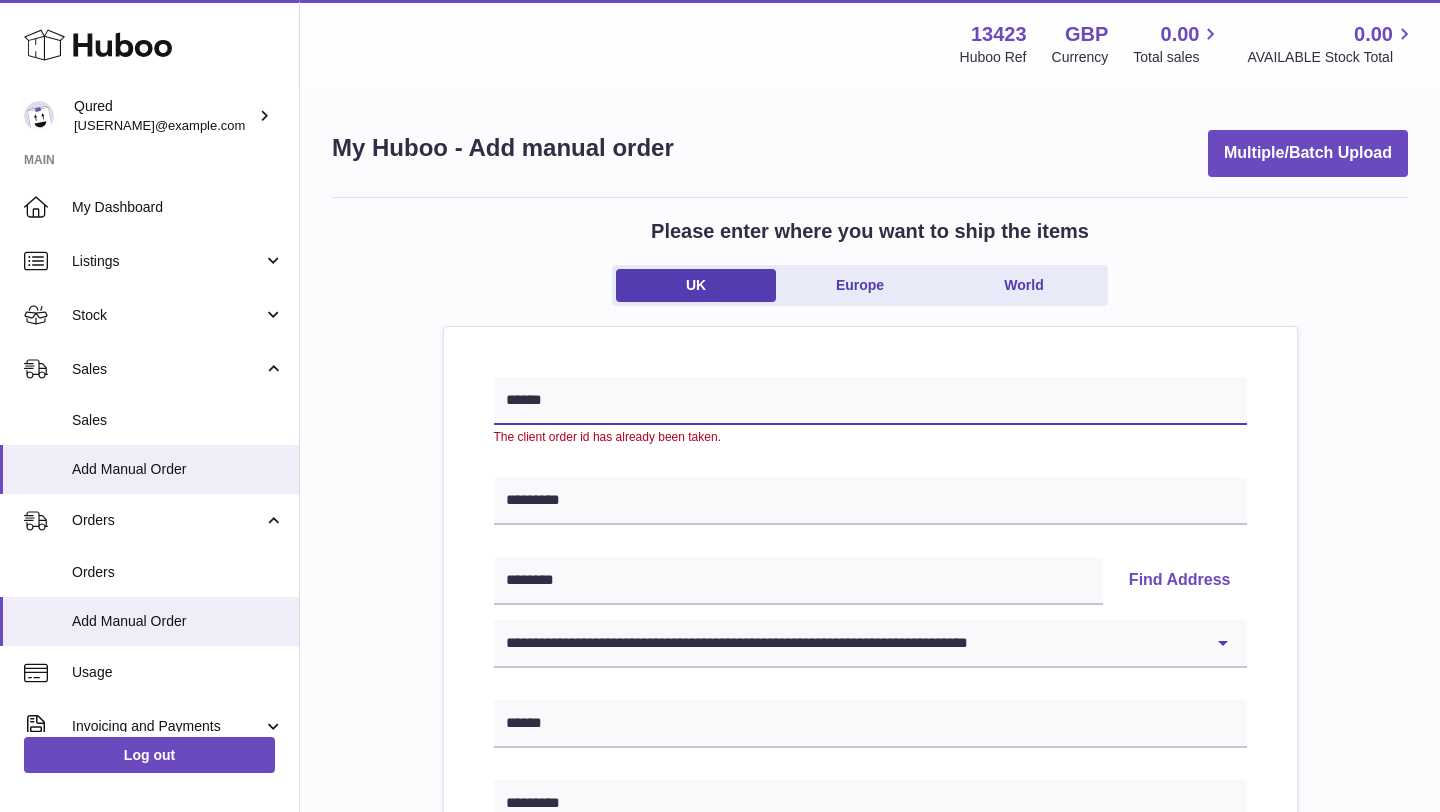 click on "******" at bounding box center [870, 401] 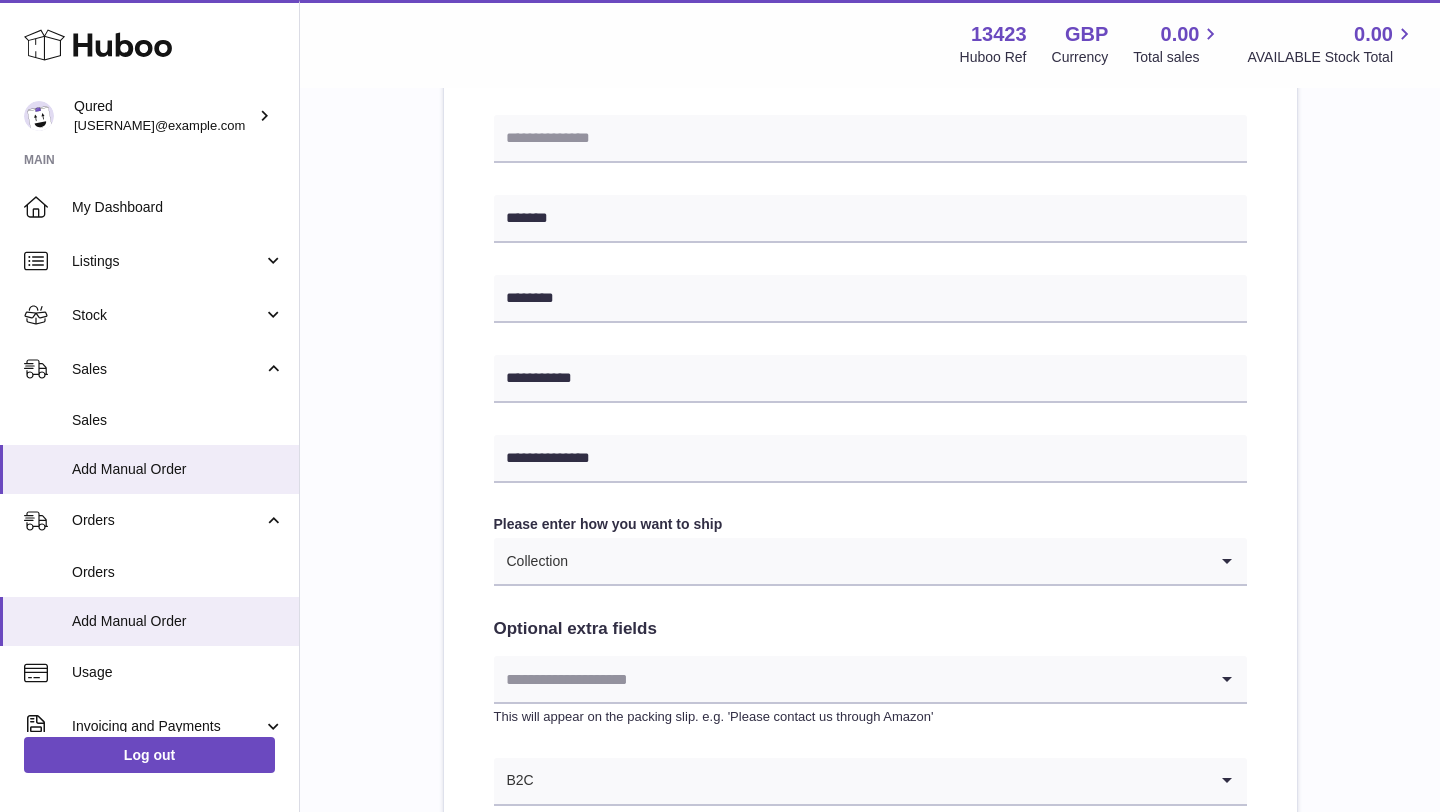 scroll, scrollTop: 998, scrollLeft: 0, axis: vertical 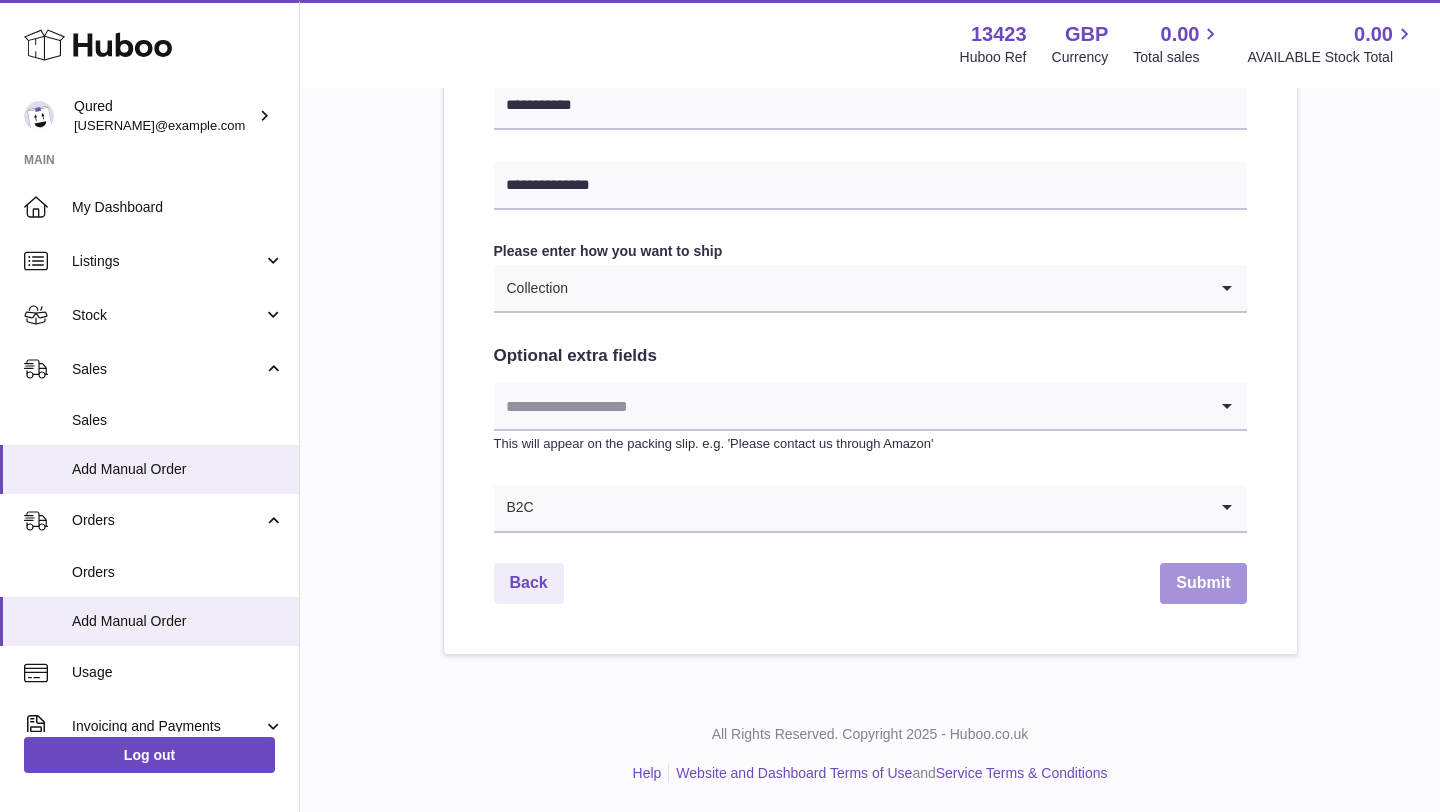 click on "Submit" at bounding box center [1203, 583] 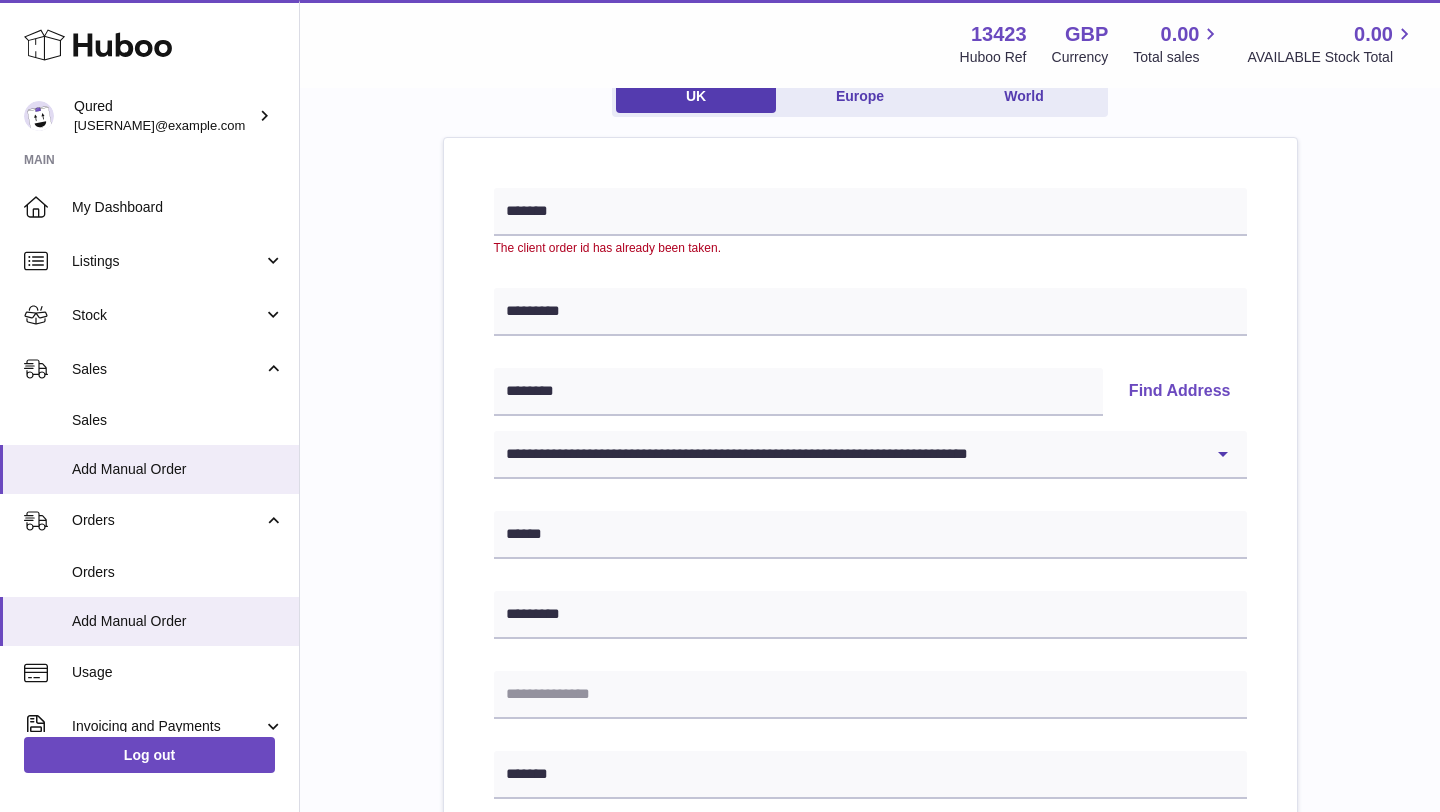 scroll, scrollTop: 52, scrollLeft: 0, axis: vertical 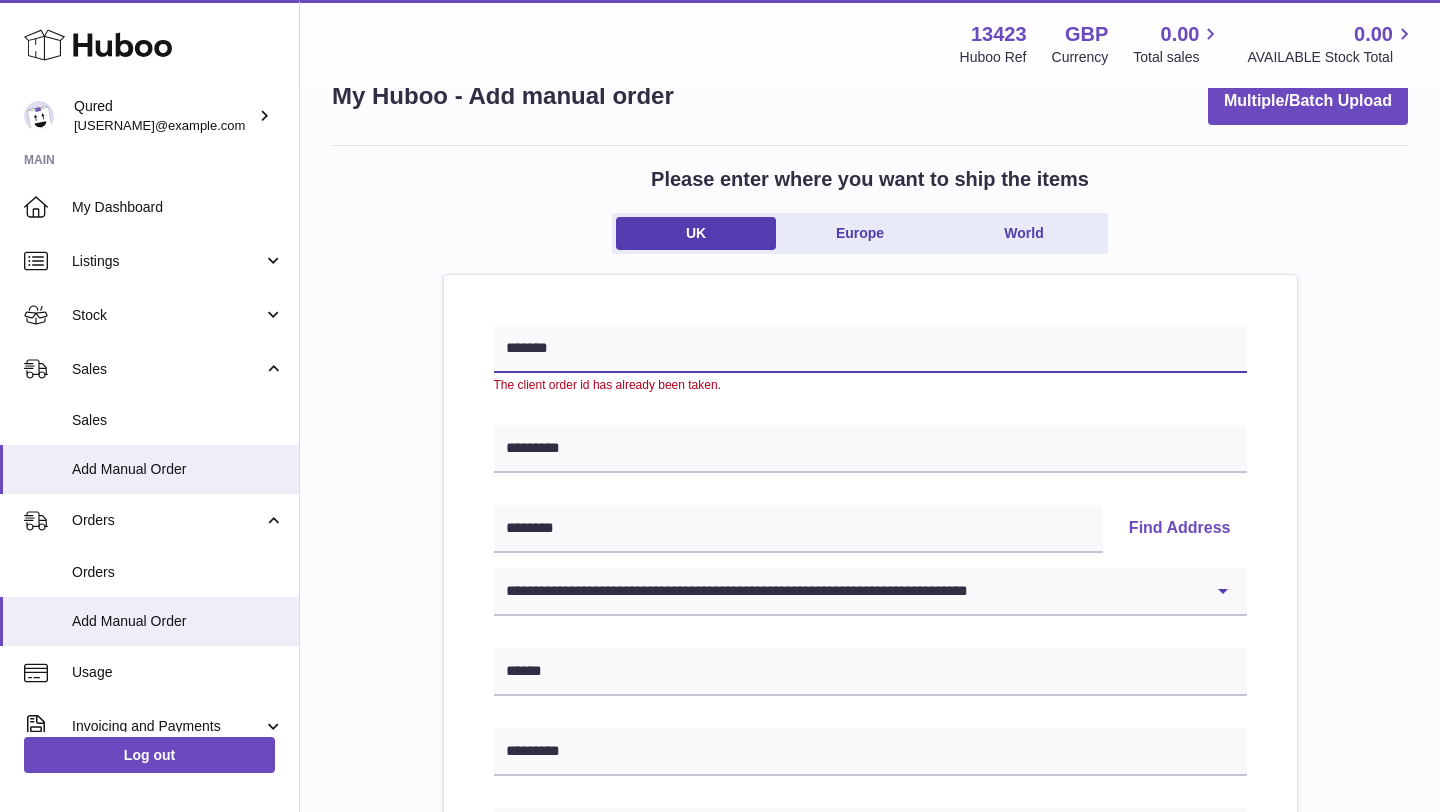 click on "*******" at bounding box center (870, 349) 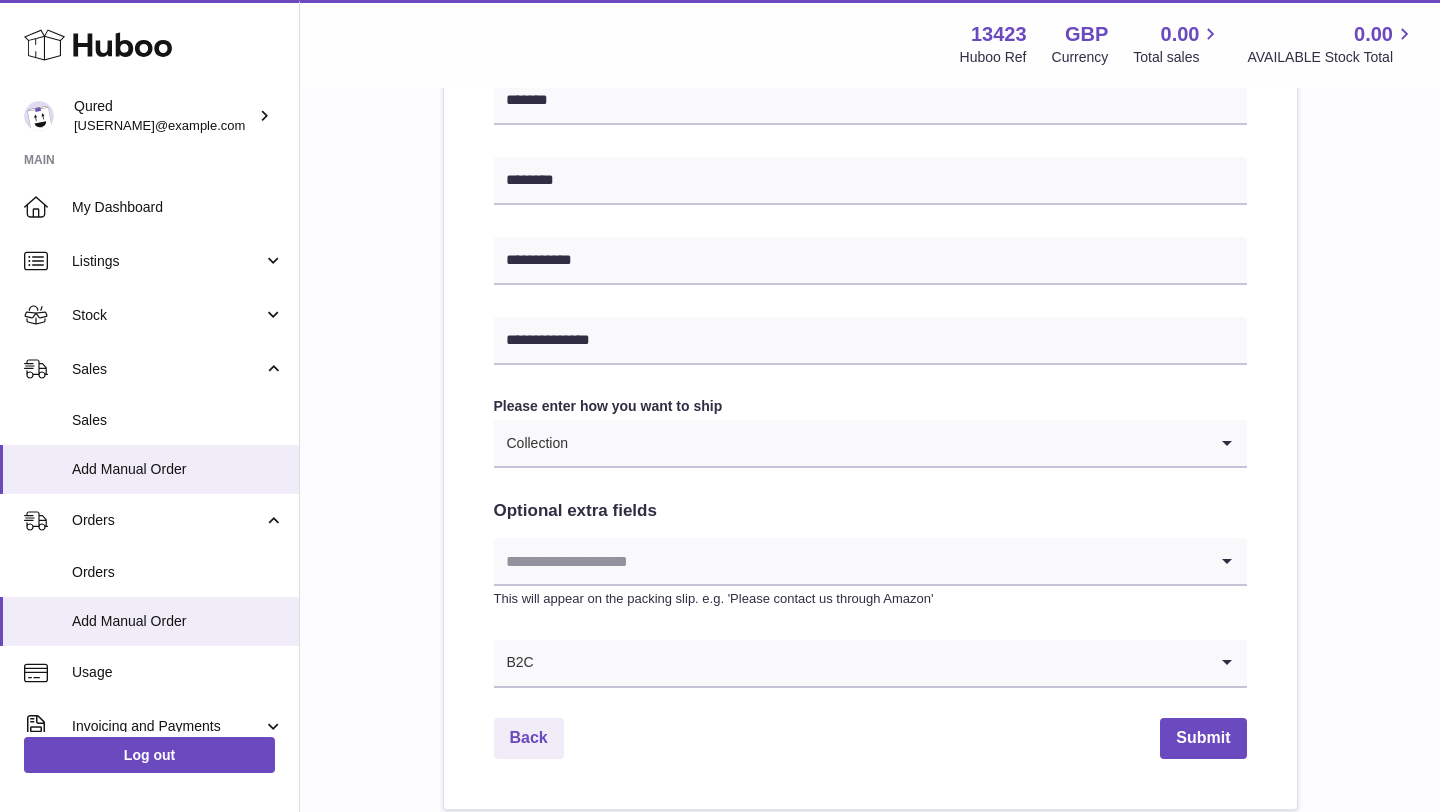 scroll, scrollTop: 998, scrollLeft: 0, axis: vertical 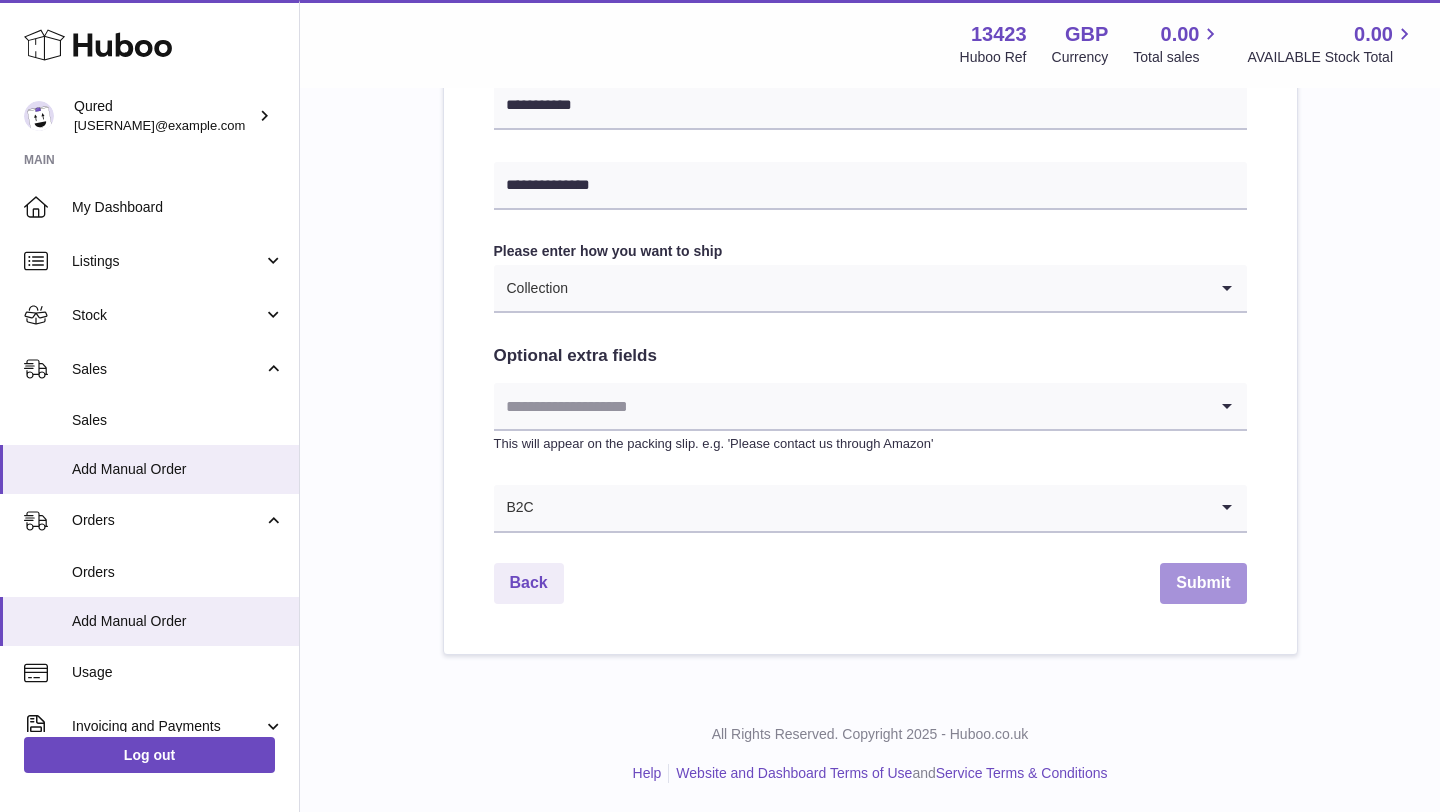 type on "*******" 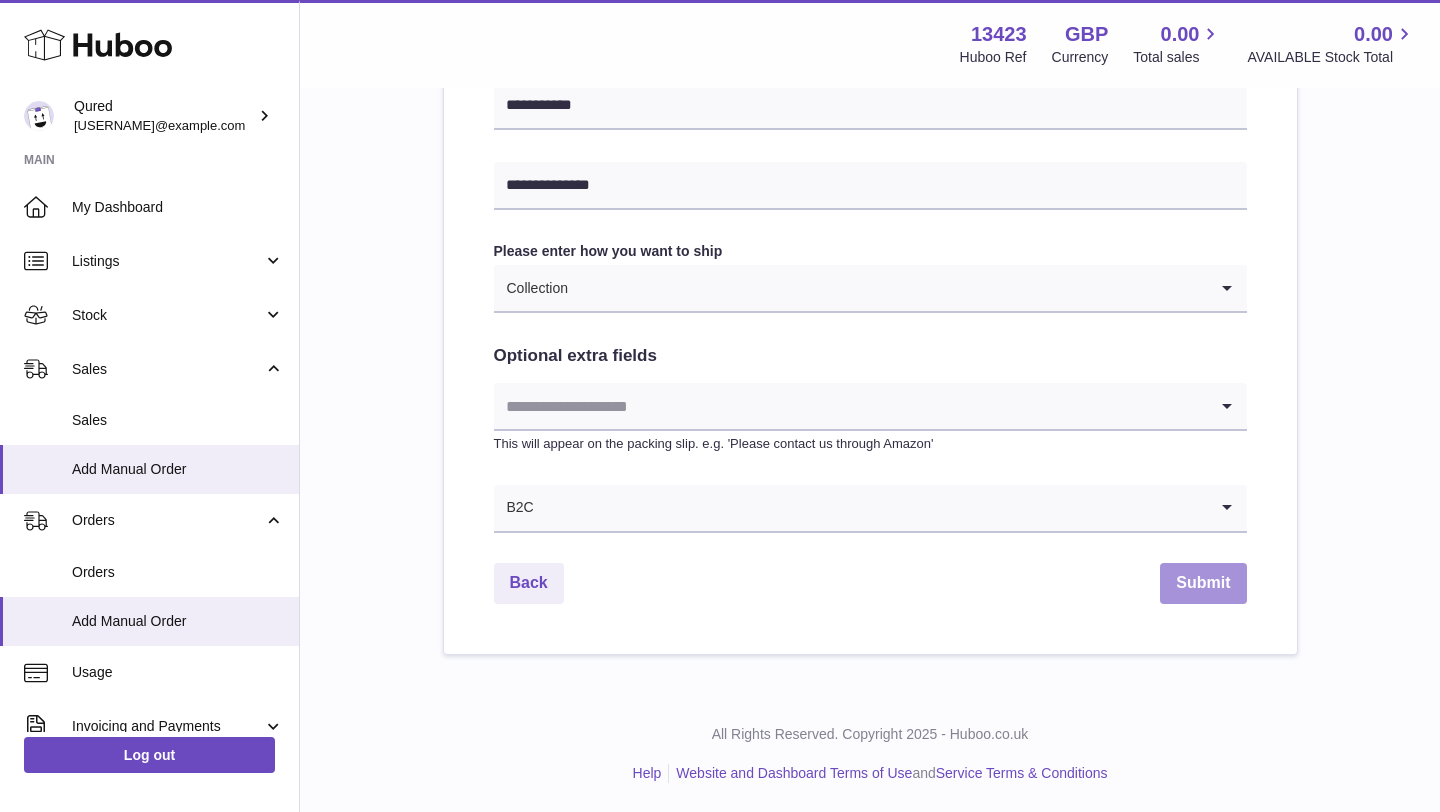click on "Submit" at bounding box center [1203, 583] 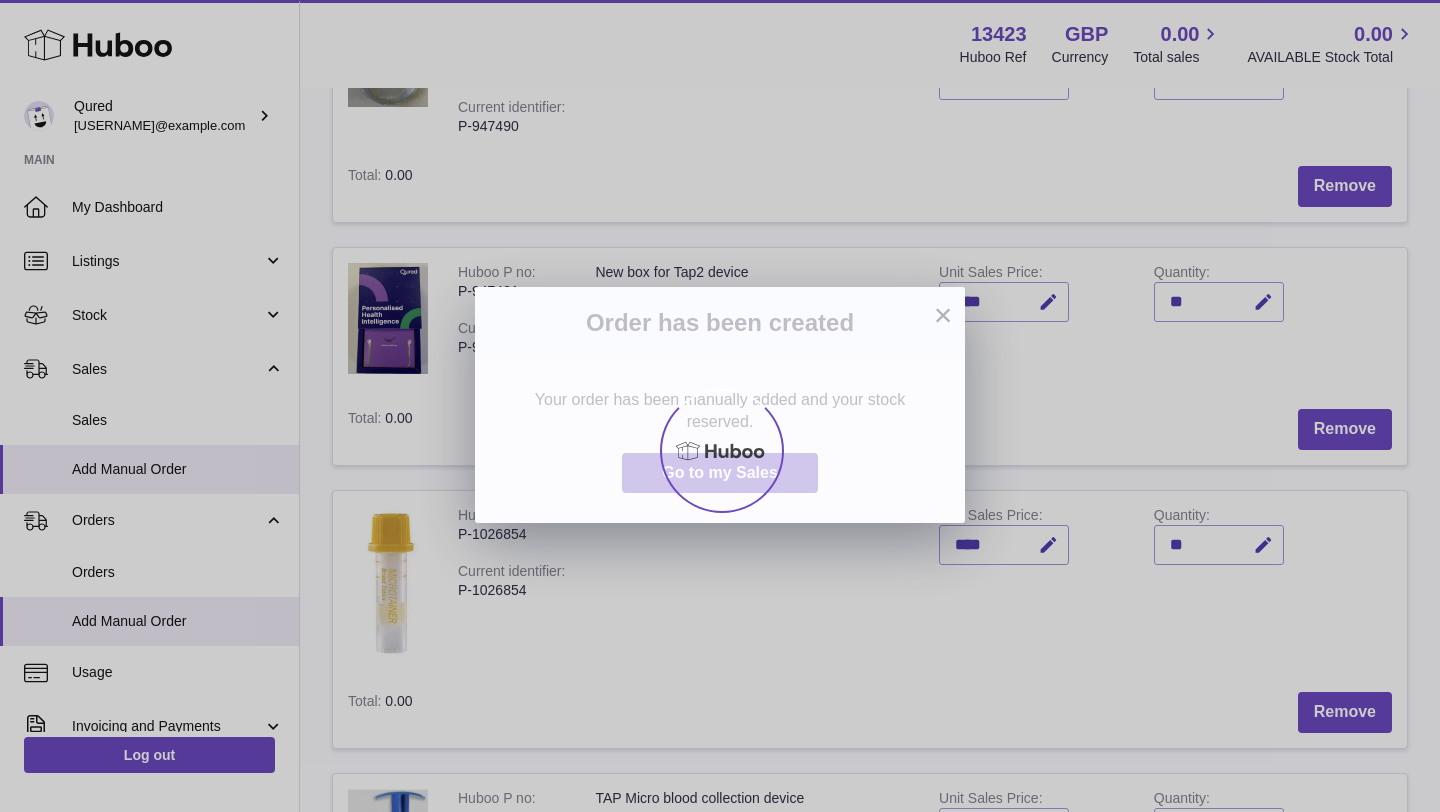scroll, scrollTop: 0, scrollLeft: 0, axis: both 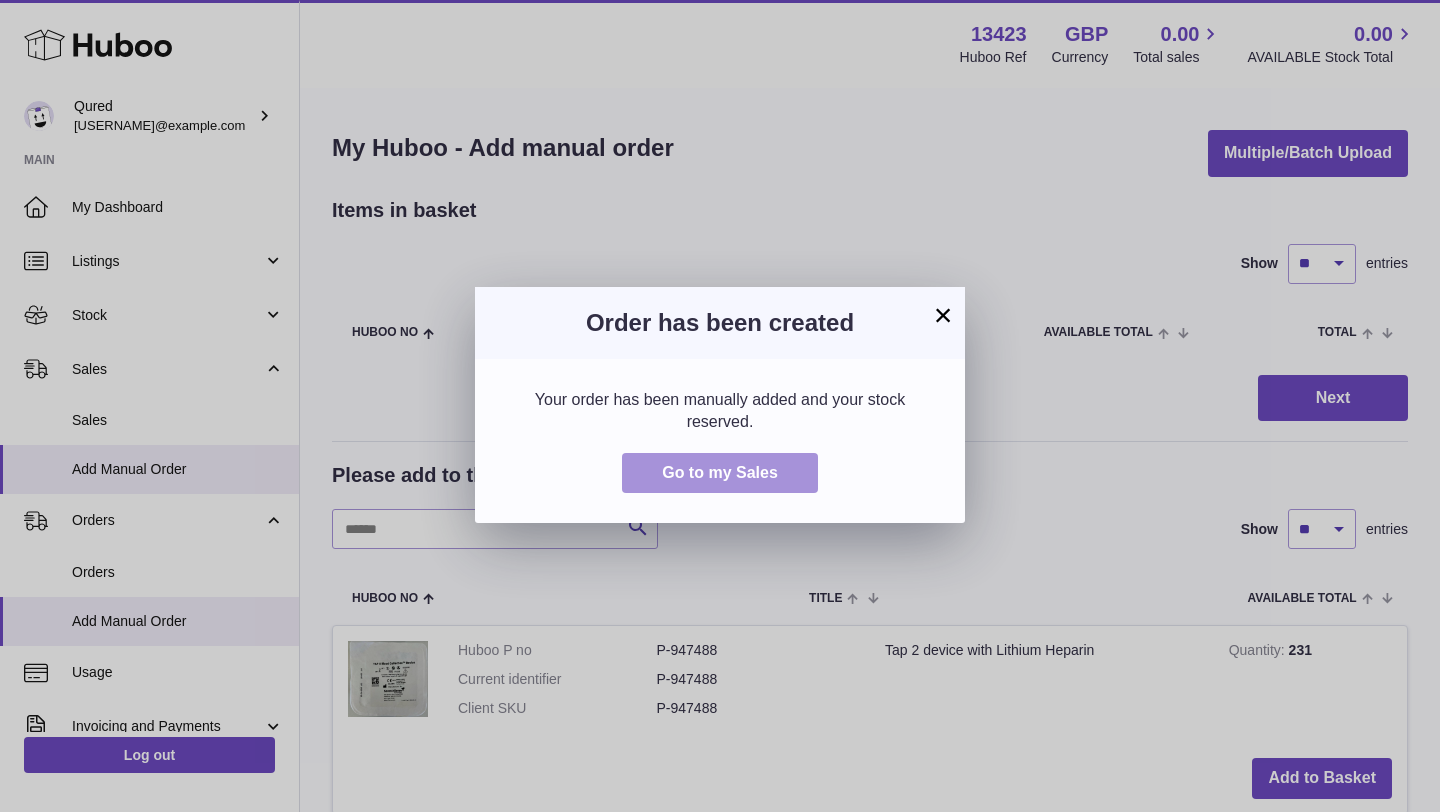 click on "Go to my Sales" at bounding box center (720, 472) 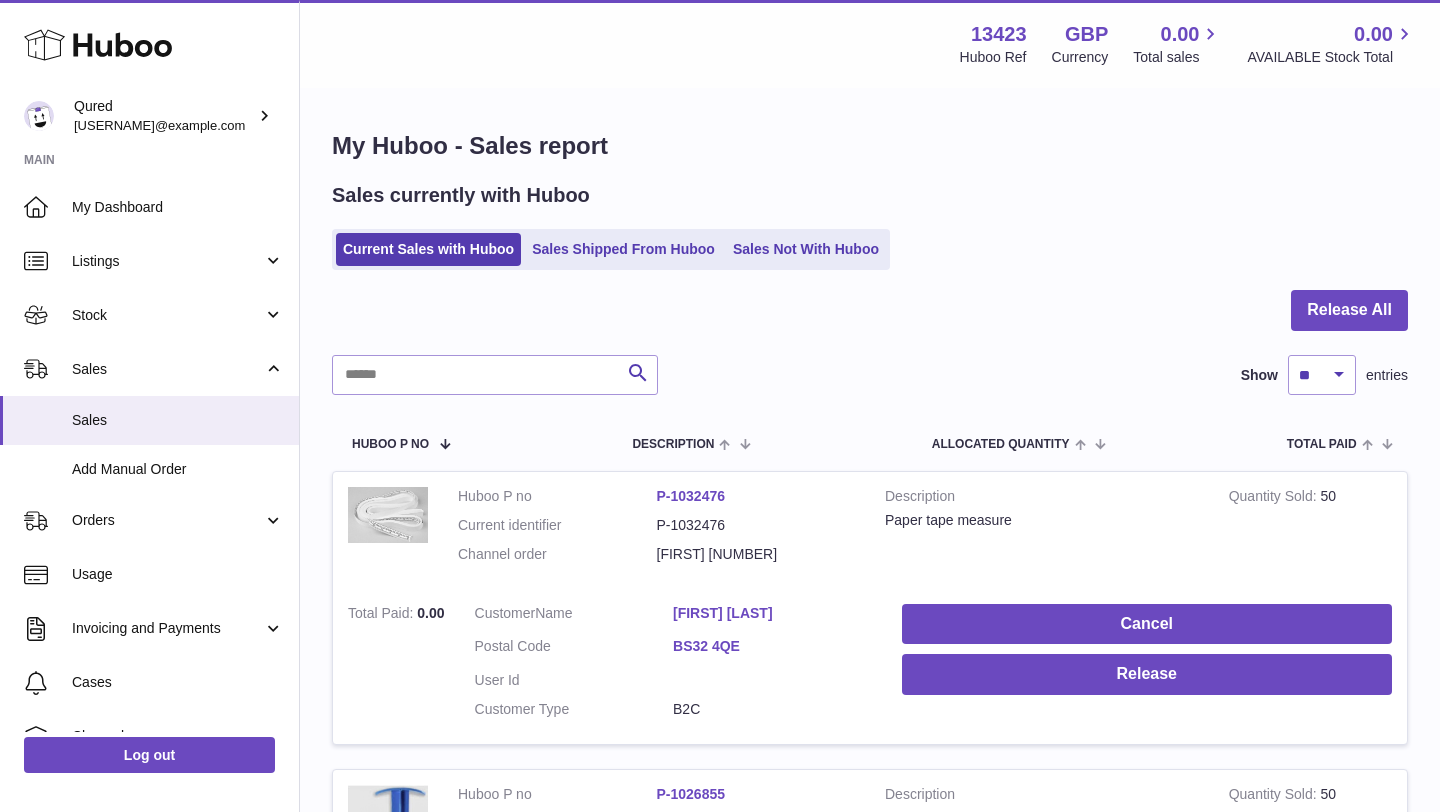 scroll, scrollTop: 0, scrollLeft: 0, axis: both 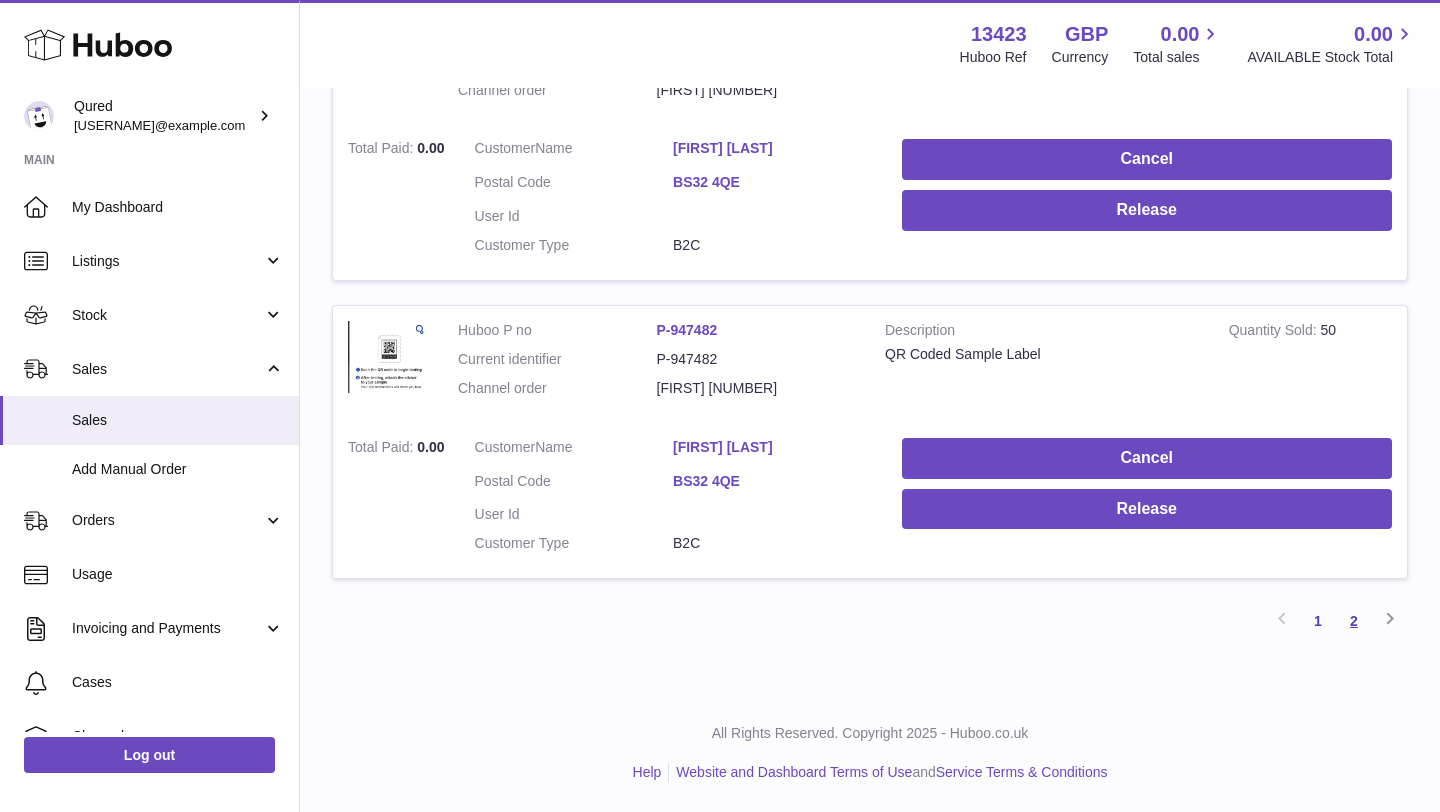 click on "2" at bounding box center [1354, 621] 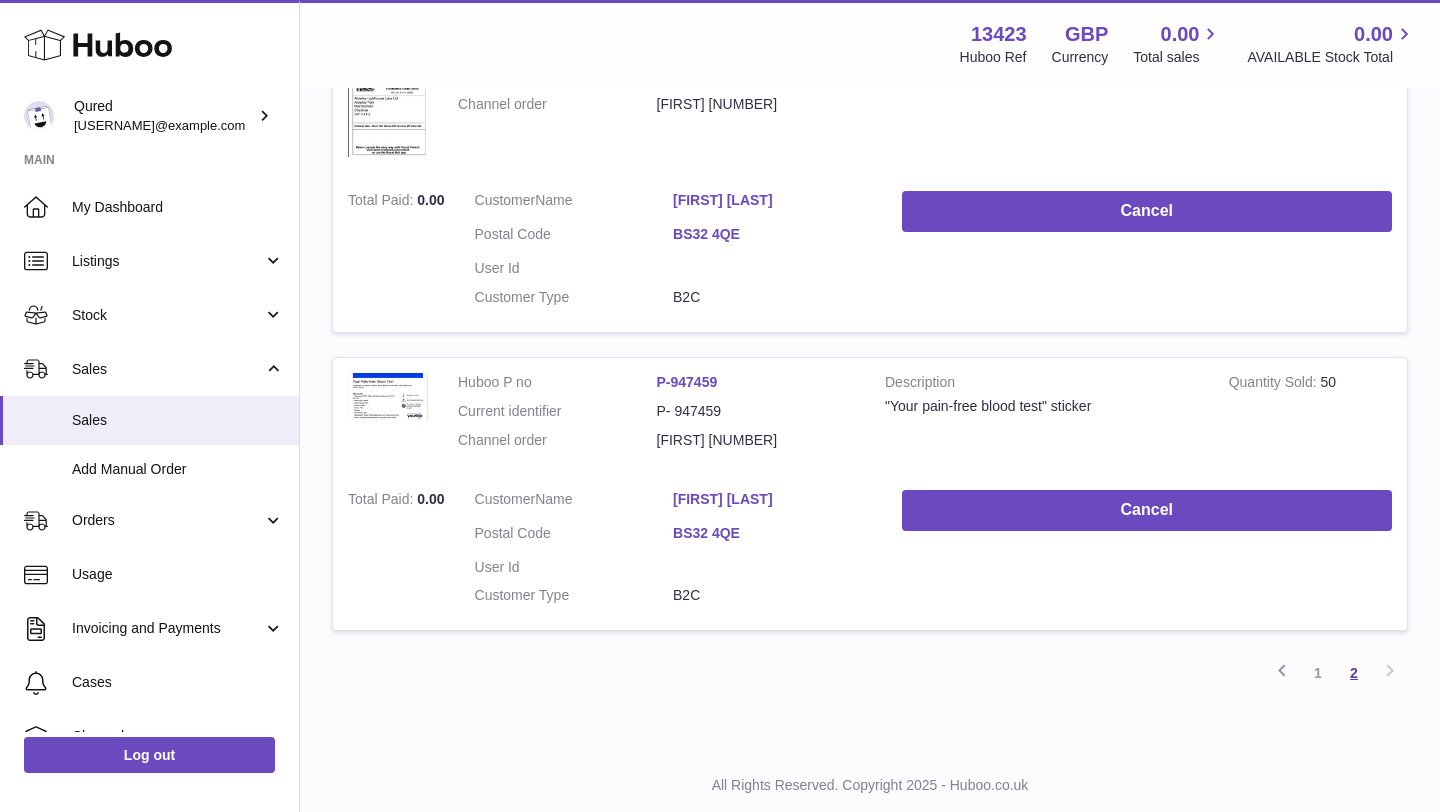 scroll, scrollTop: 2374, scrollLeft: 0, axis: vertical 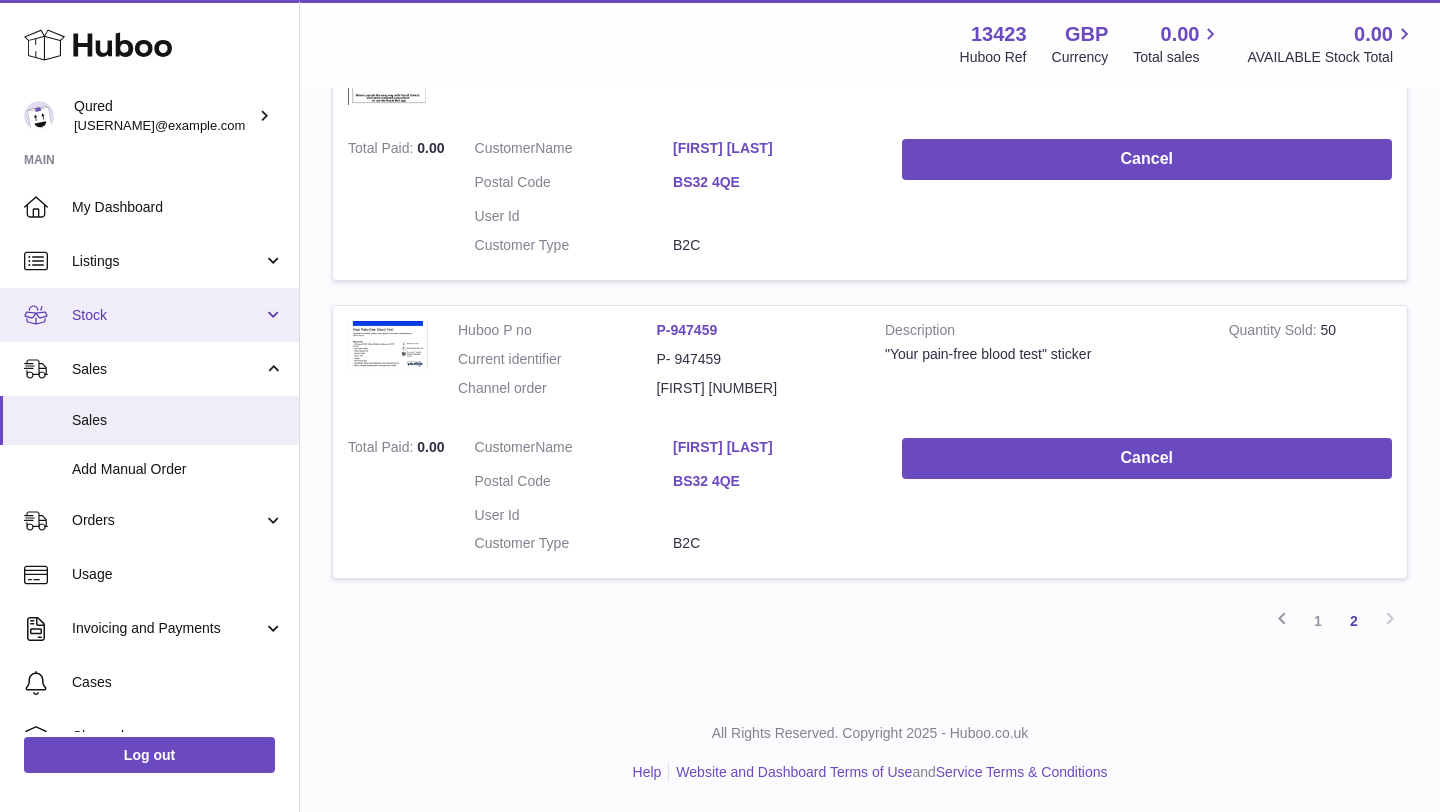 click on "Stock" at bounding box center (149, 315) 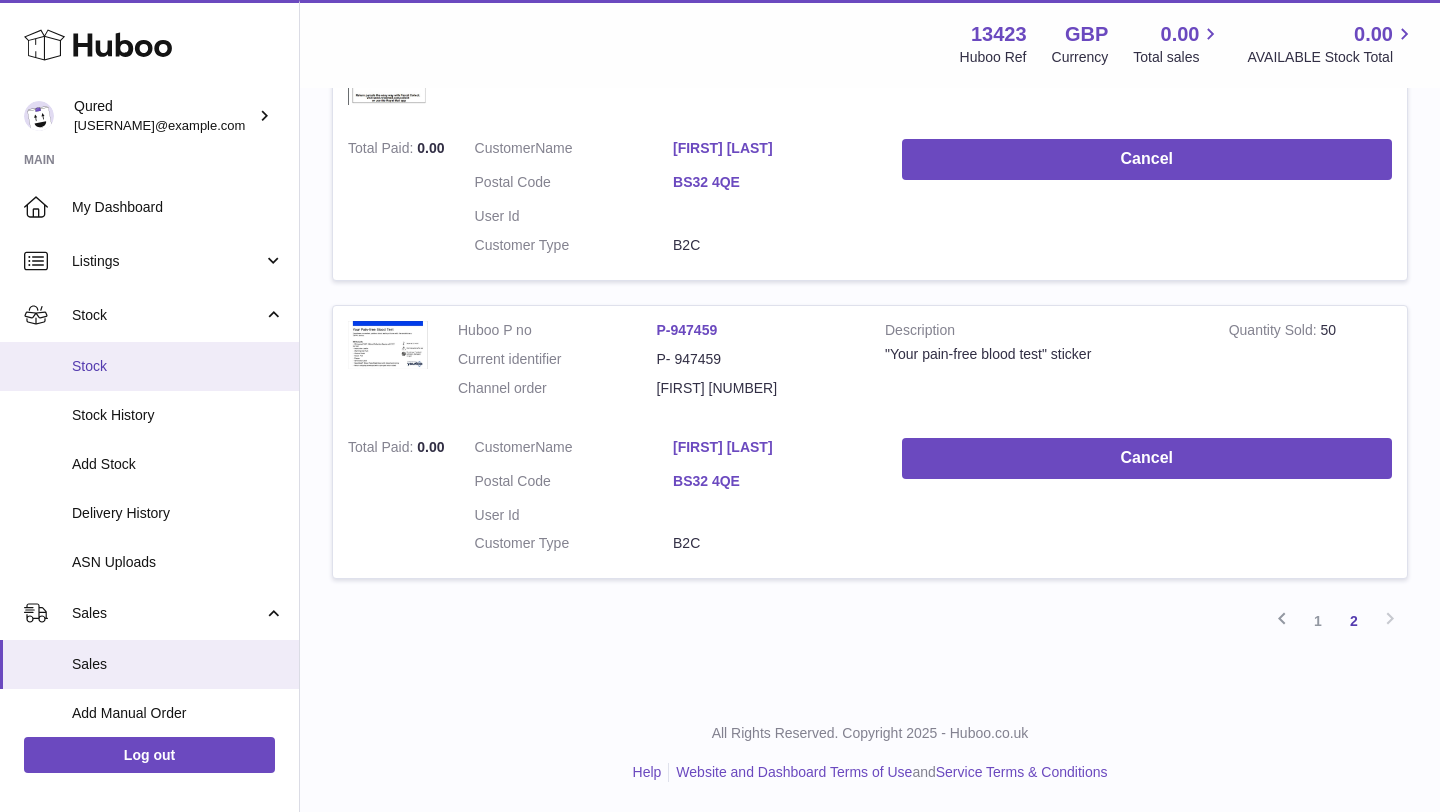 click on "Stock" at bounding box center (149, 366) 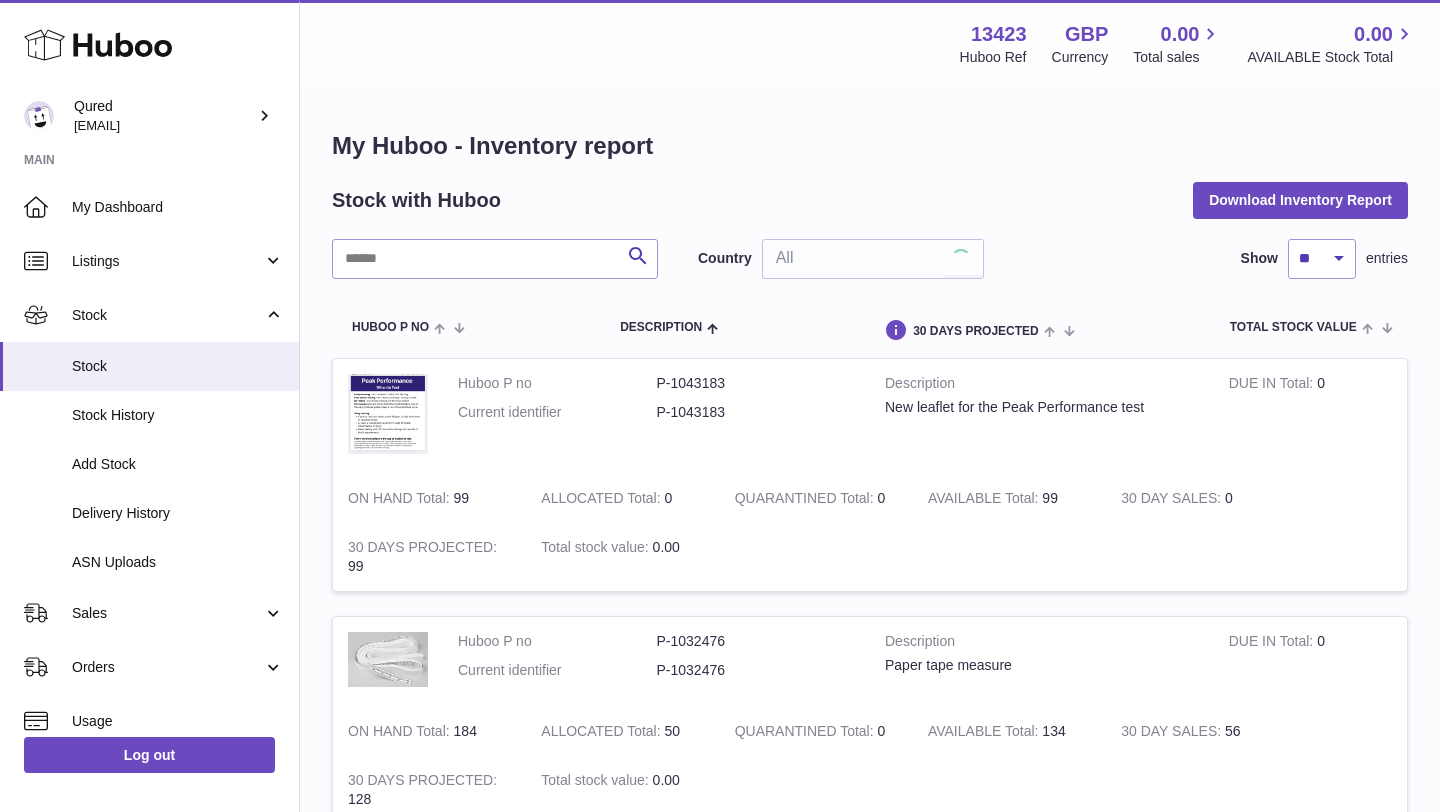 scroll, scrollTop: 0, scrollLeft: 0, axis: both 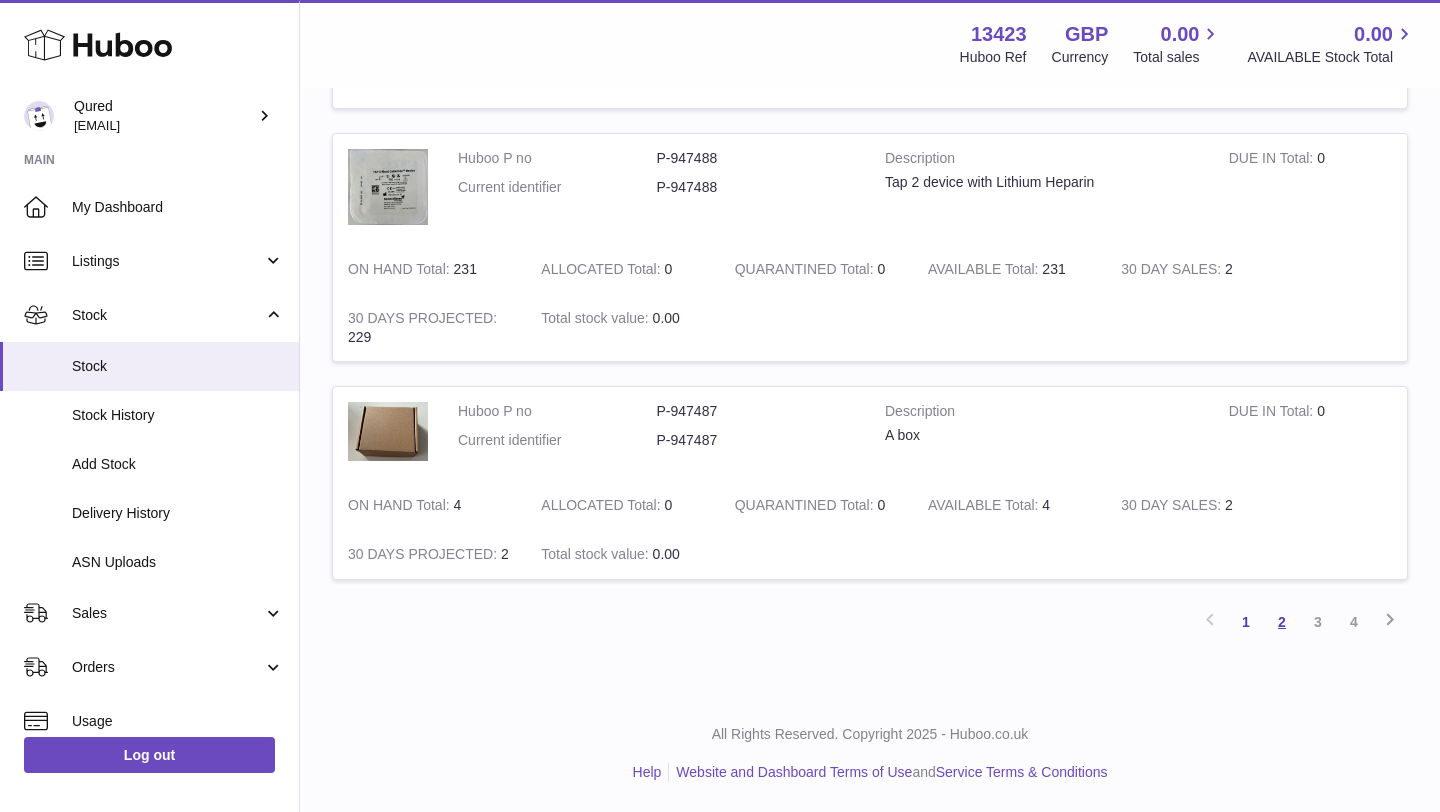 click on "2" at bounding box center (1282, 622) 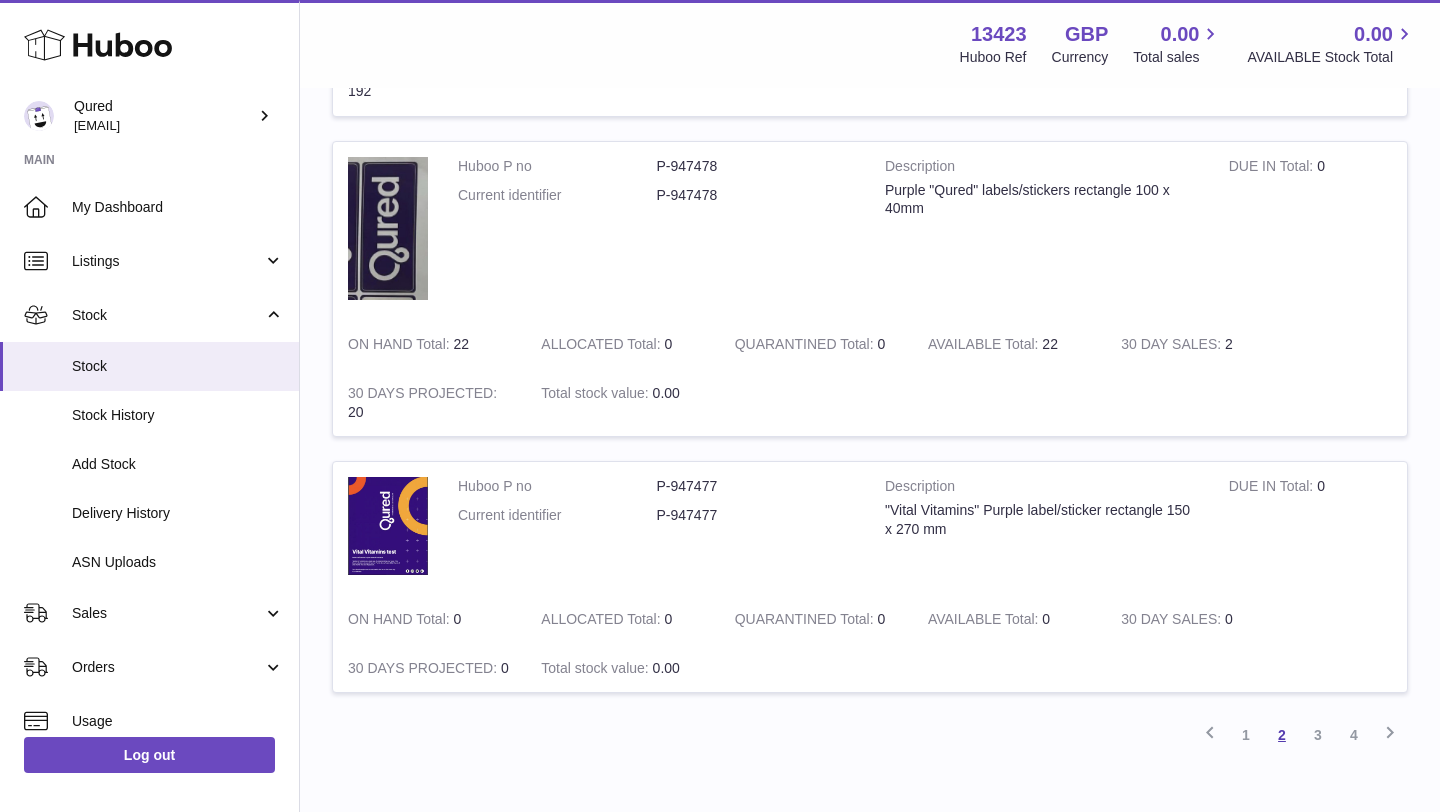 scroll, scrollTop: 2193, scrollLeft: 0, axis: vertical 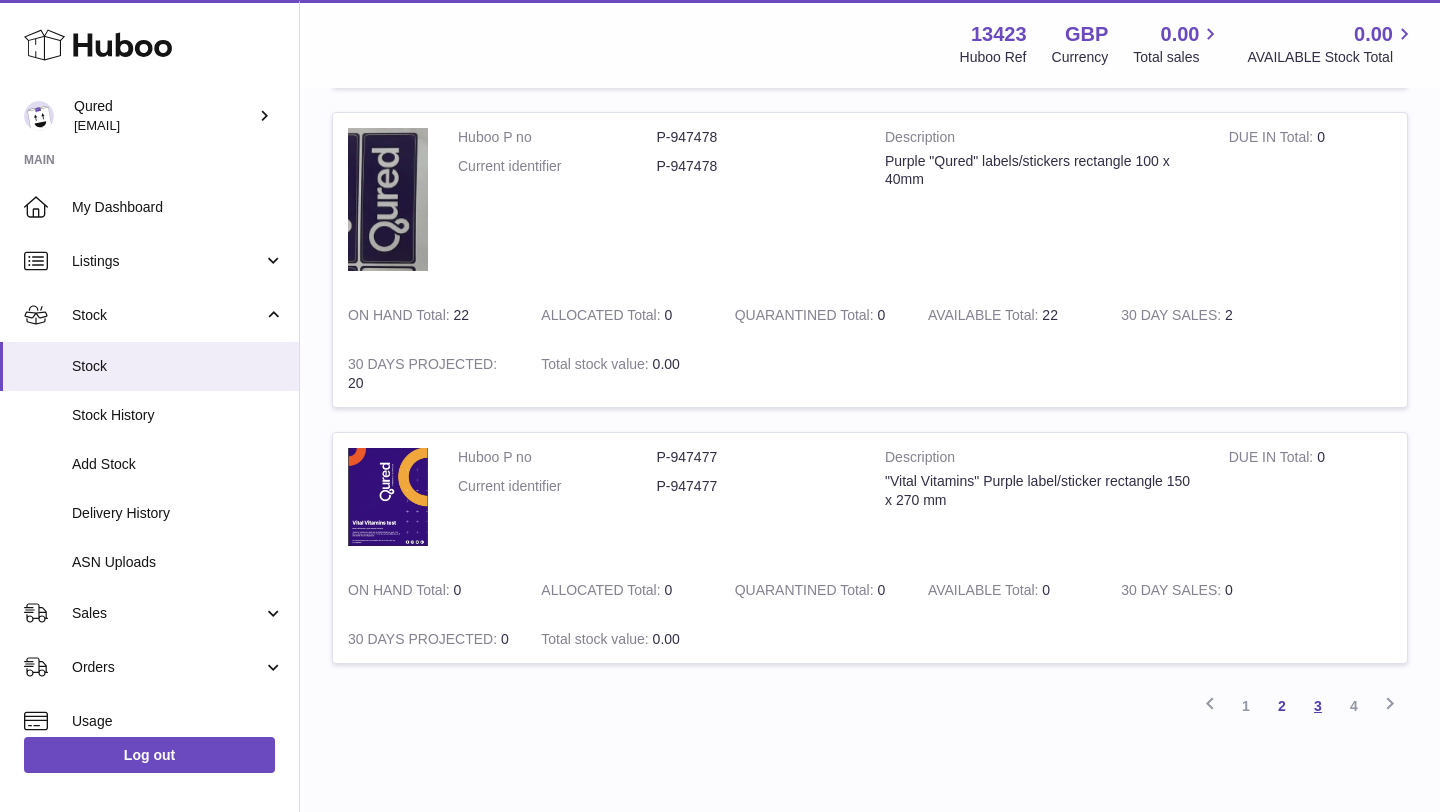 click on "3" at bounding box center (1318, 706) 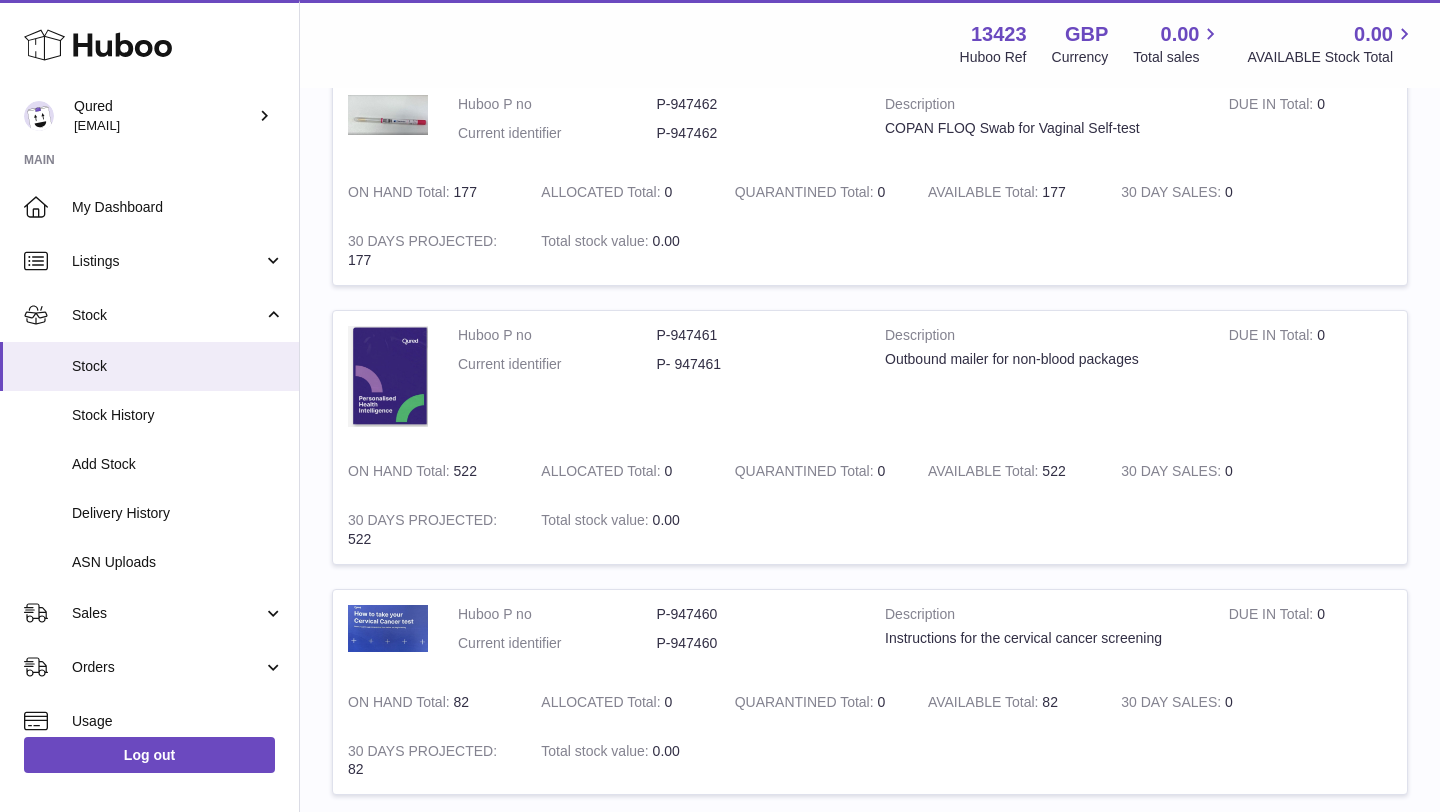 scroll, scrollTop: 2465, scrollLeft: 0, axis: vertical 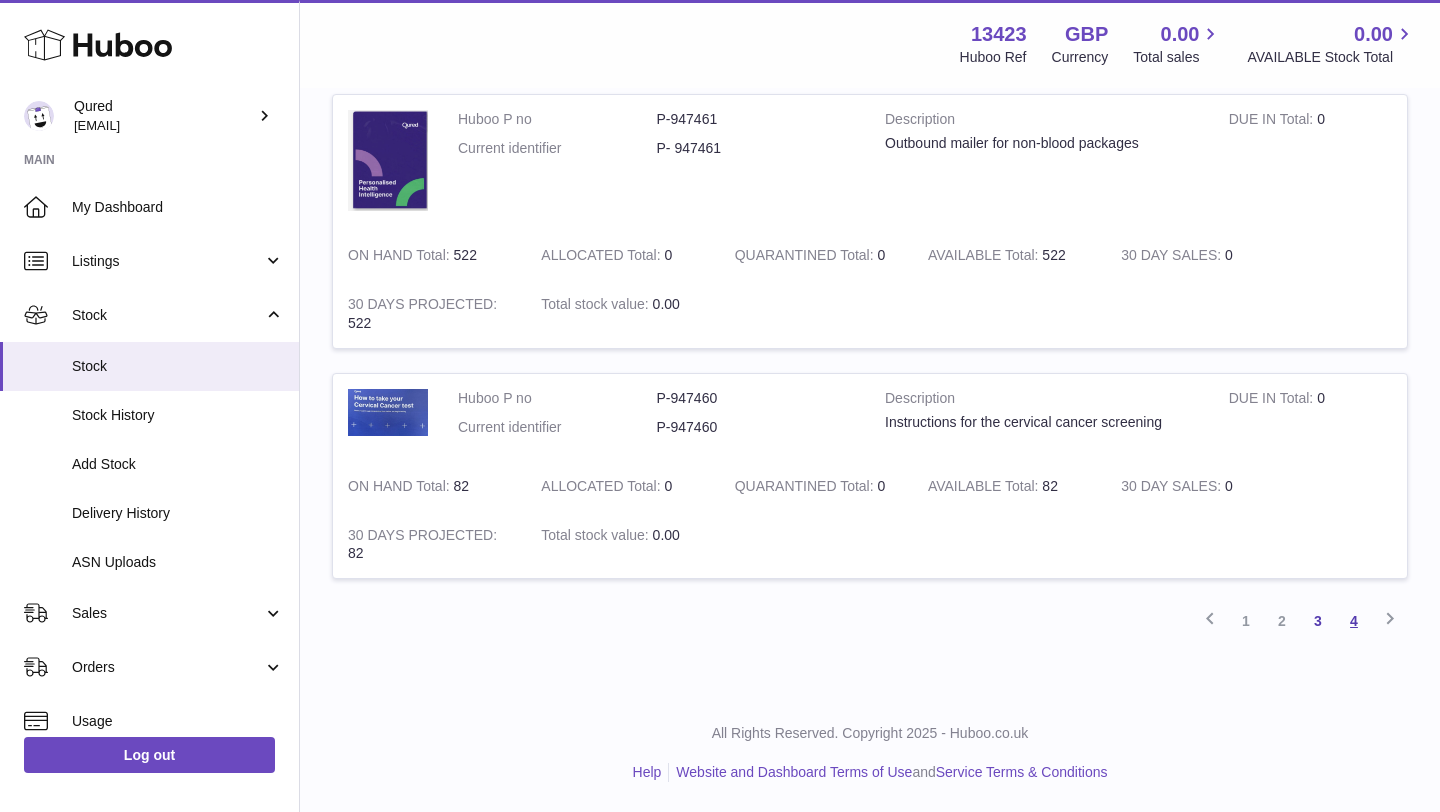 click on "4" at bounding box center (1354, 621) 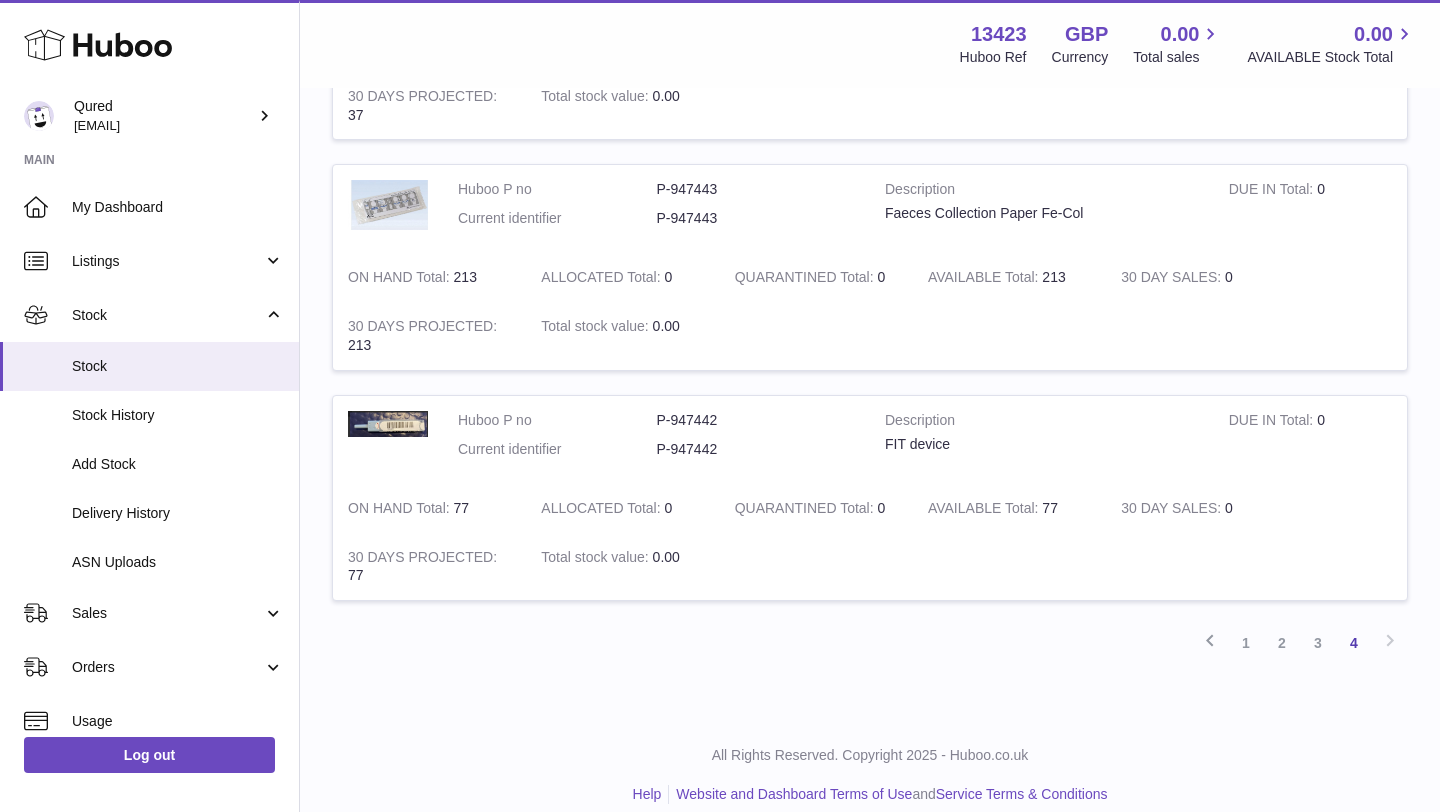 scroll, scrollTop: 447, scrollLeft: 0, axis: vertical 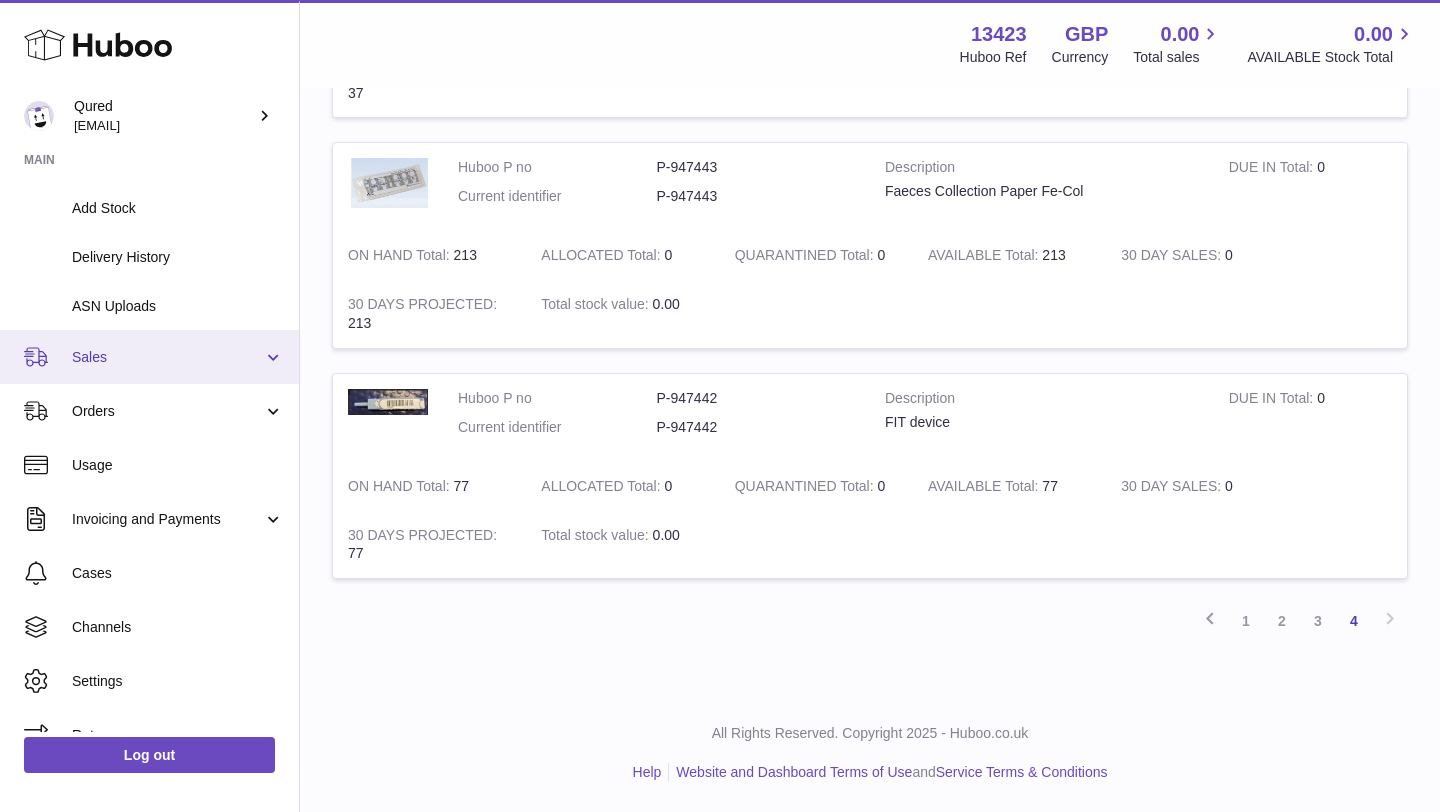 click on "Sales" at bounding box center (149, 357) 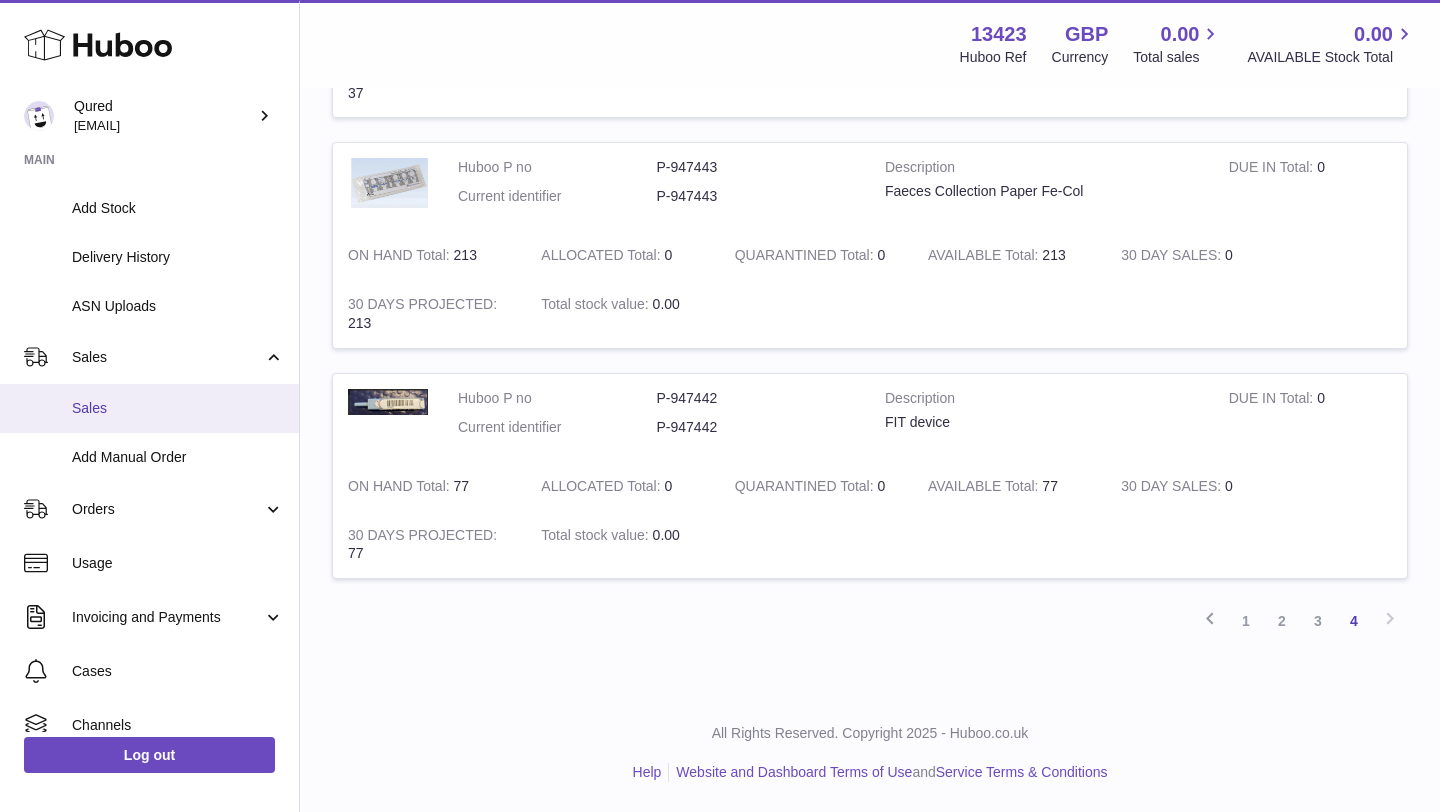 click on "Sales" at bounding box center [178, 408] 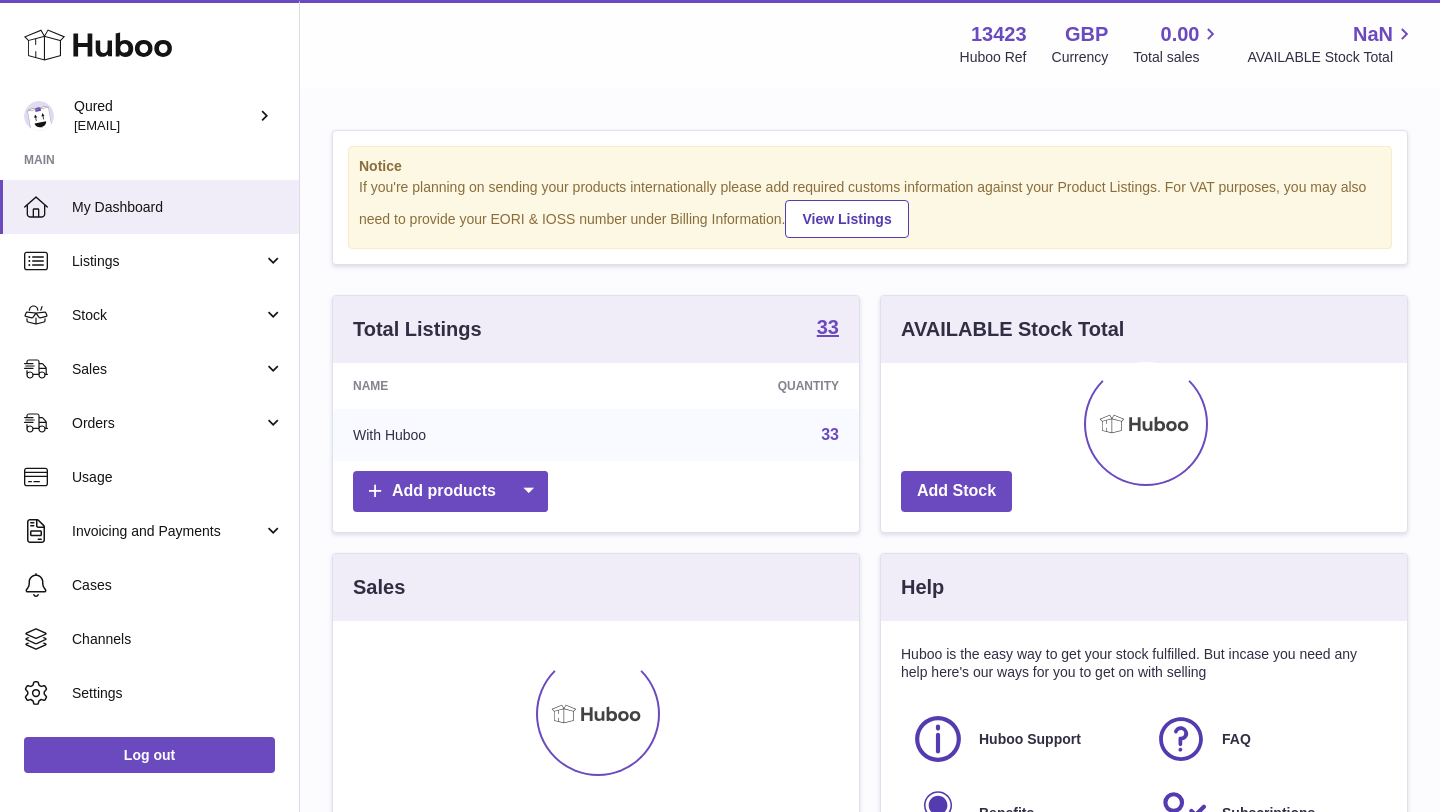 scroll, scrollTop: 0, scrollLeft: 0, axis: both 